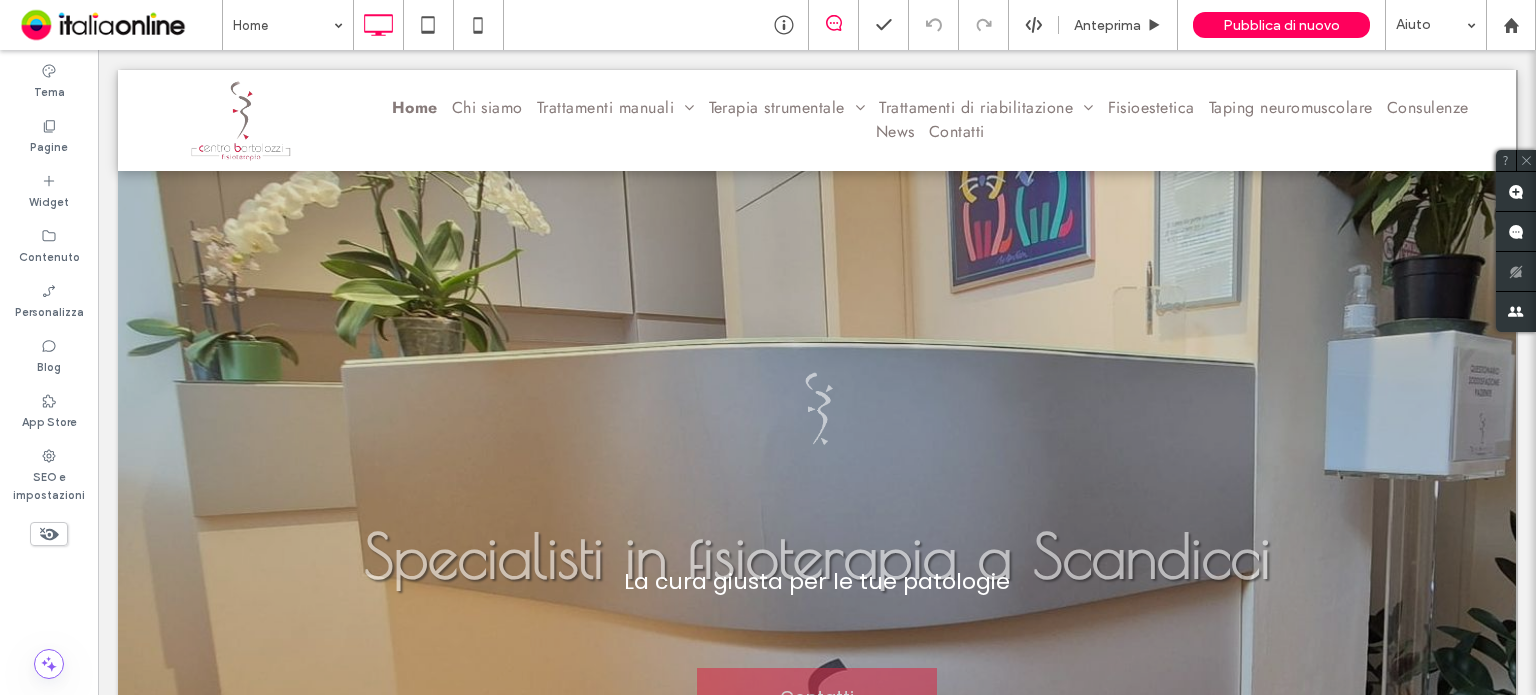 scroll, scrollTop: 500, scrollLeft: 0, axis: vertical 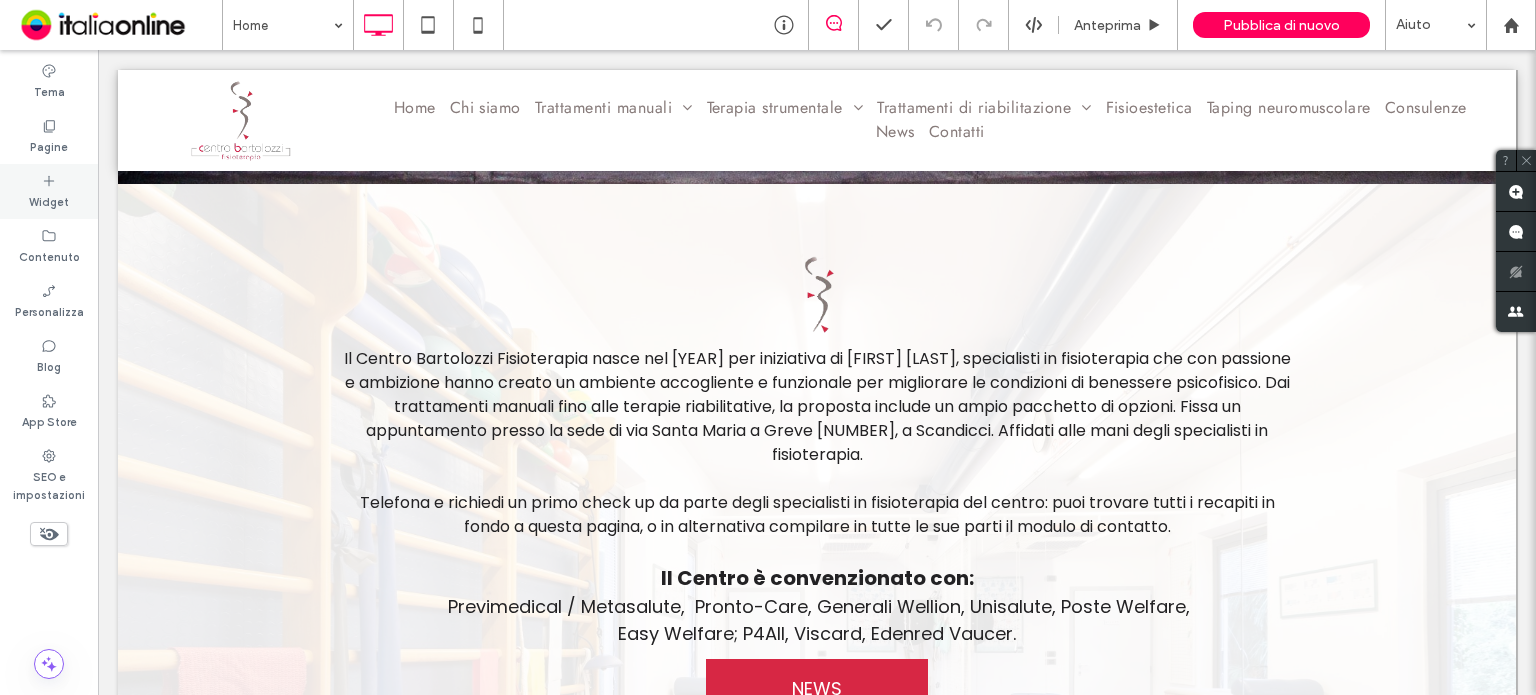 click on "Widget" at bounding box center (49, 191) 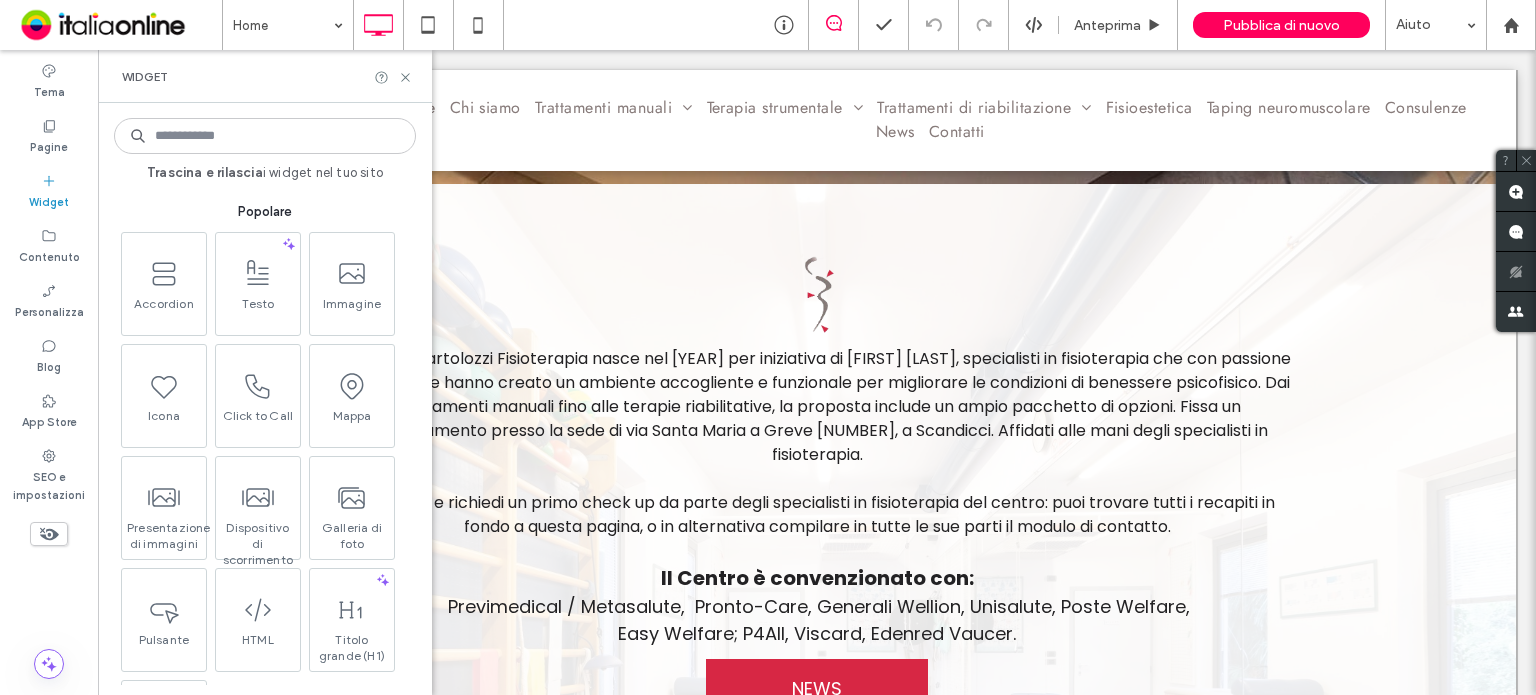 click at bounding box center (265, 136) 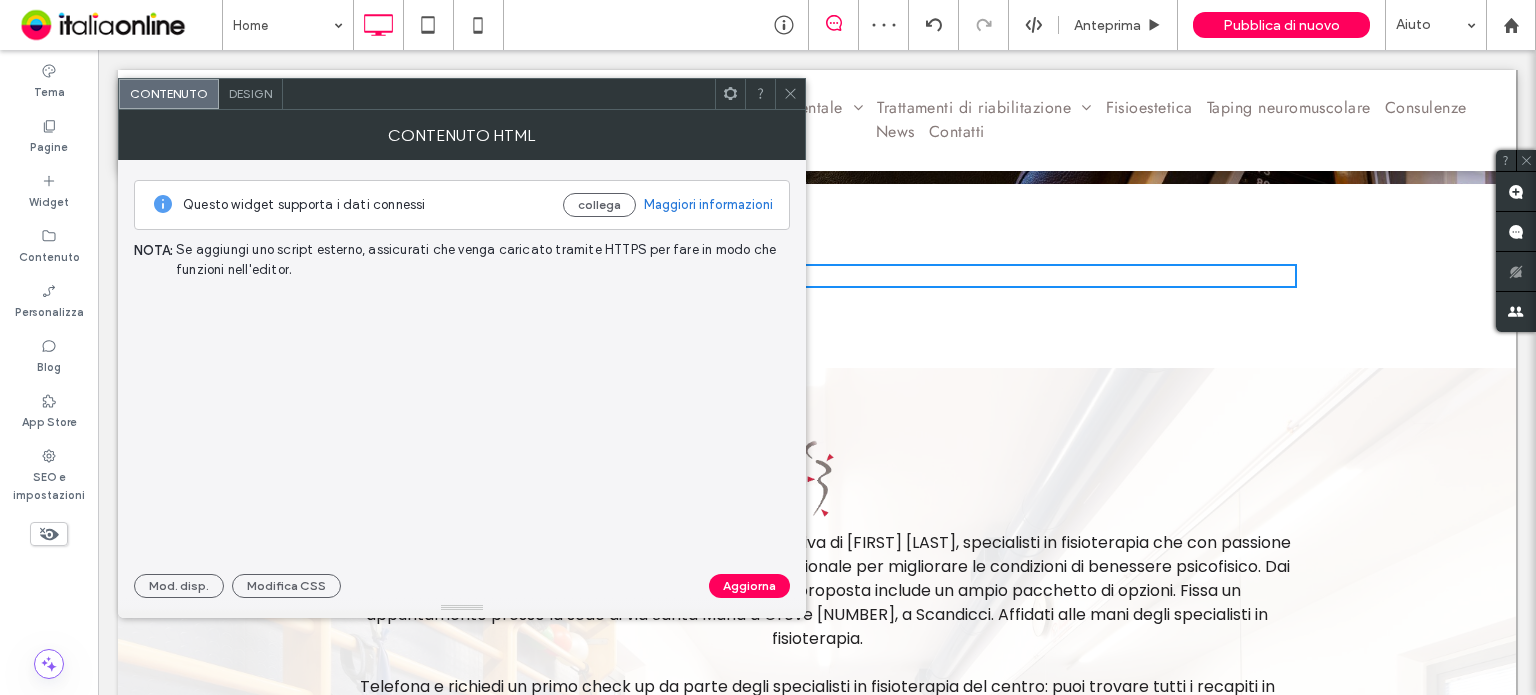 click at bounding box center (462, 422) 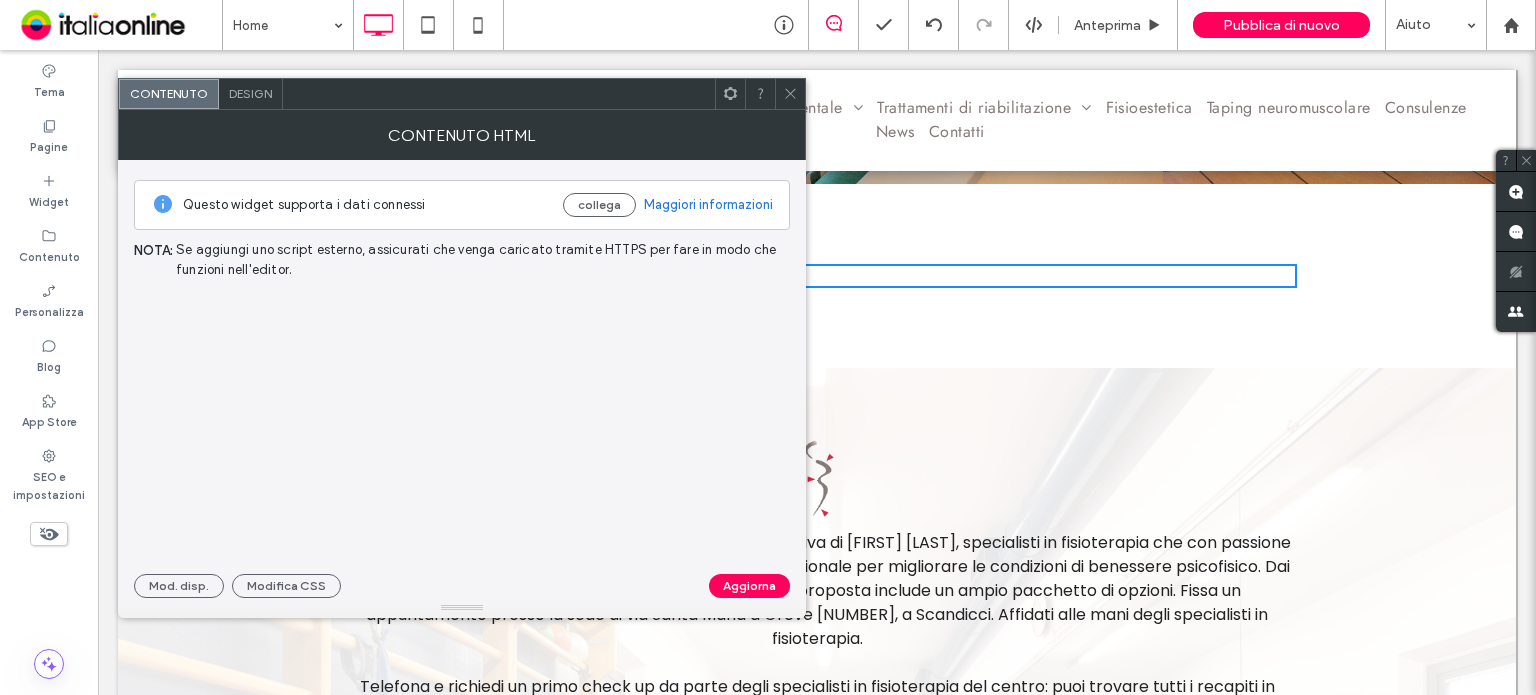 click at bounding box center [462, 422] 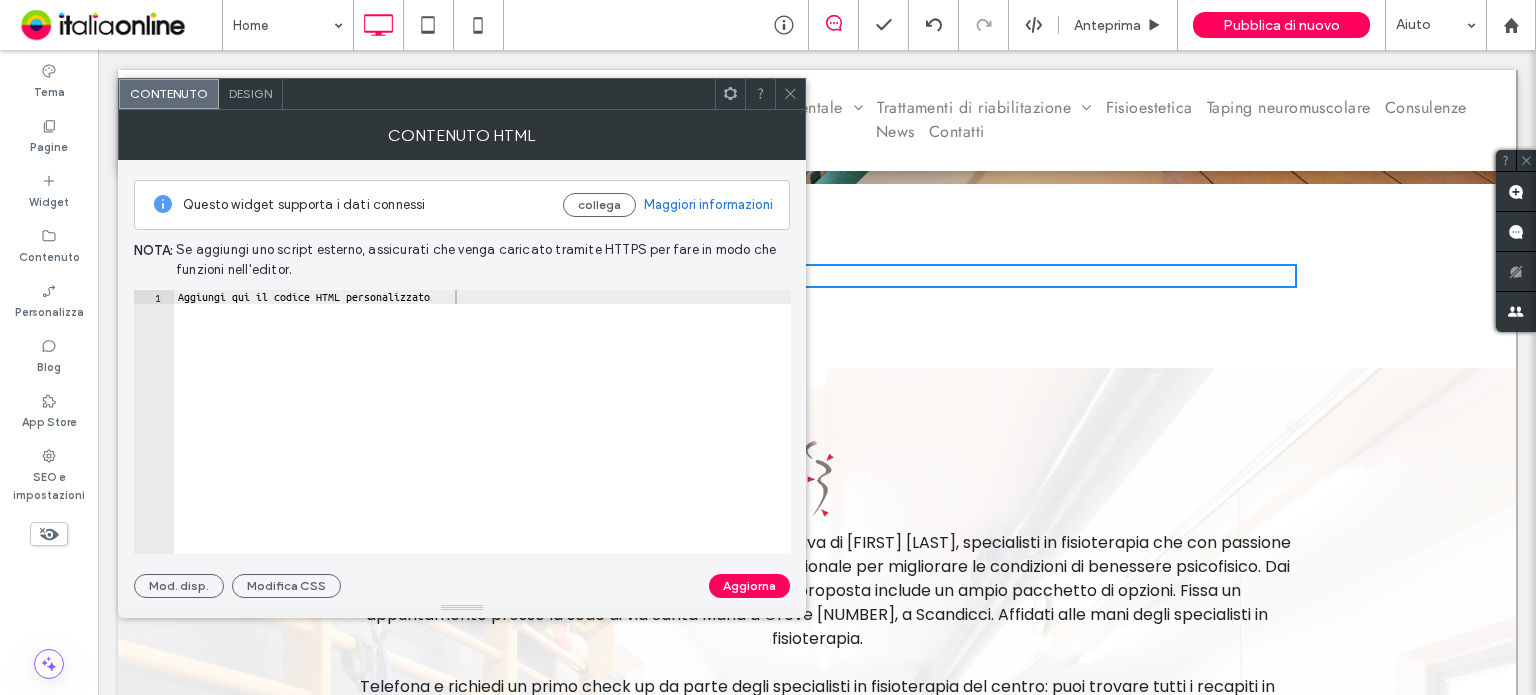 type on "**********" 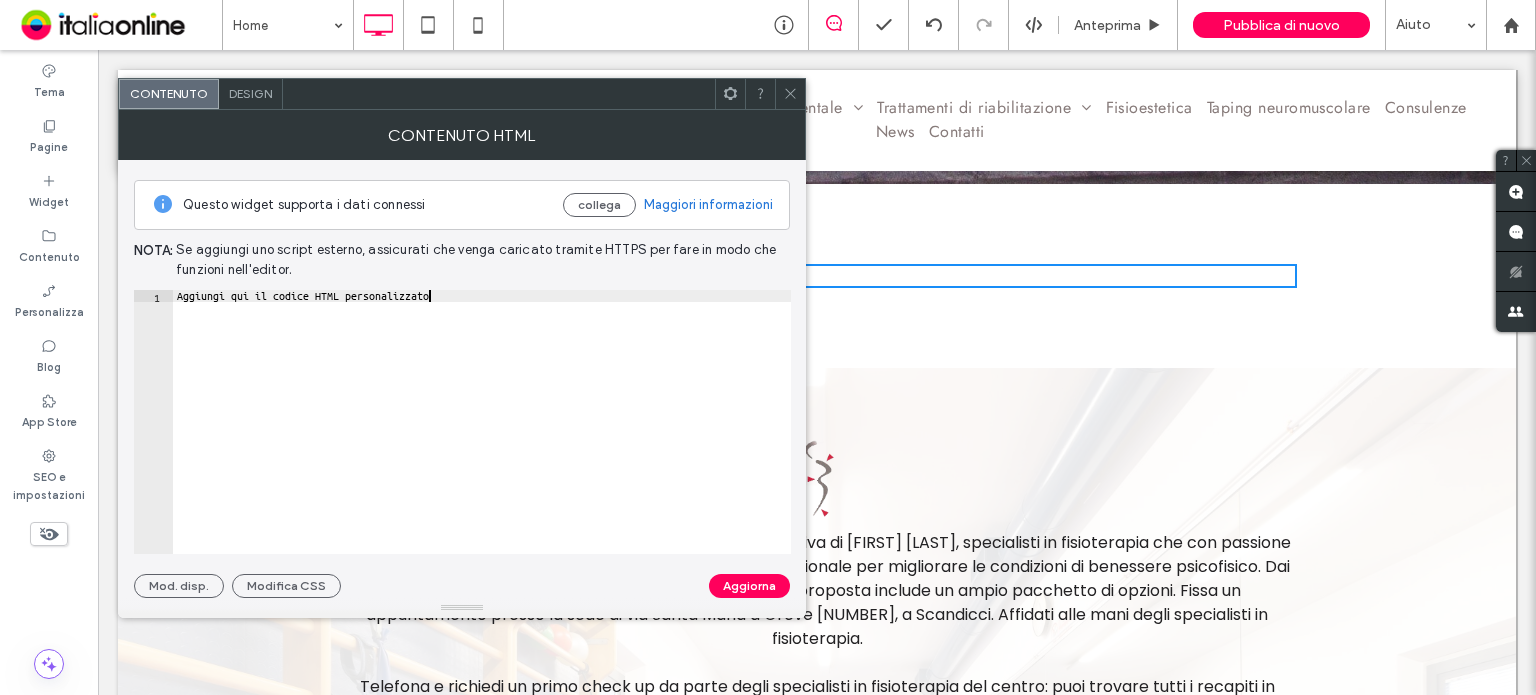 drag, startPoint x: 300, startPoint y: 326, endPoint x: 249, endPoint y: 315, distance: 52.17279 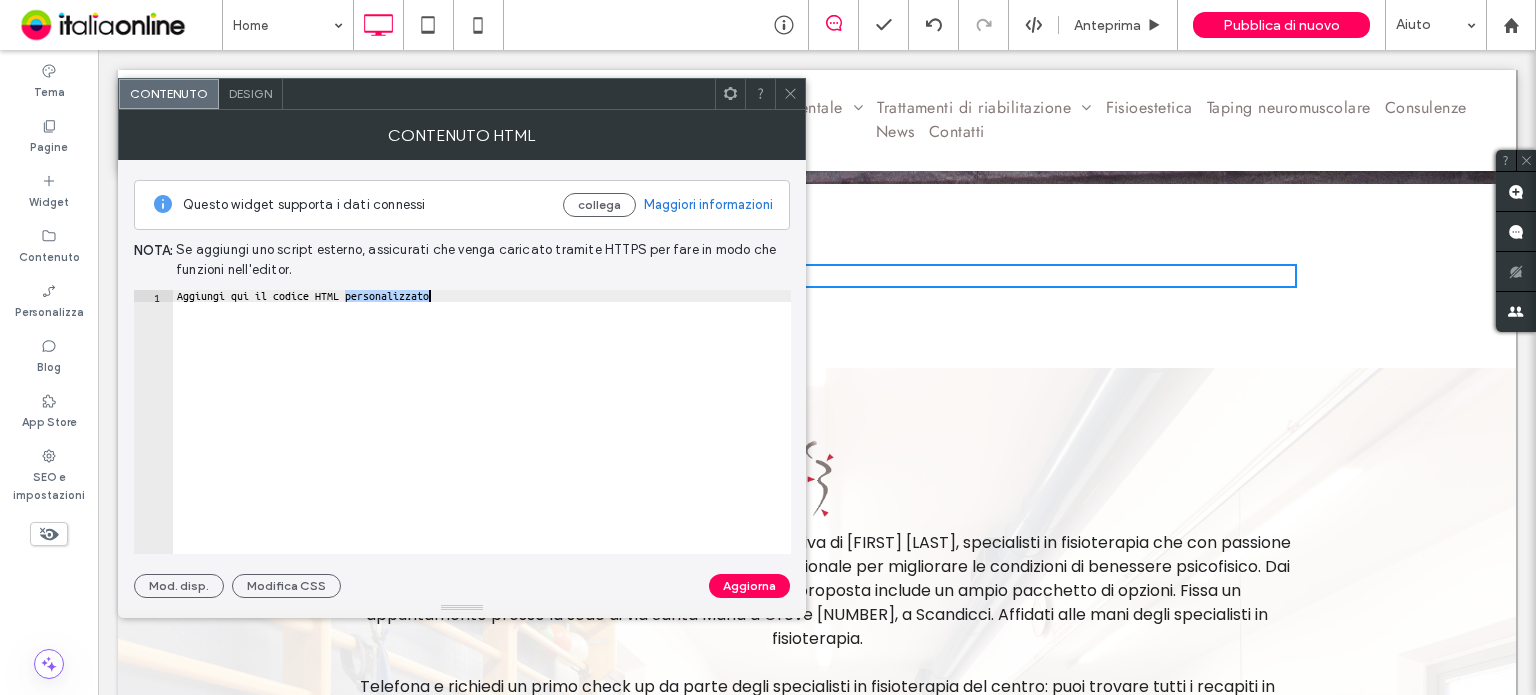 click on "Aggiungi qui il codice HTML personalizzato" at bounding box center [482, 434] 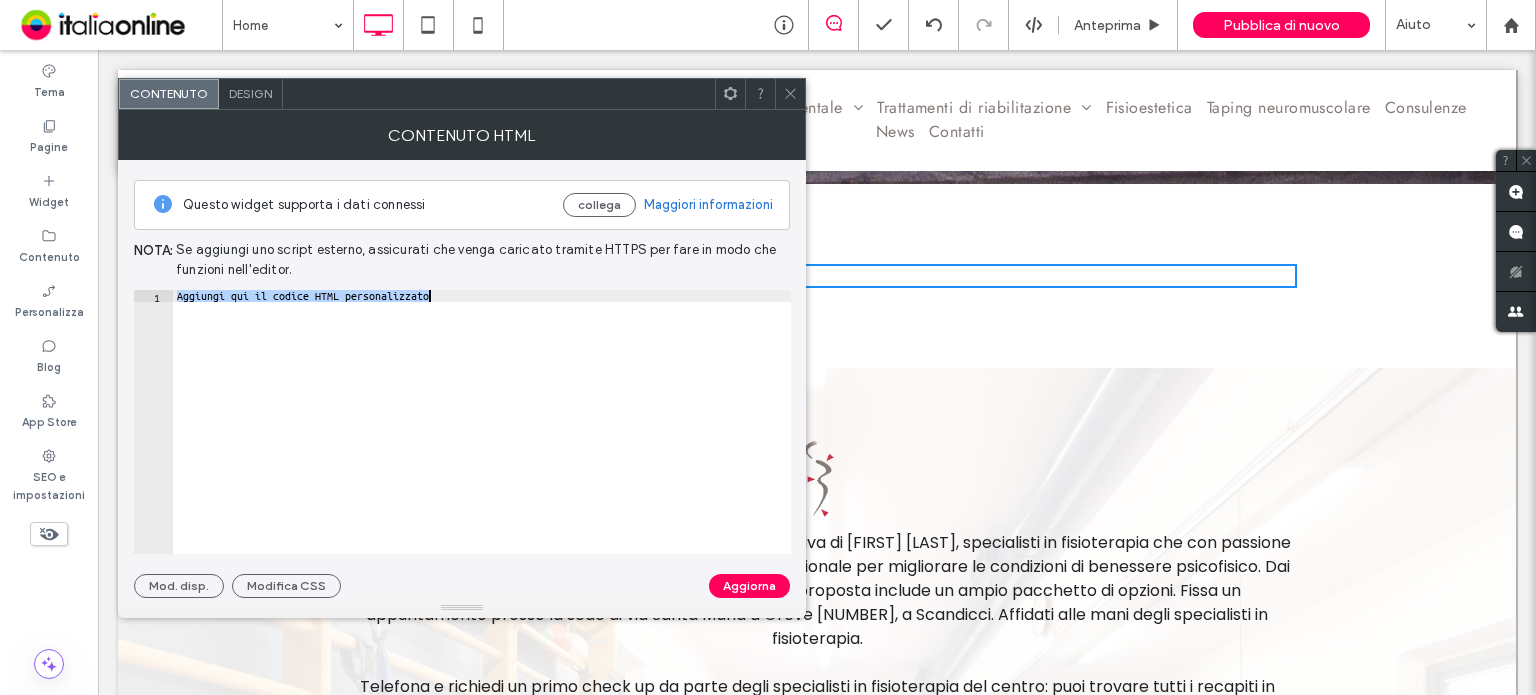 click on "Aggiungi qui il codice HTML personalizzato" at bounding box center (482, 434) 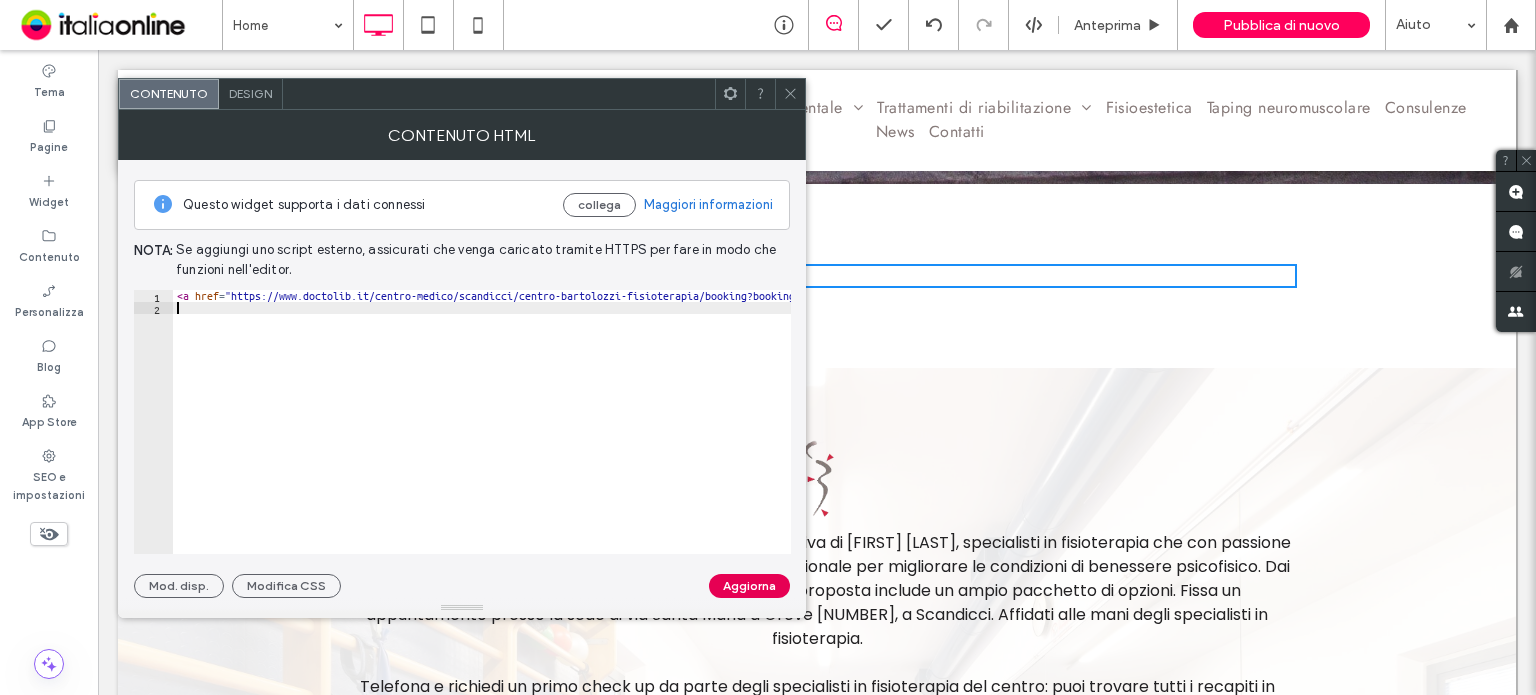 click on "Aggiorna" at bounding box center [749, 586] 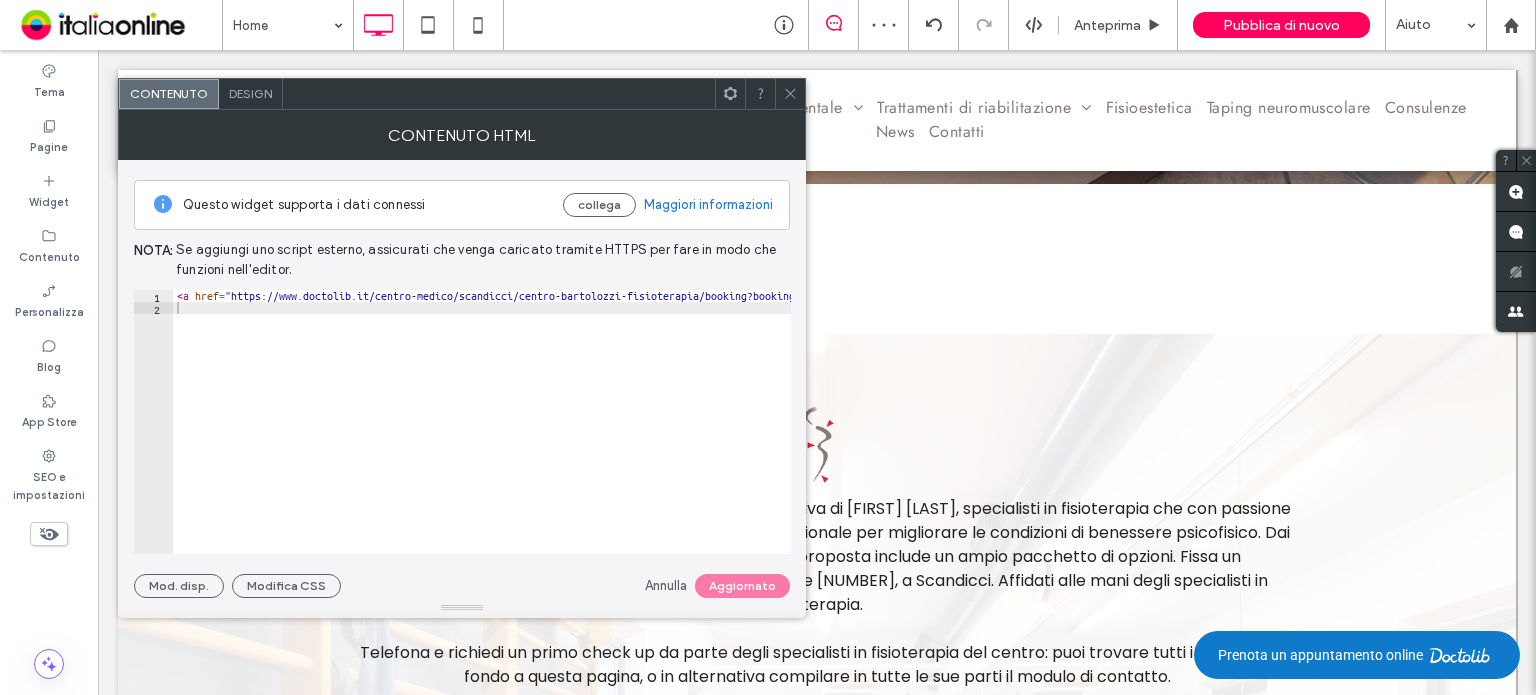 click 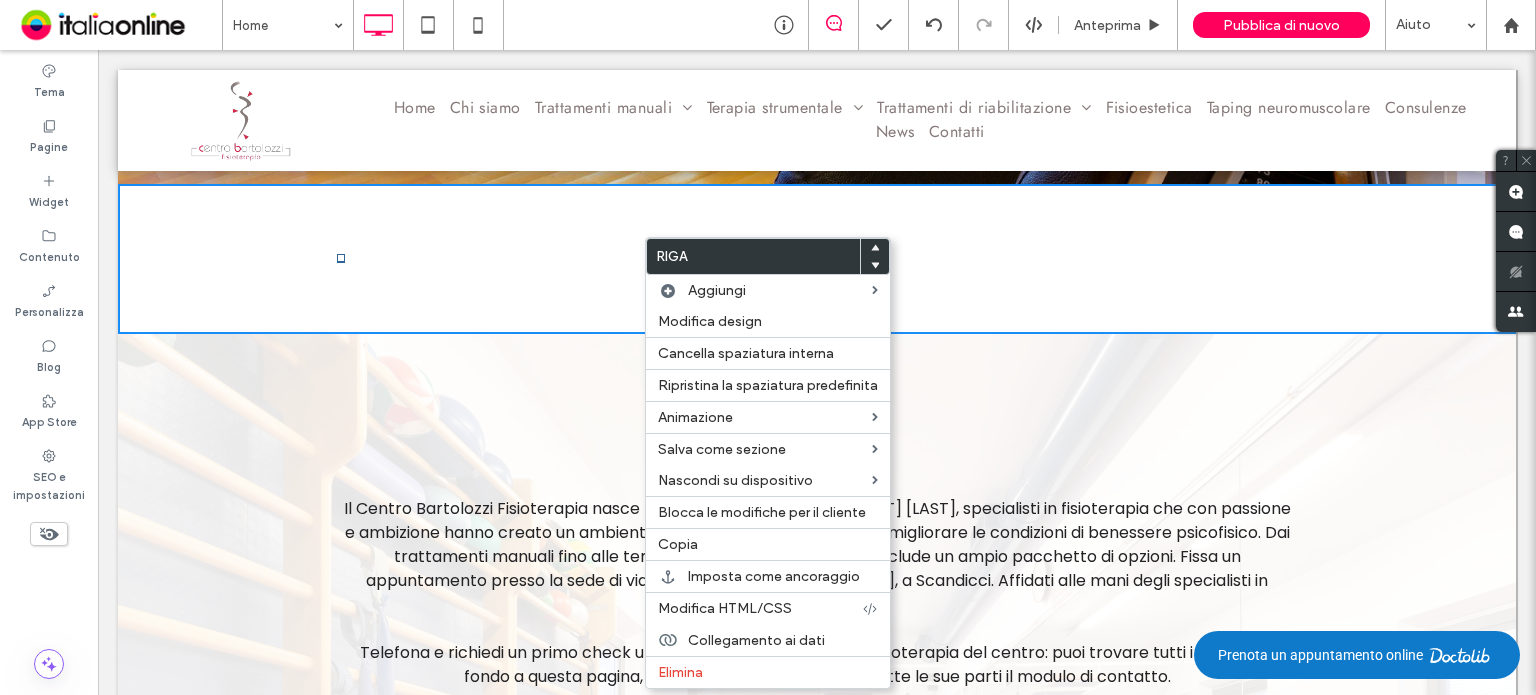 click on "Click To Paste     Click To Paste       Prenota un appuntamento online
Riga + Aggiungi sezione" at bounding box center [817, 259] 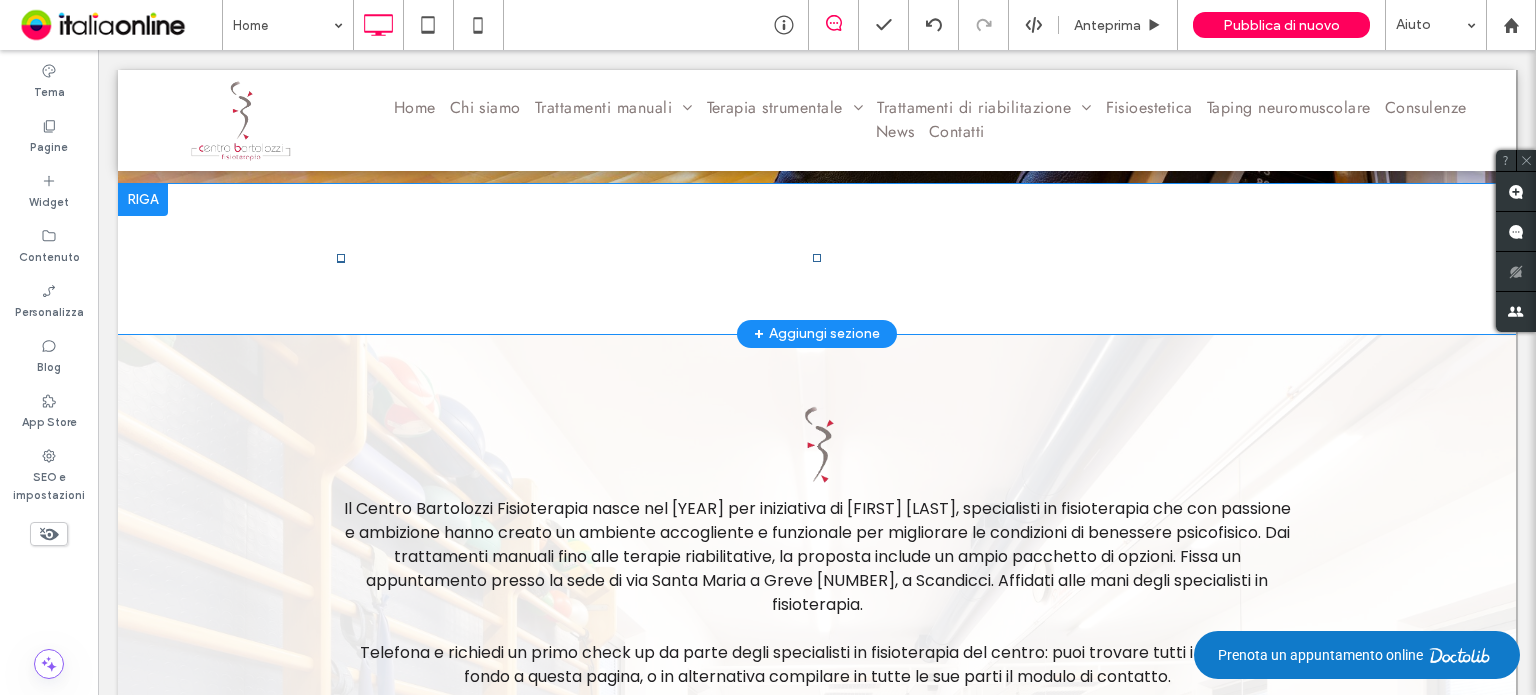 click at bounding box center (143, 200) 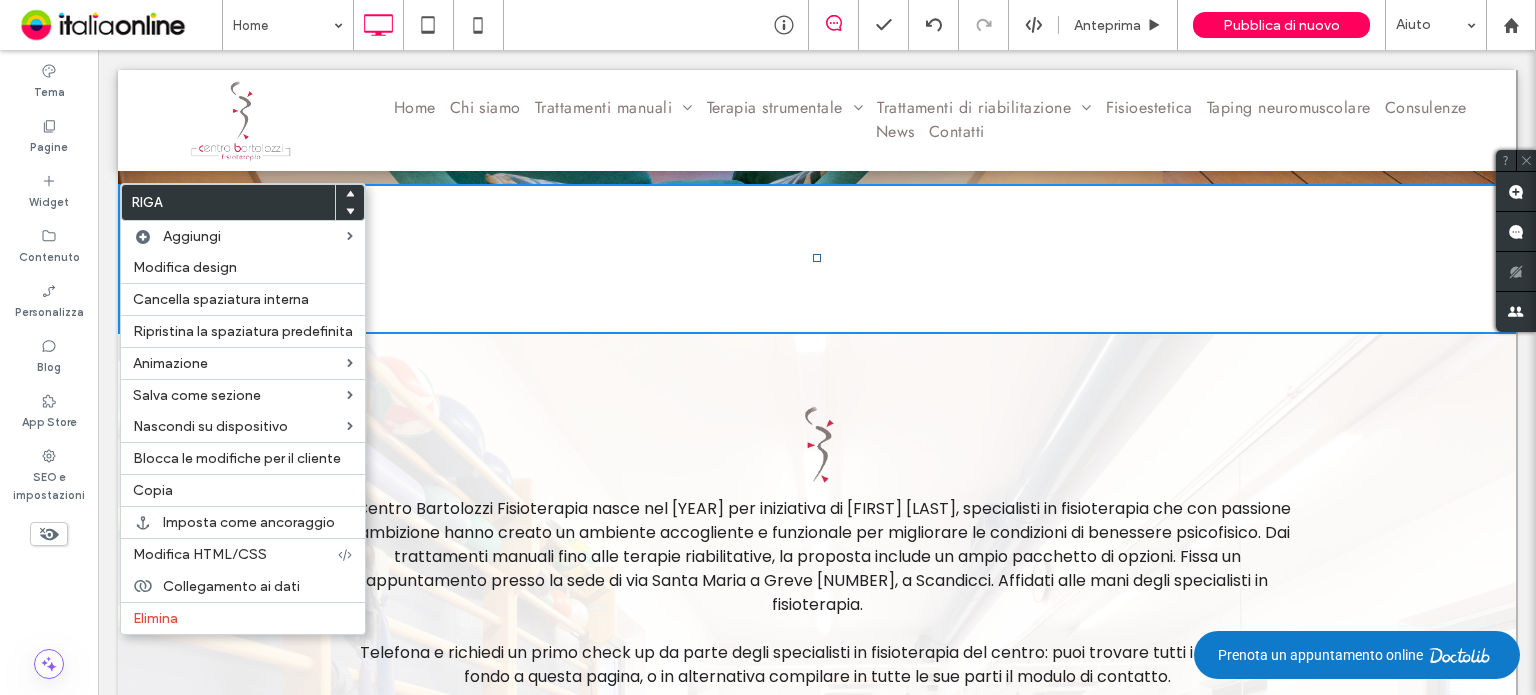 click on "Click To Paste     Click To Paste       Prenota un appuntamento online
Riga + Aggiungi sezione" at bounding box center (817, 259) 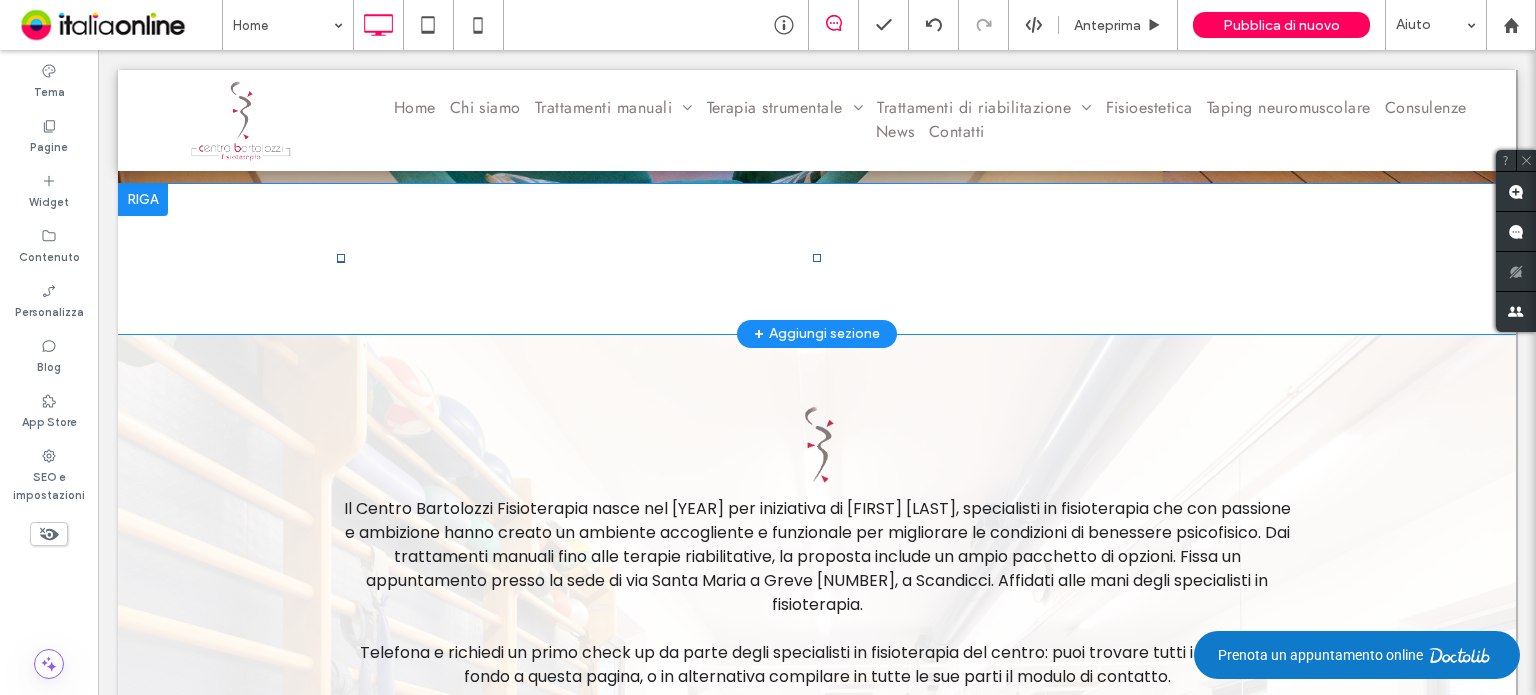 drag, startPoint x: 584, startPoint y: 253, endPoint x: 568, endPoint y: 273, distance: 25.612497 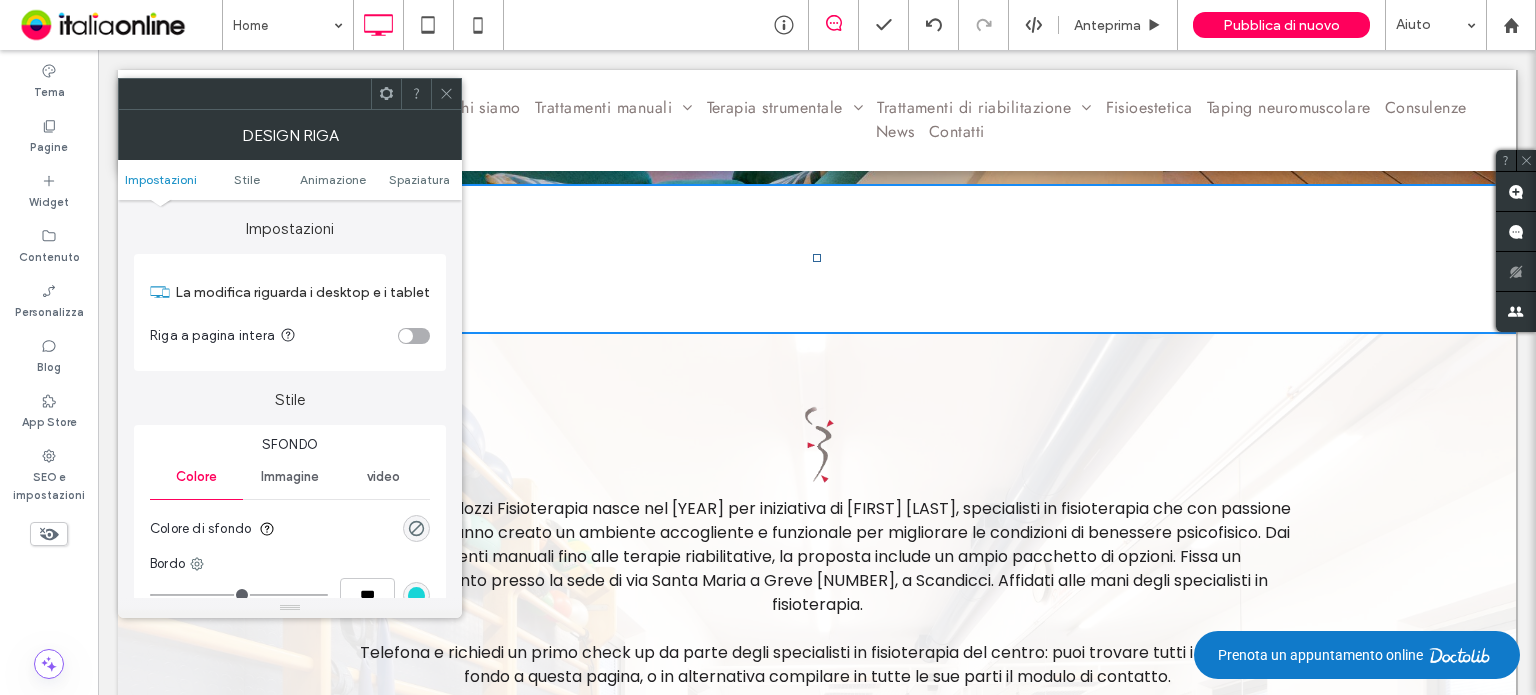 click at bounding box center [446, 94] 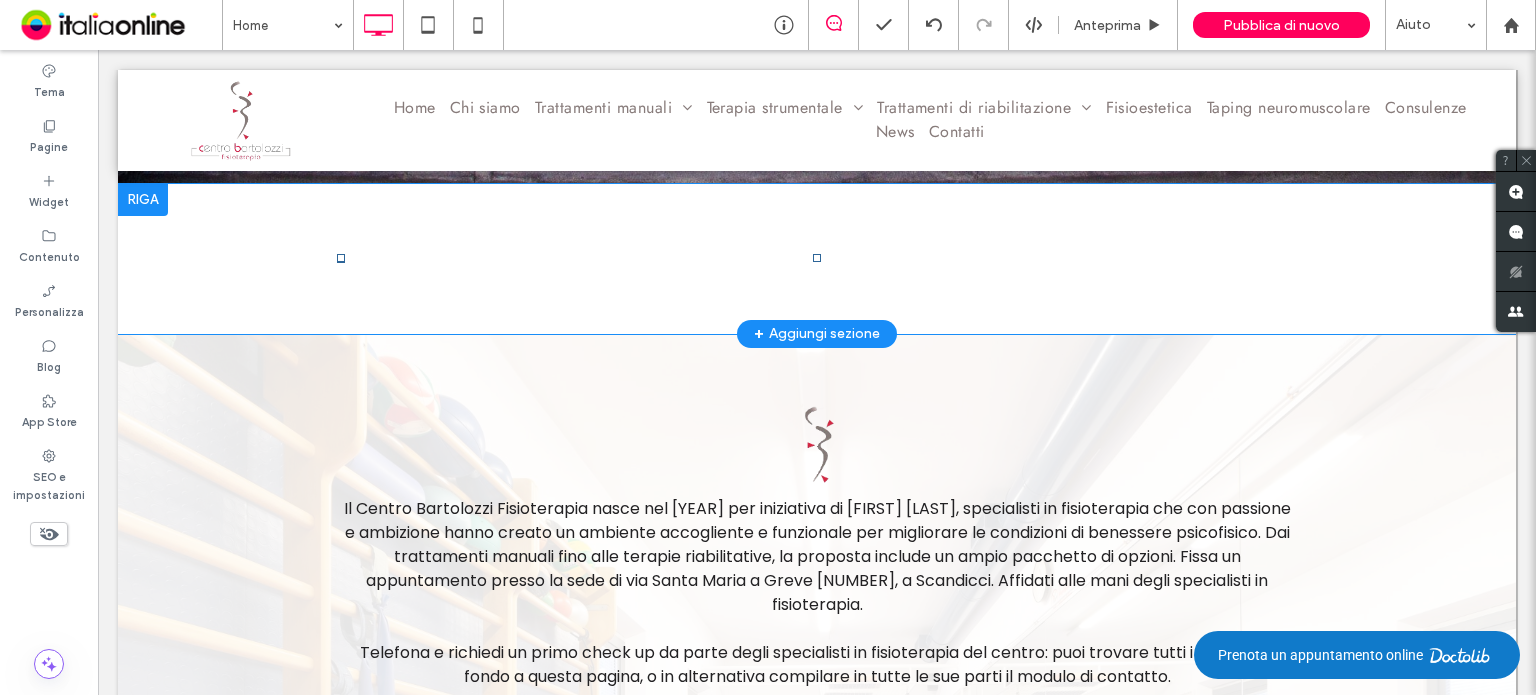 click at bounding box center (143, 200) 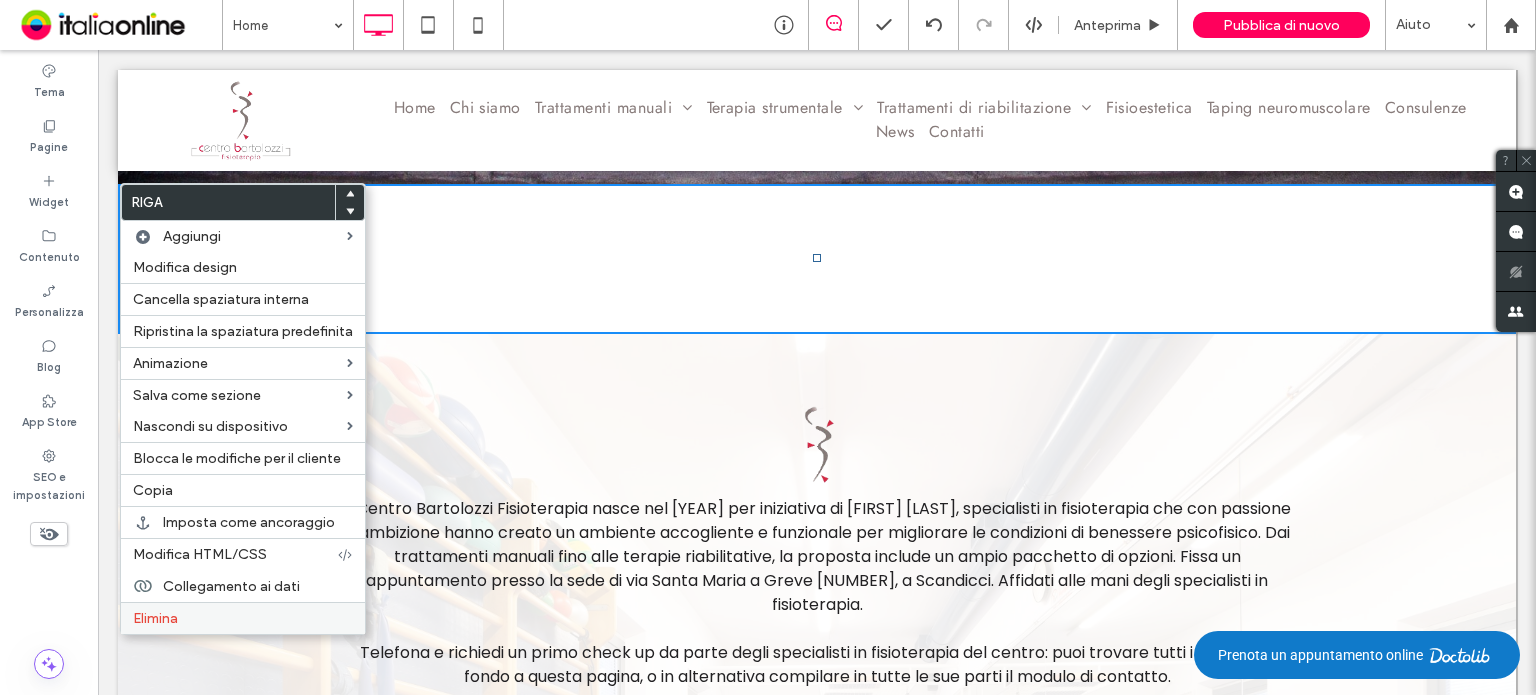 click on "Elimina" at bounding box center [243, 618] 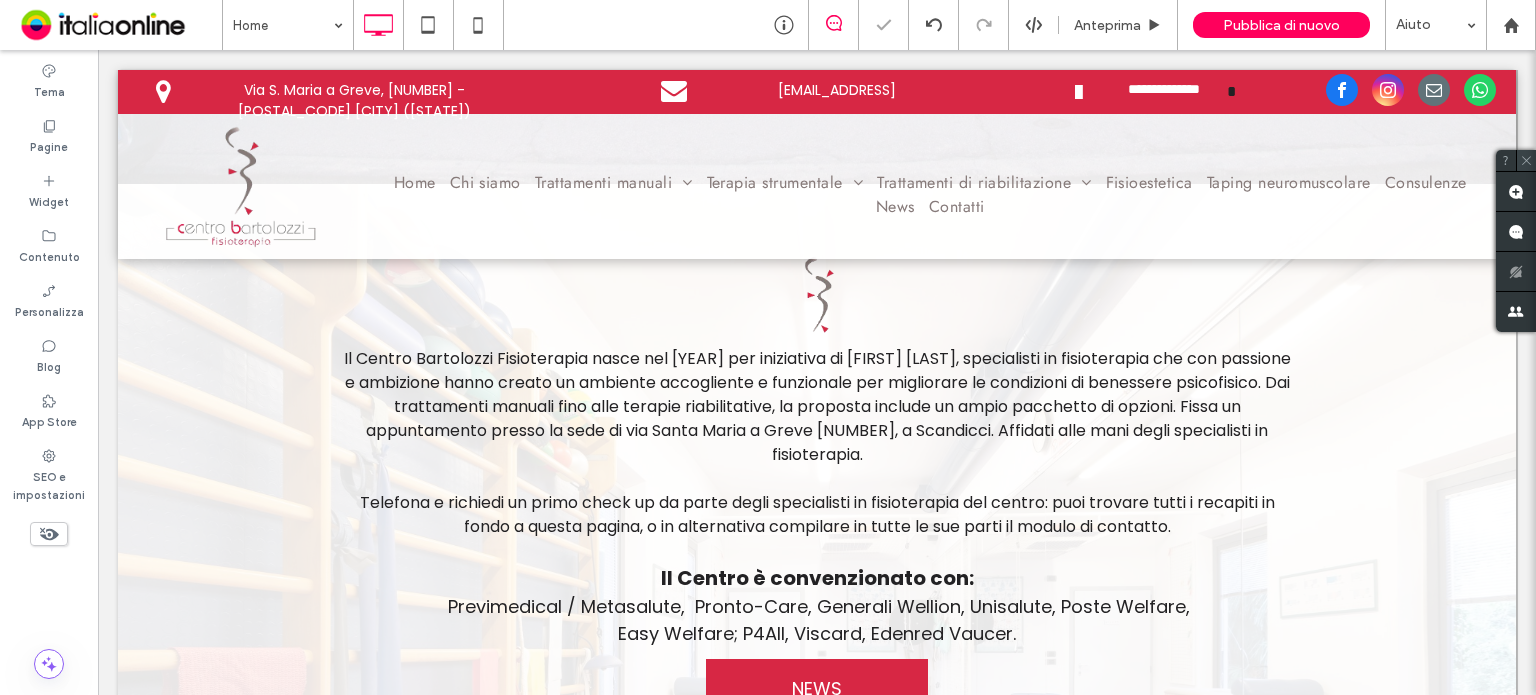 click 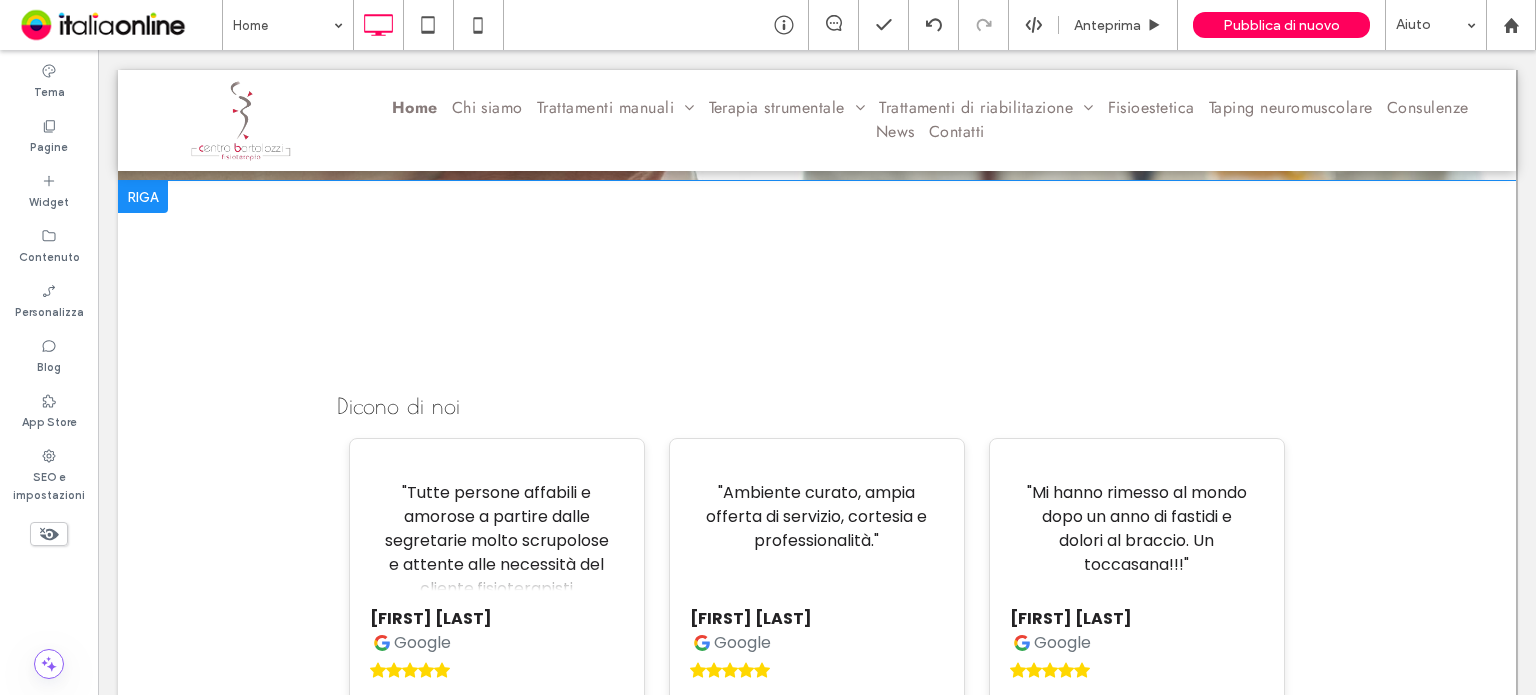 scroll, scrollTop: 4524, scrollLeft: 0, axis: vertical 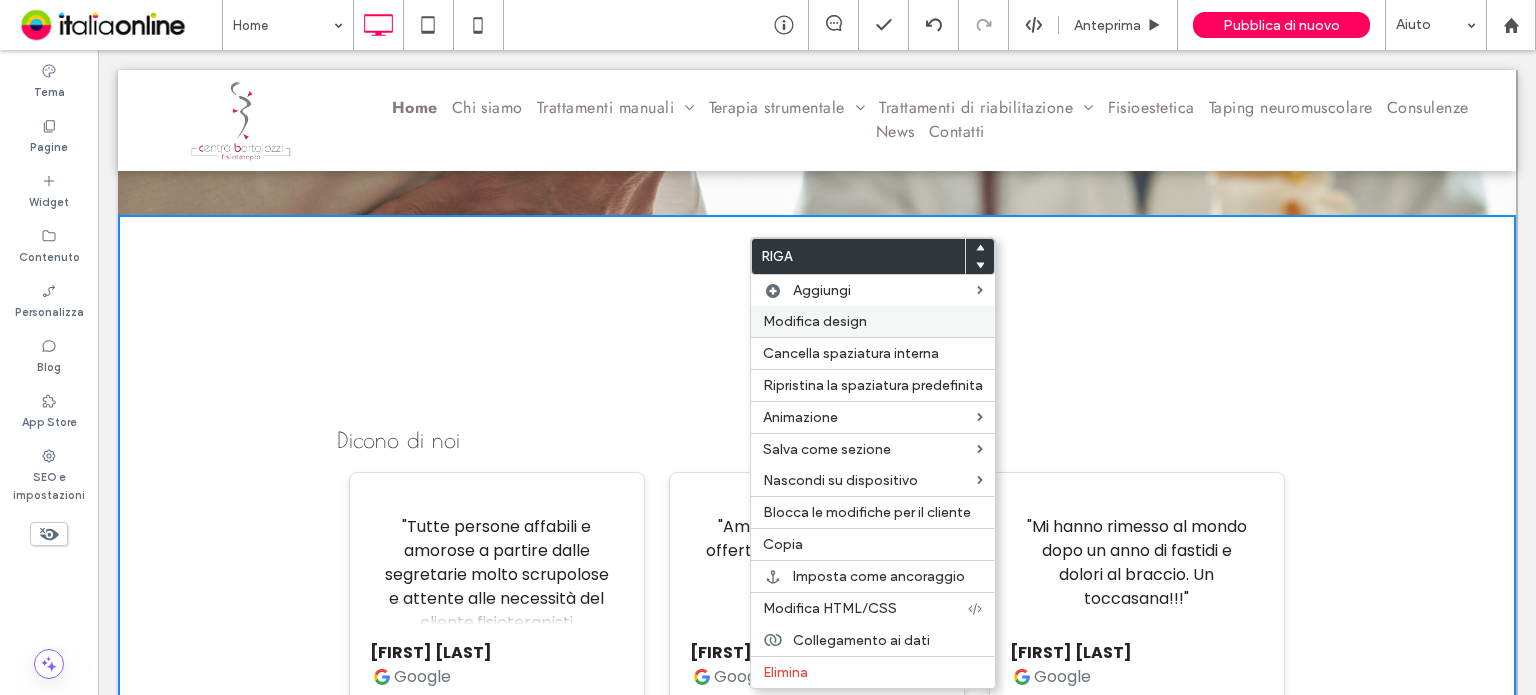 click on "Modifica design" at bounding box center [815, 321] 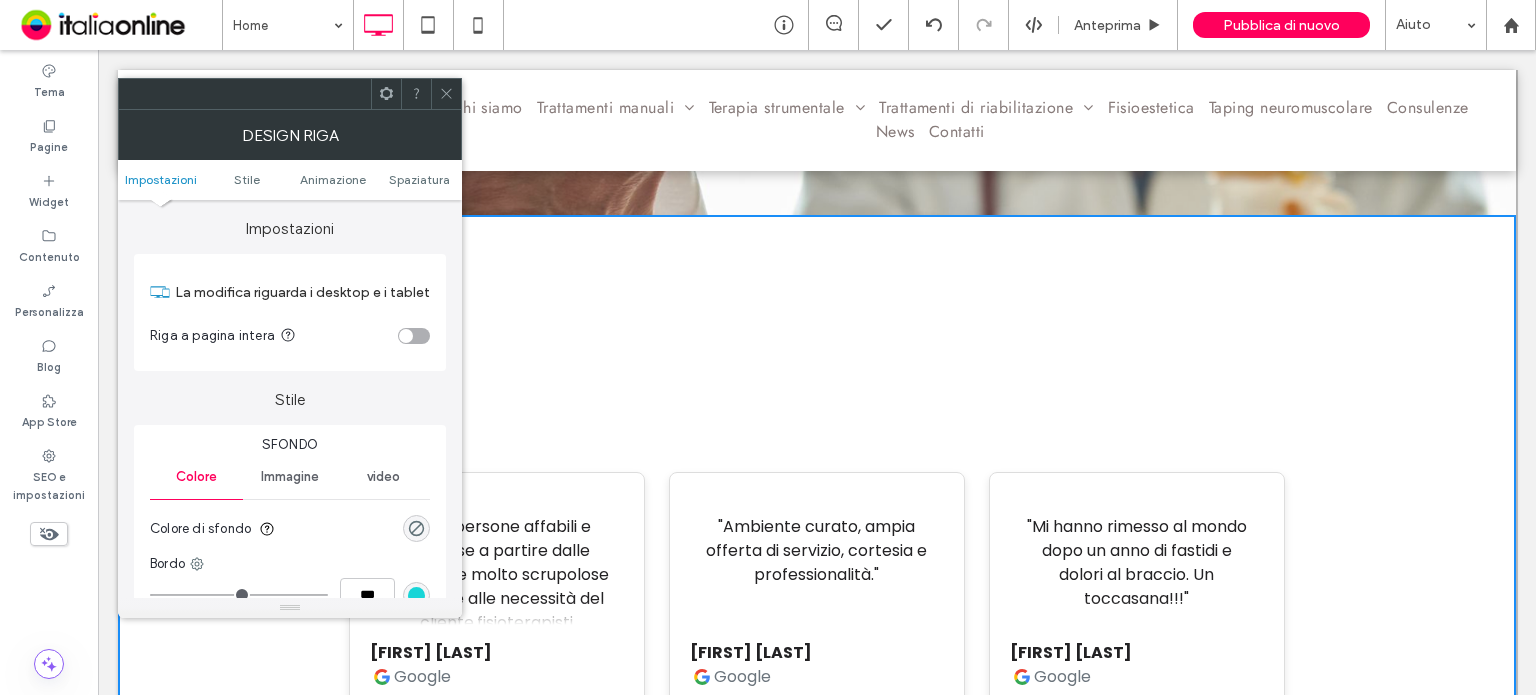 click on "Impostazioni Stile Animazione Spaziatura" at bounding box center (290, 180) 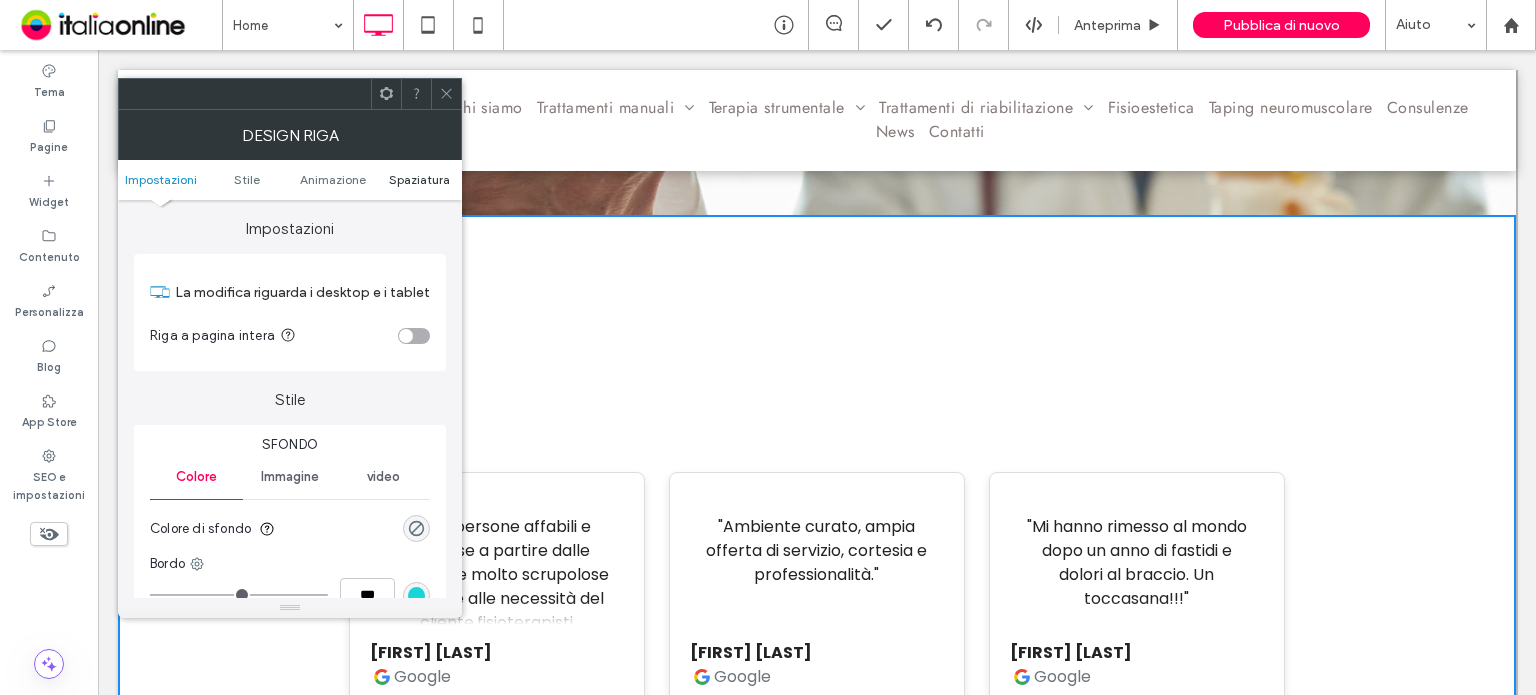 click on "Spaziatura" at bounding box center (419, 179) 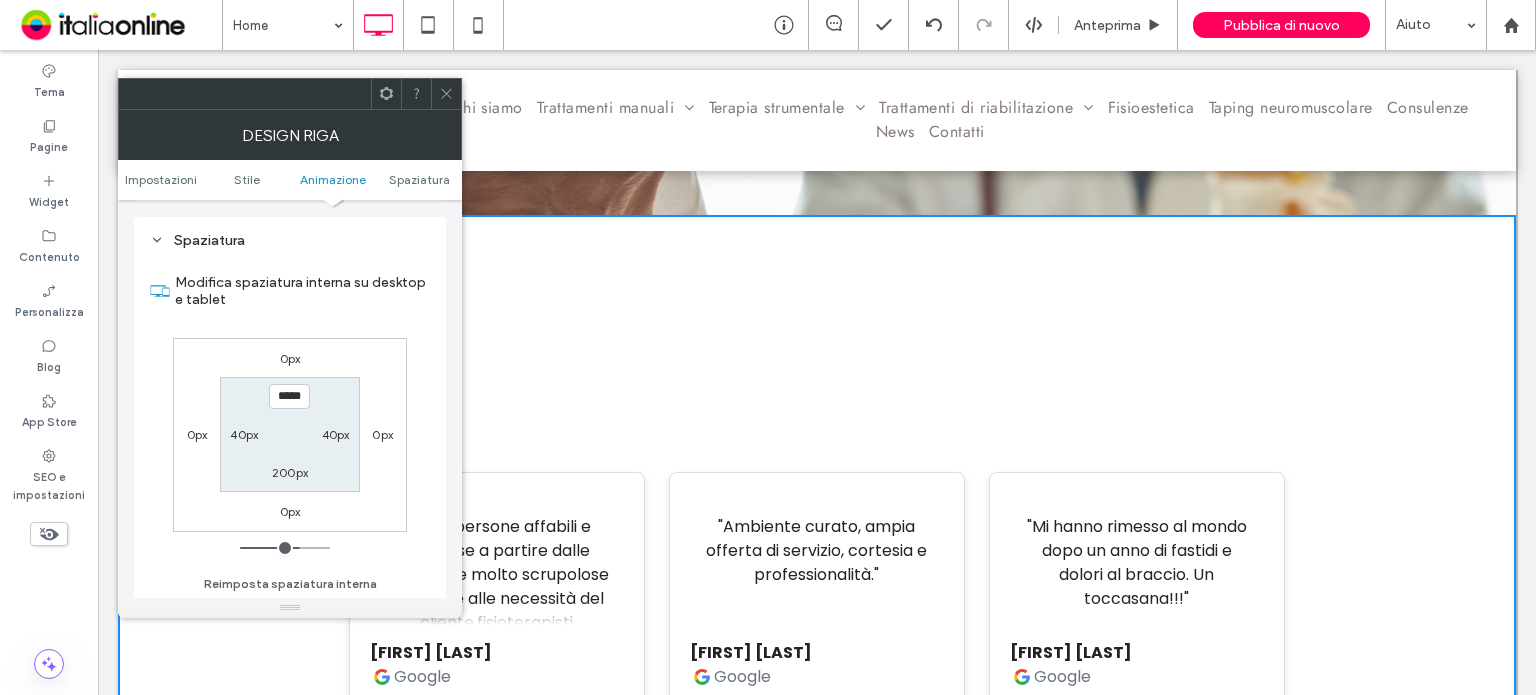 scroll, scrollTop: 564, scrollLeft: 0, axis: vertical 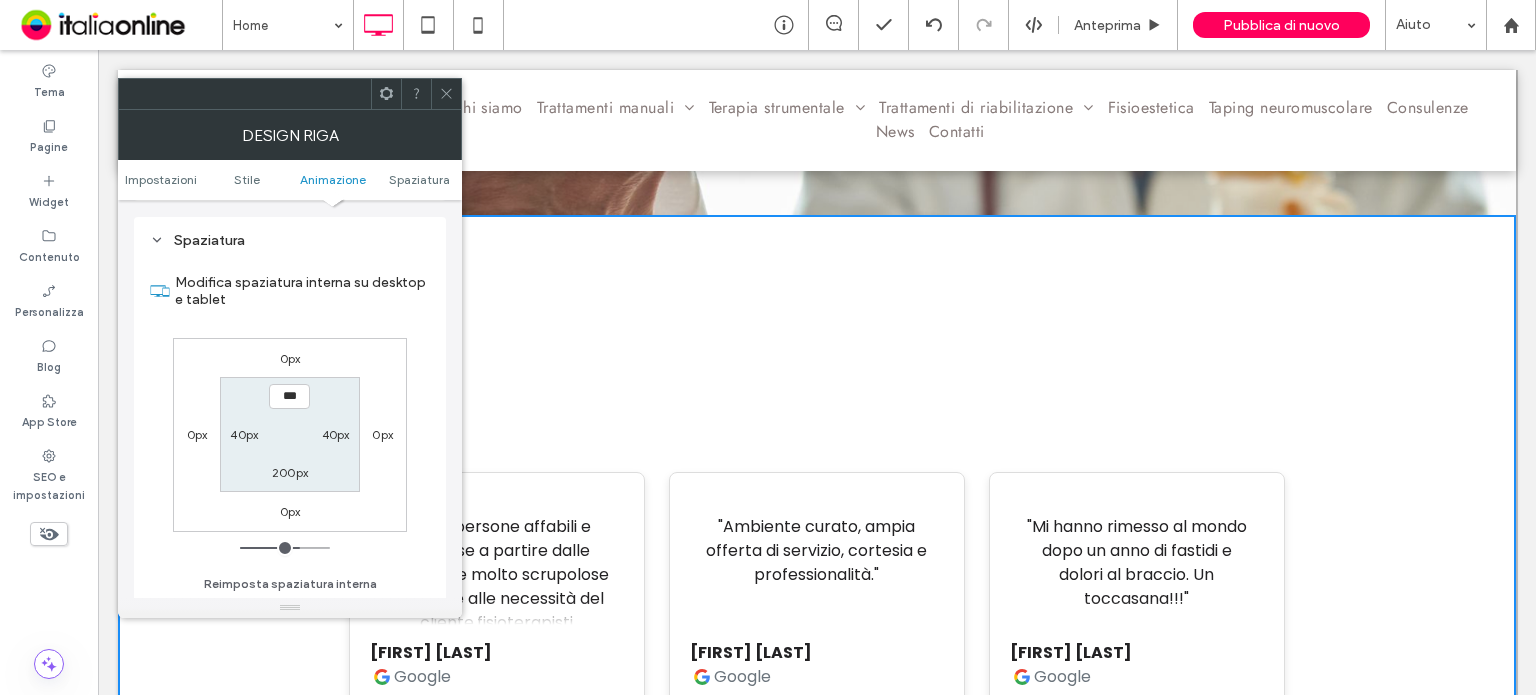 type on "*****" 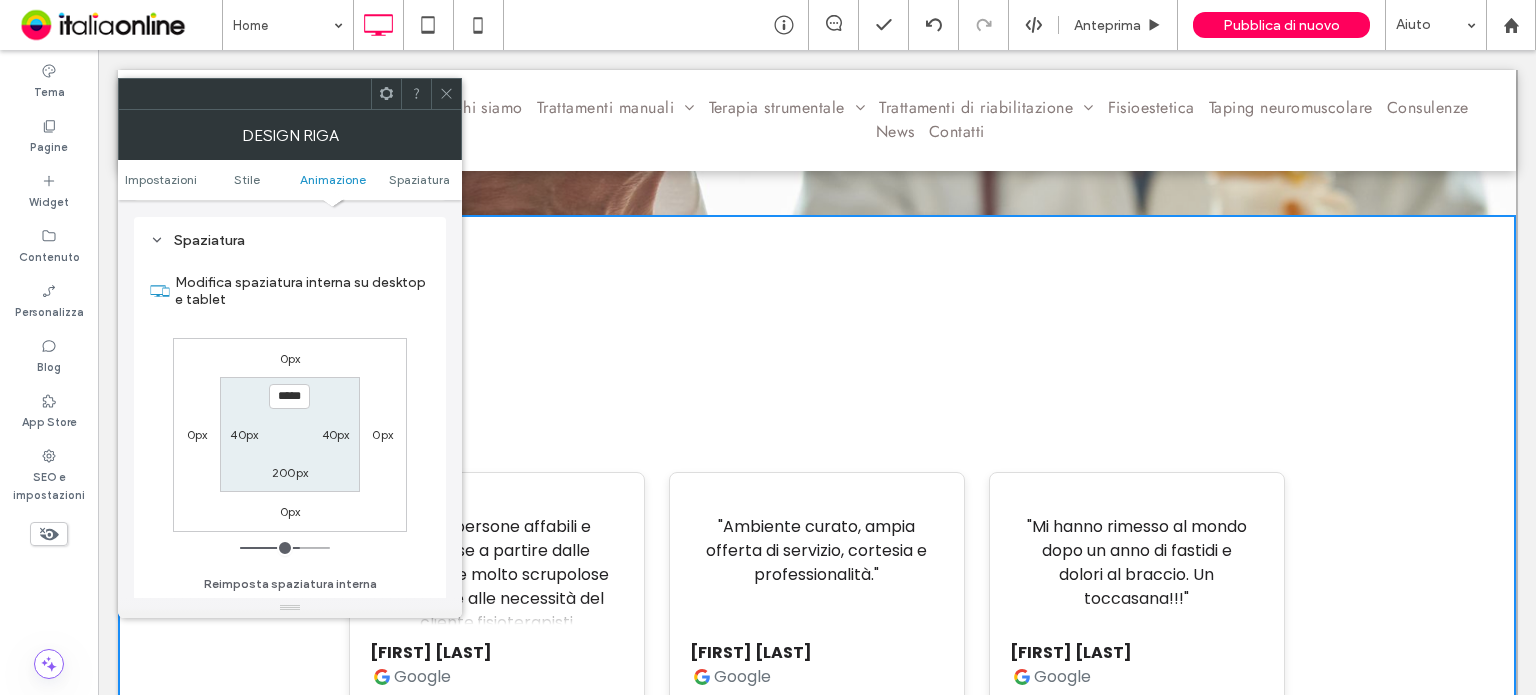 click on "200px" at bounding box center [290, 472] 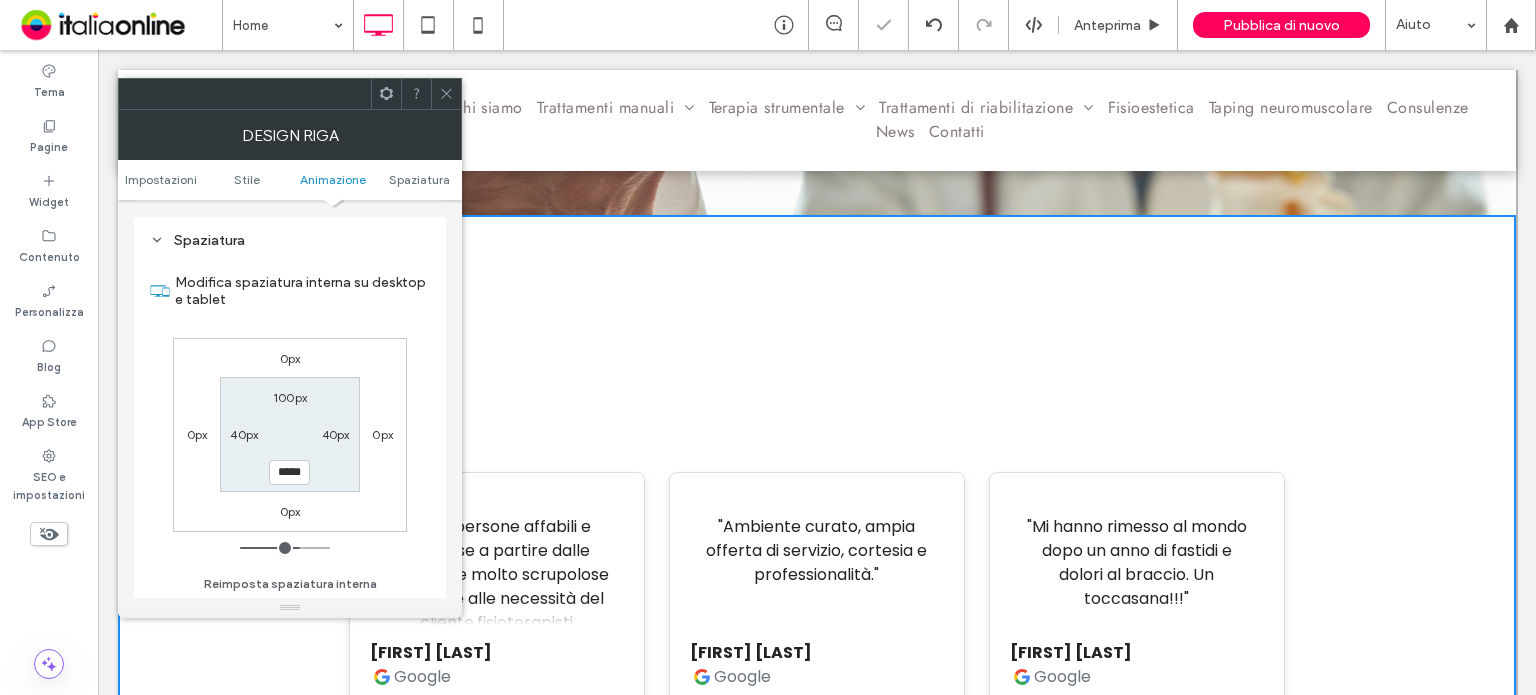 type on "***" 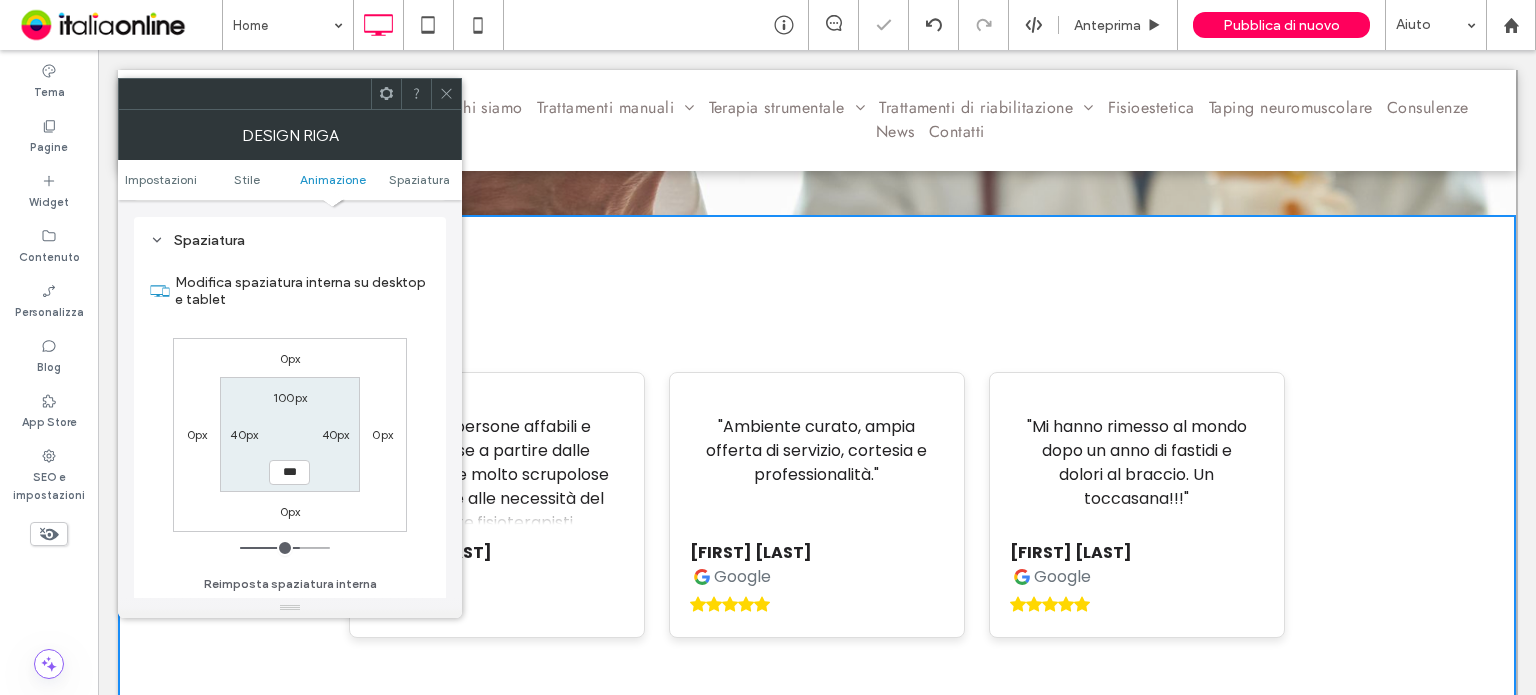 type on "***" 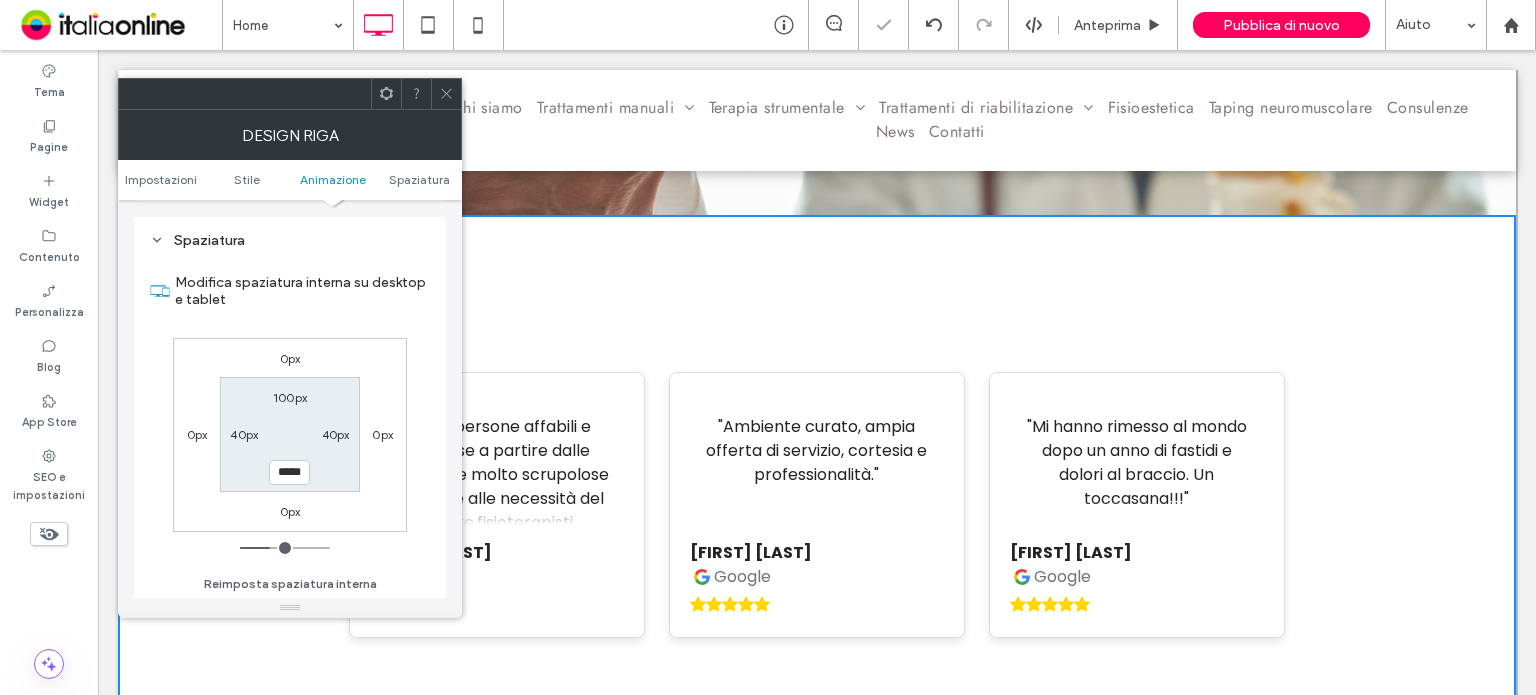 click 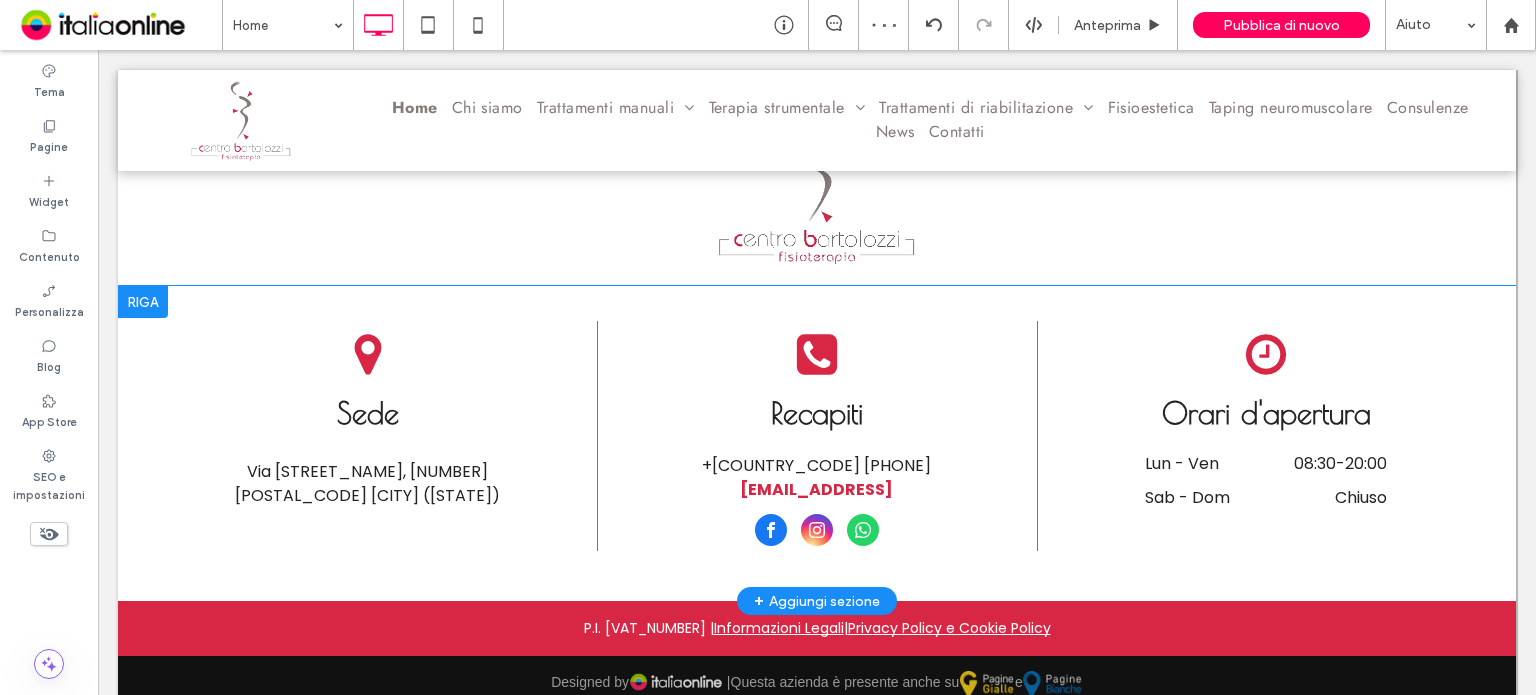 scroll, scrollTop: 5124, scrollLeft: 0, axis: vertical 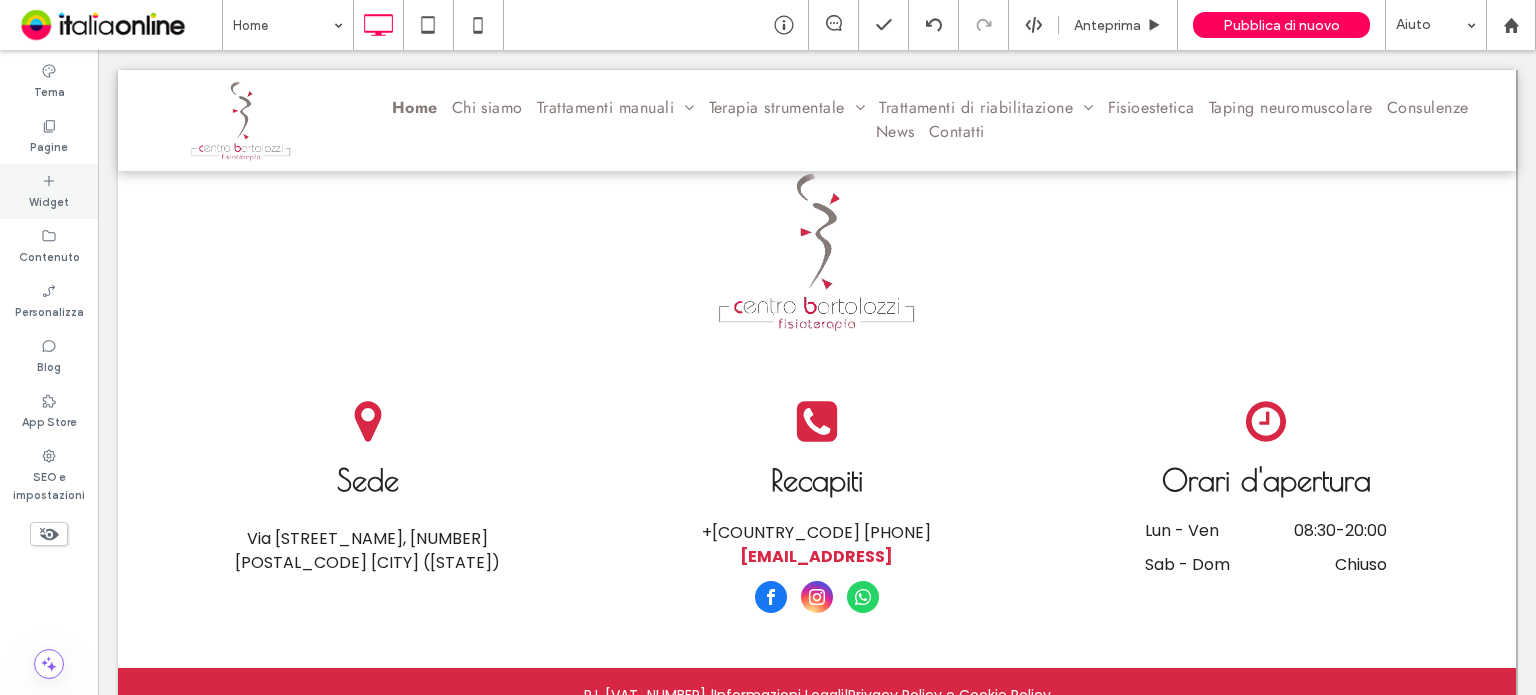 click 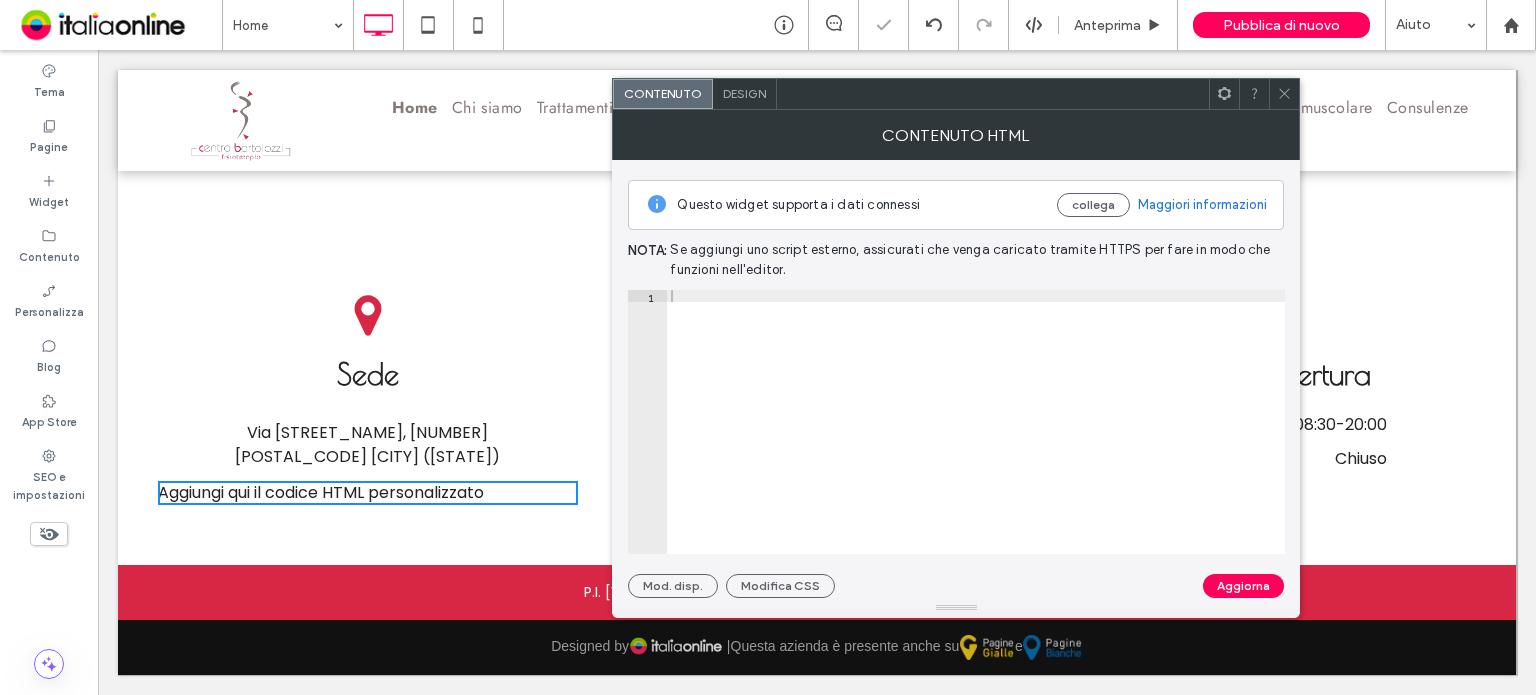 scroll, scrollTop: 5224, scrollLeft: 0, axis: vertical 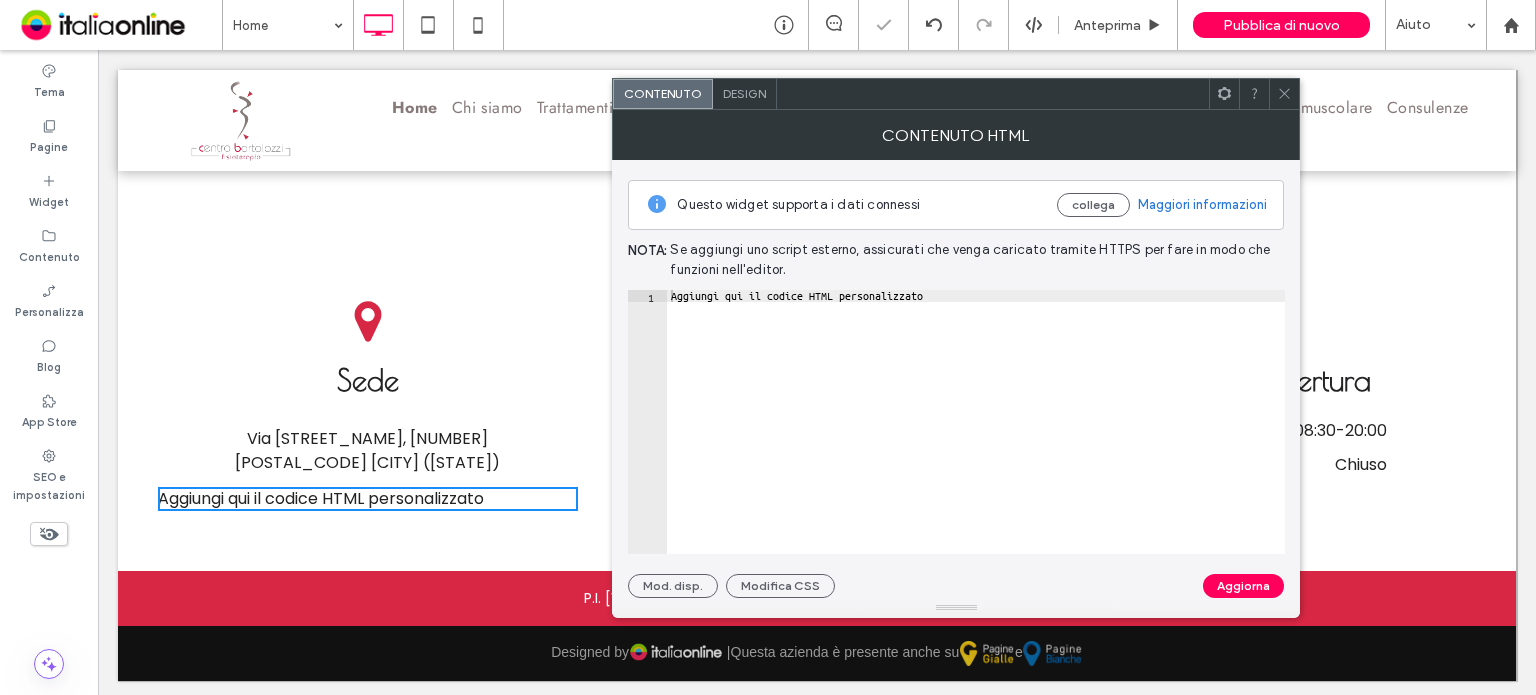 type on "**********" 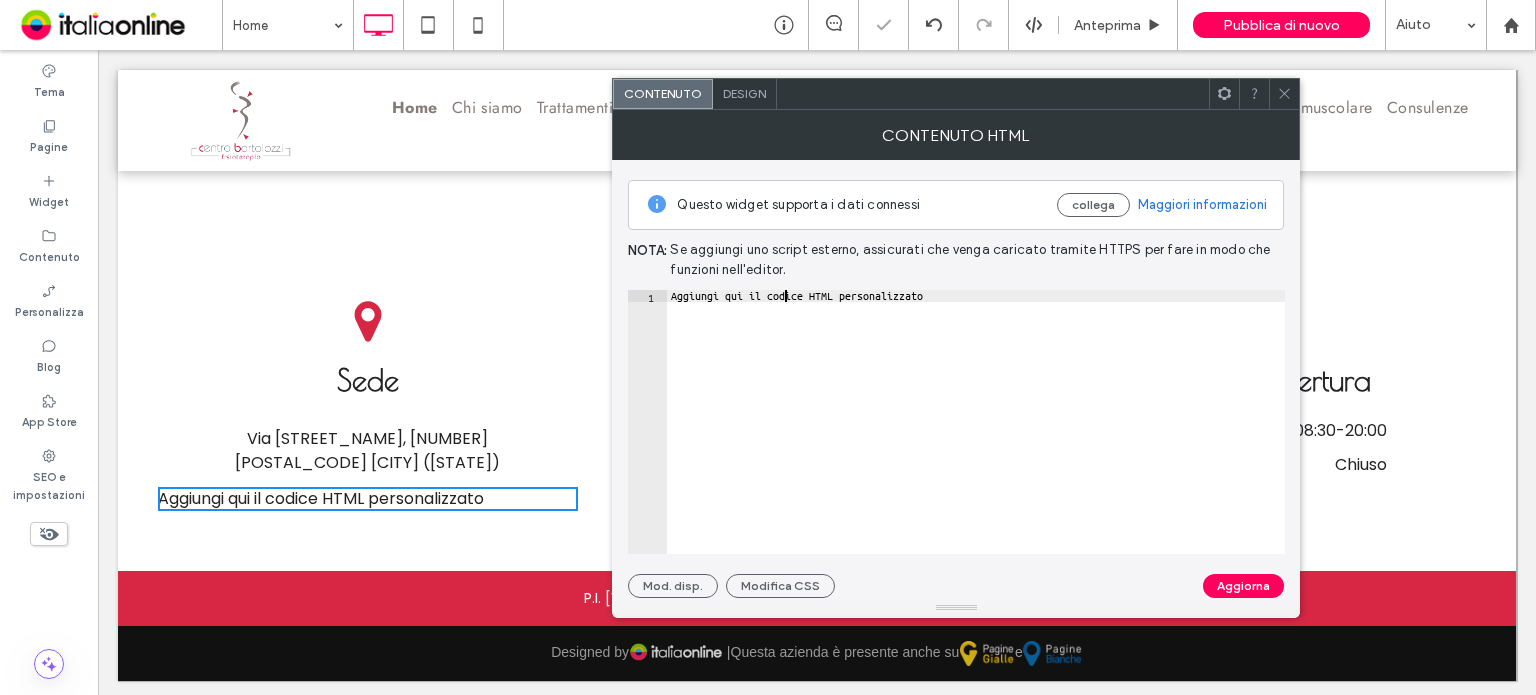 click on "Aggiungi qui il codice HTML personalizzato" at bounding box center [976, 434] 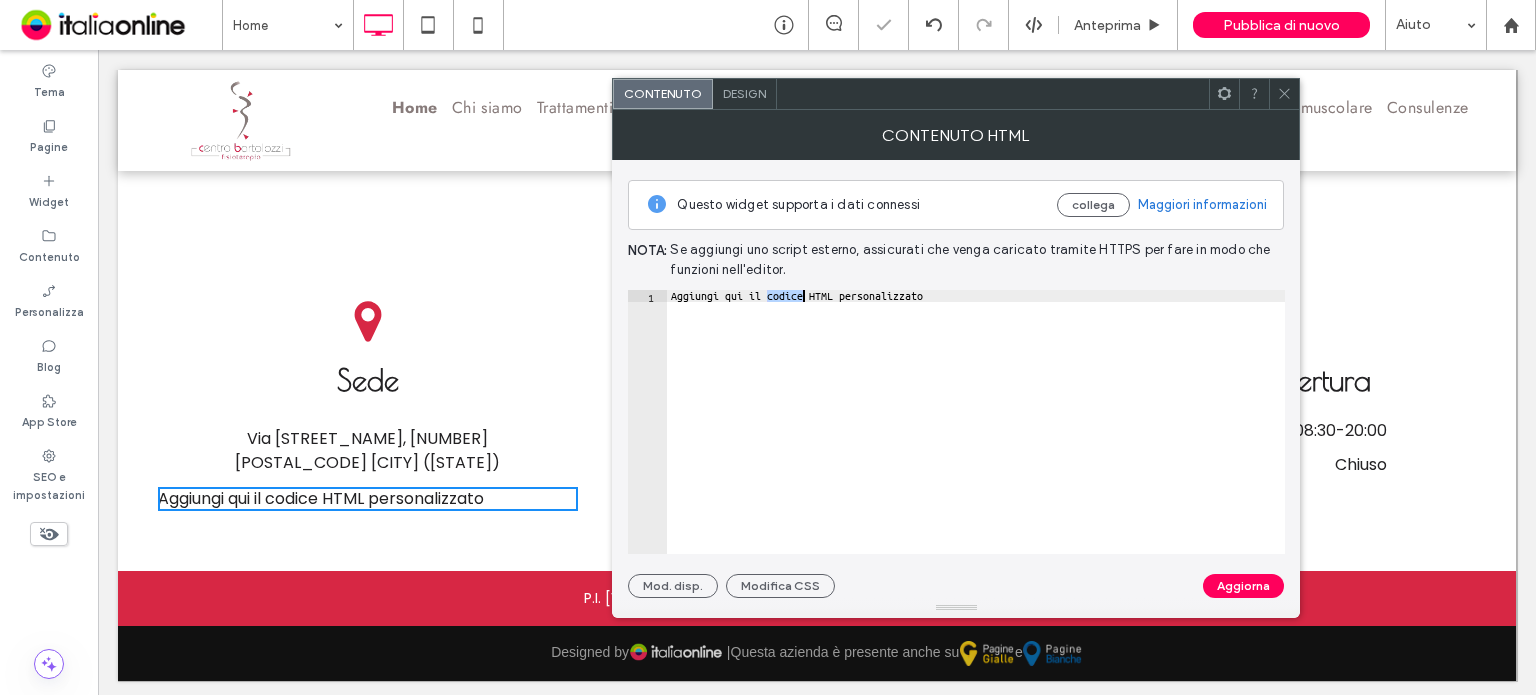 click on "Aggiungi qui il codice HTML personalizzato" at bounding box center [976, 434] 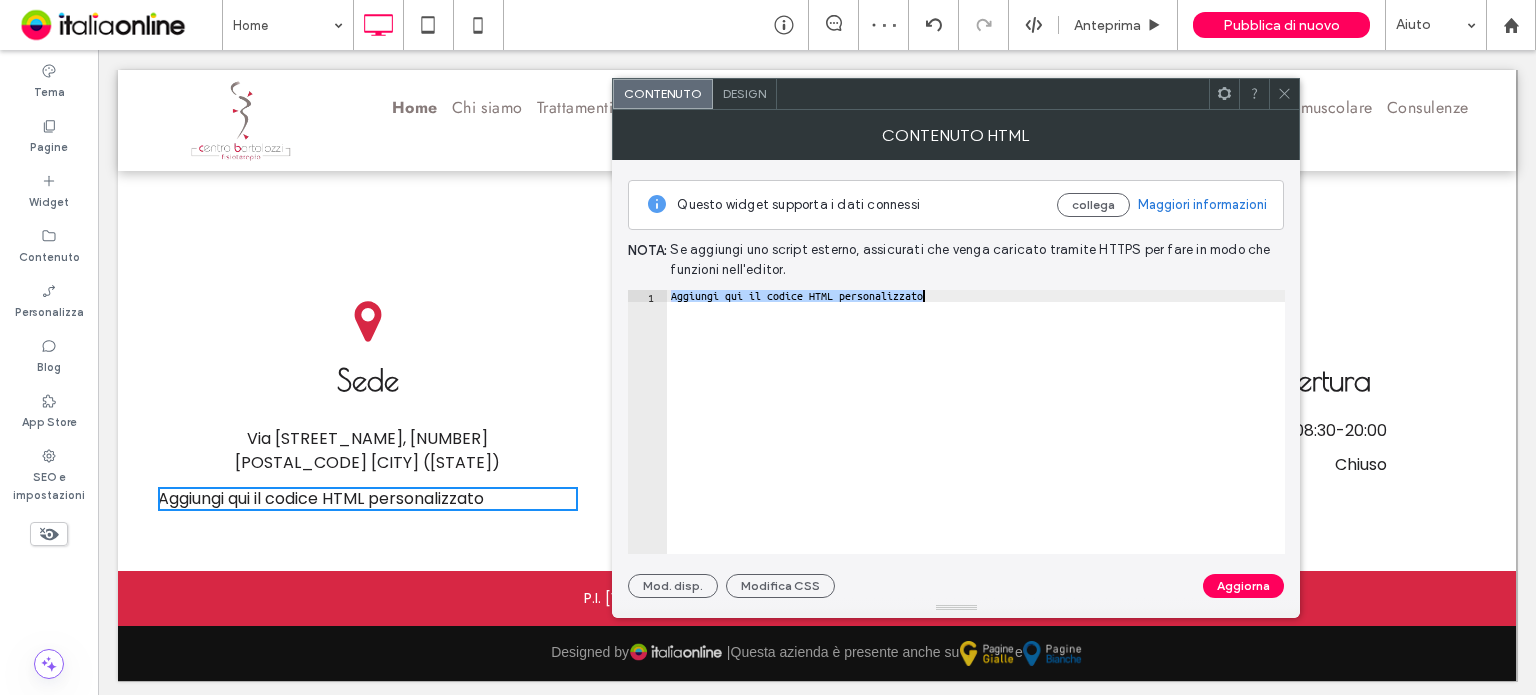 paste 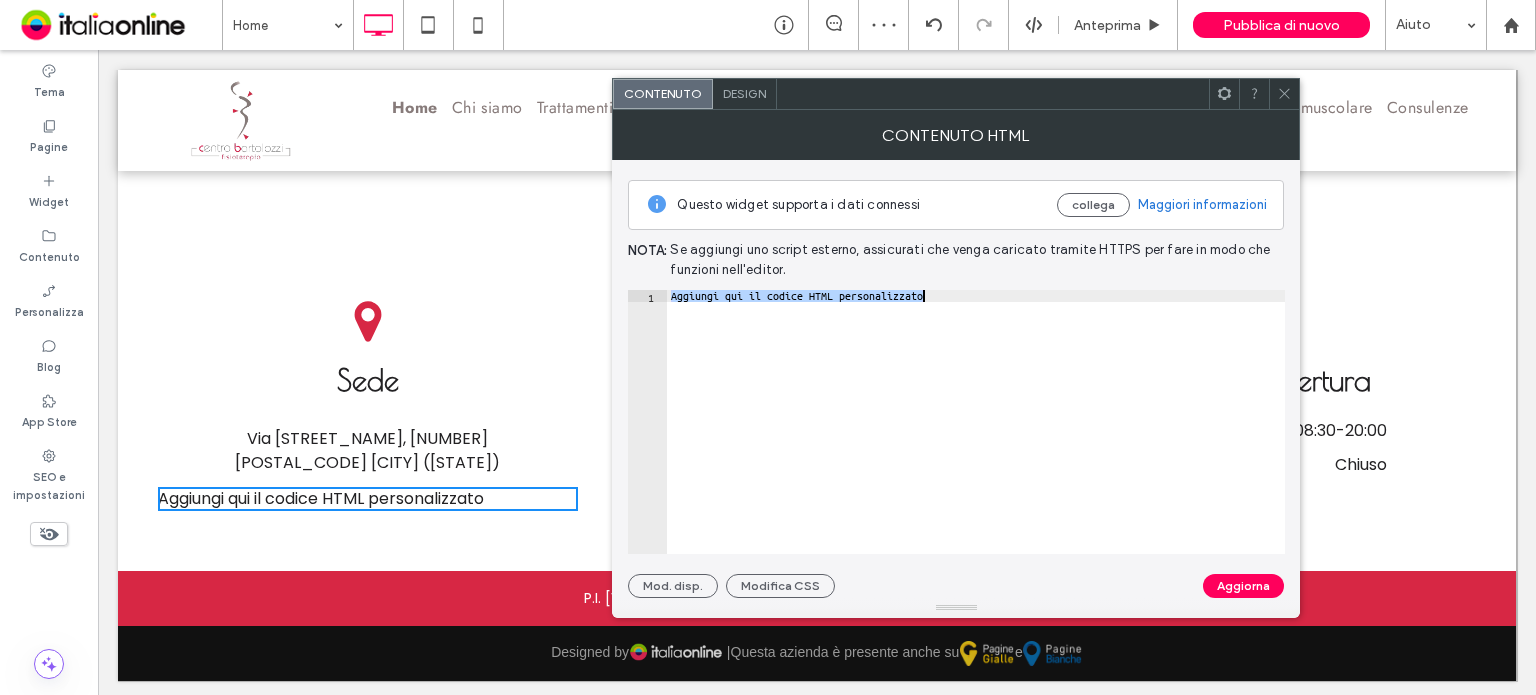type 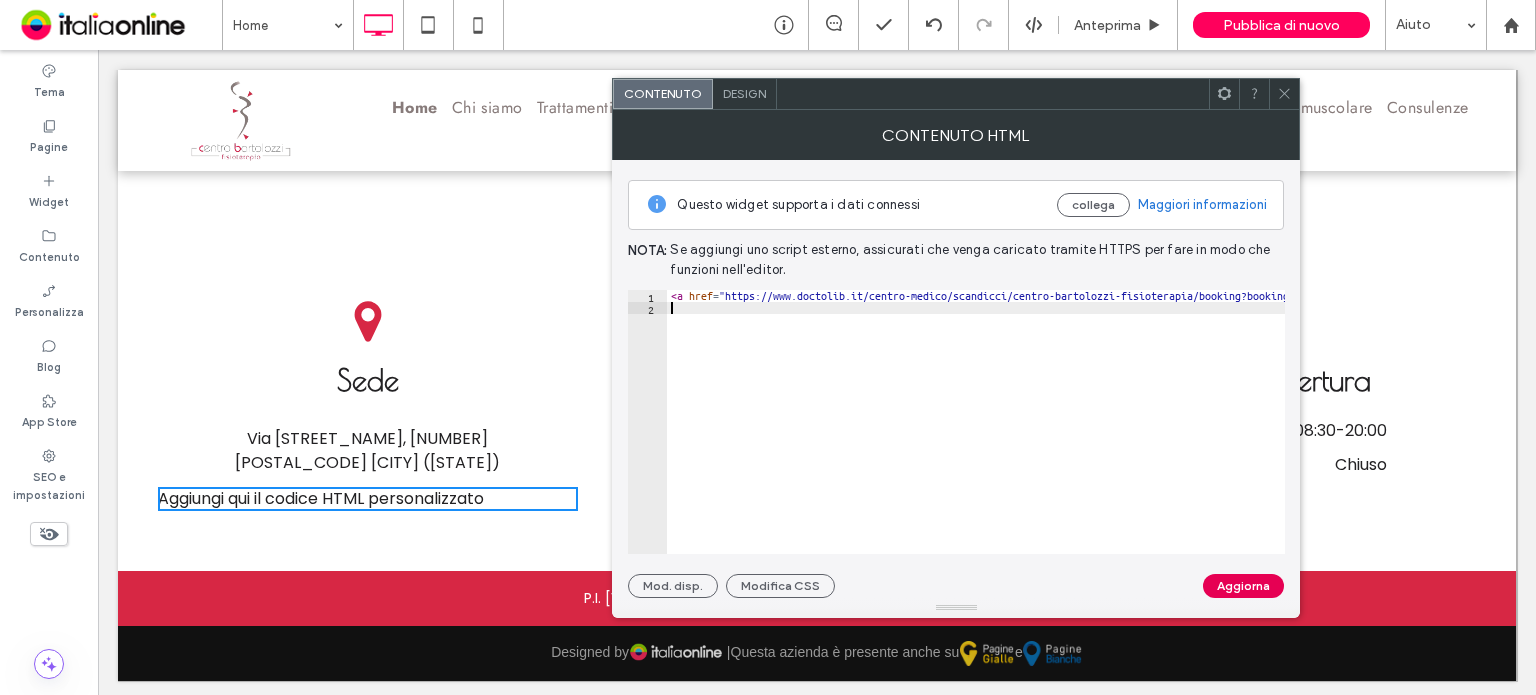 click on "Aggiorna" at bounding box center [1243, 586] 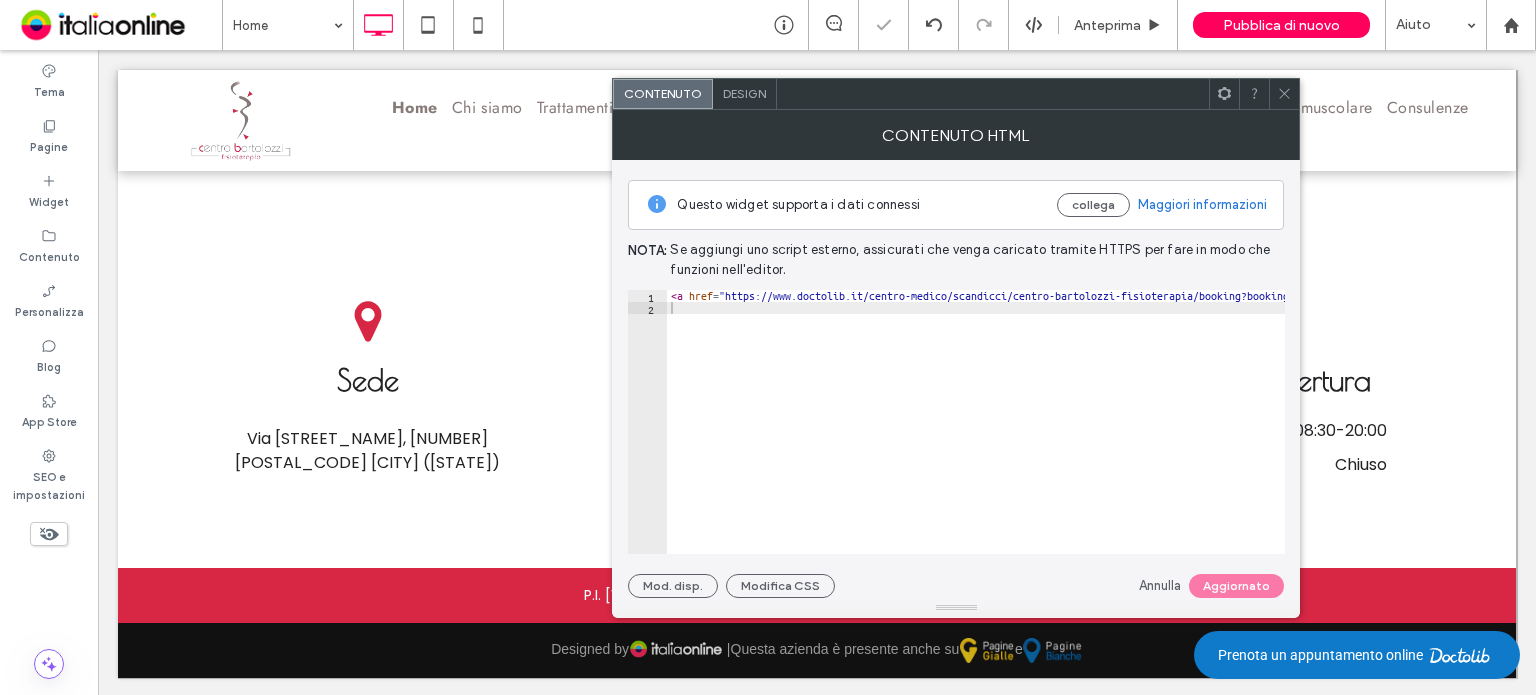 click 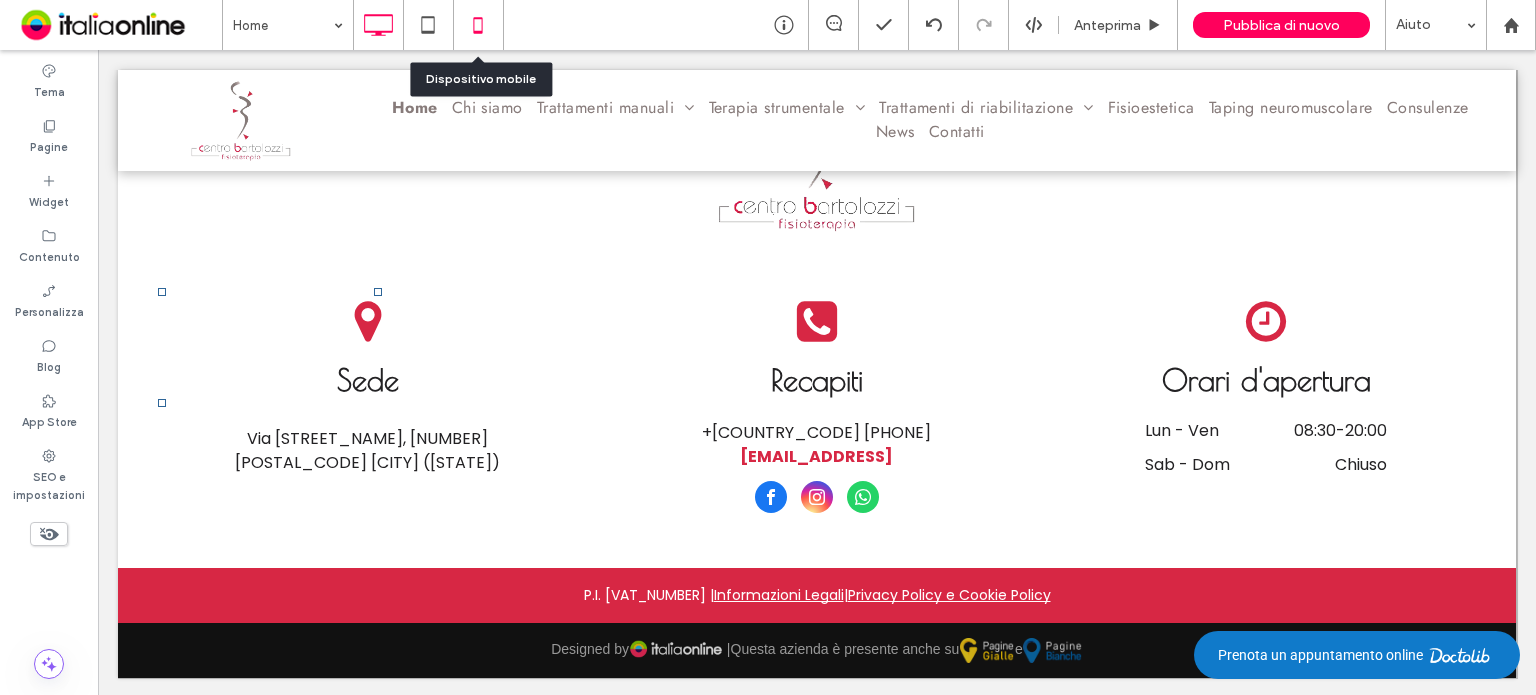 click 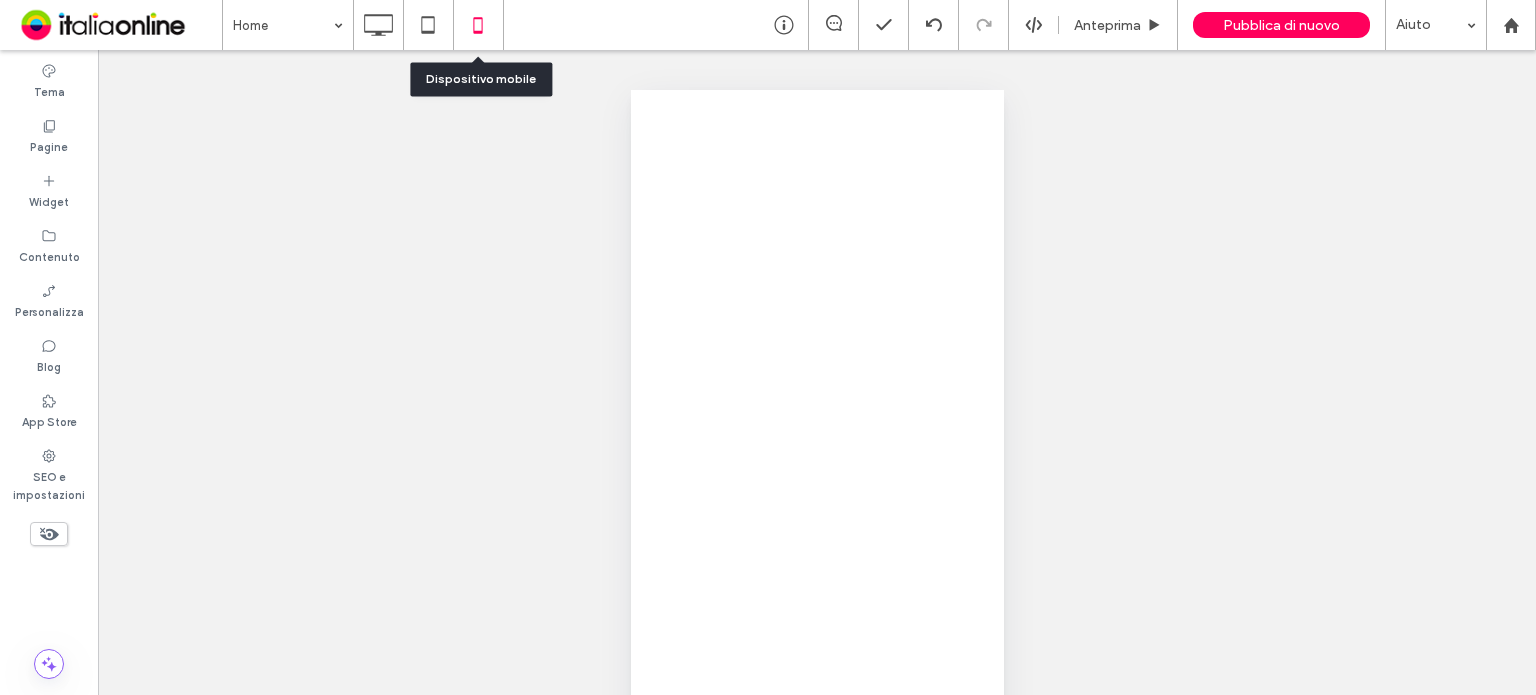 scroll, scrollTop: 0, scrollLeft: 0, axis: both 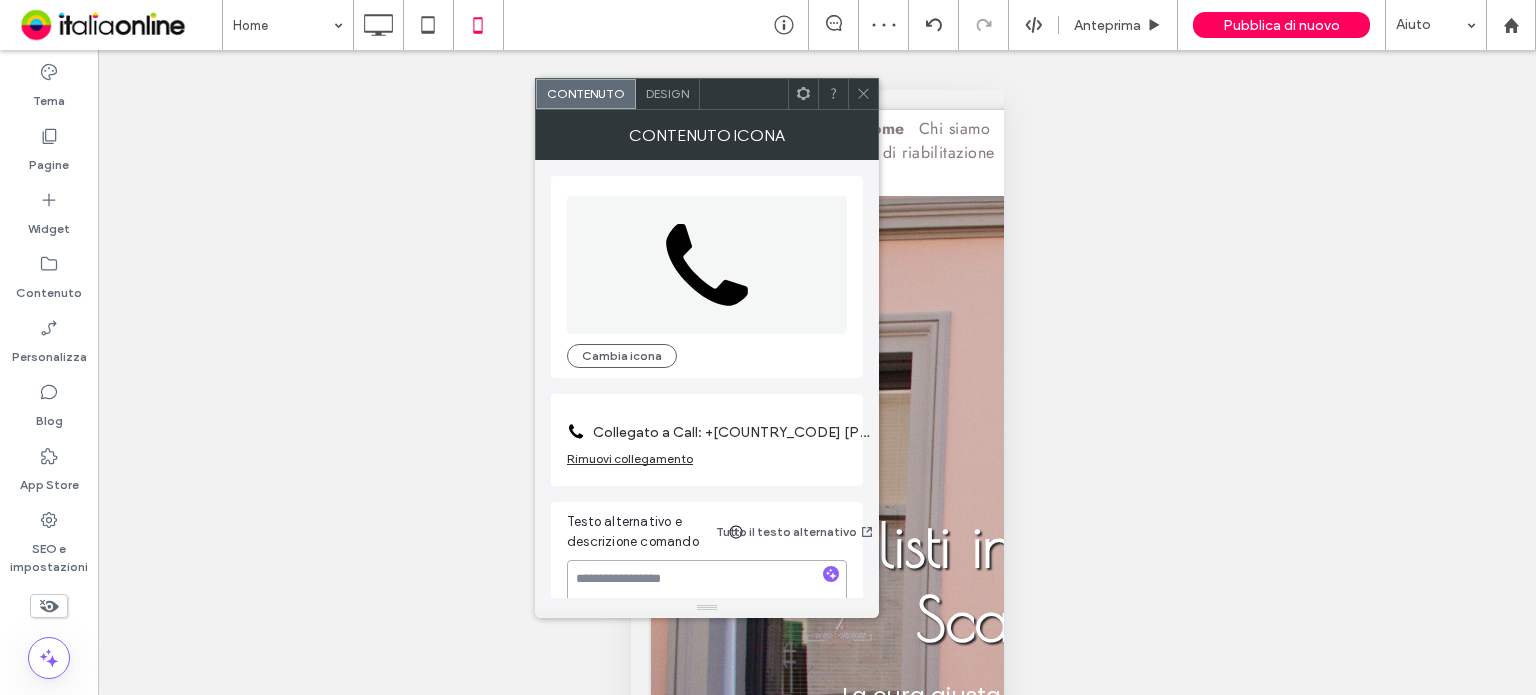 click at bounding box center (707, 588) 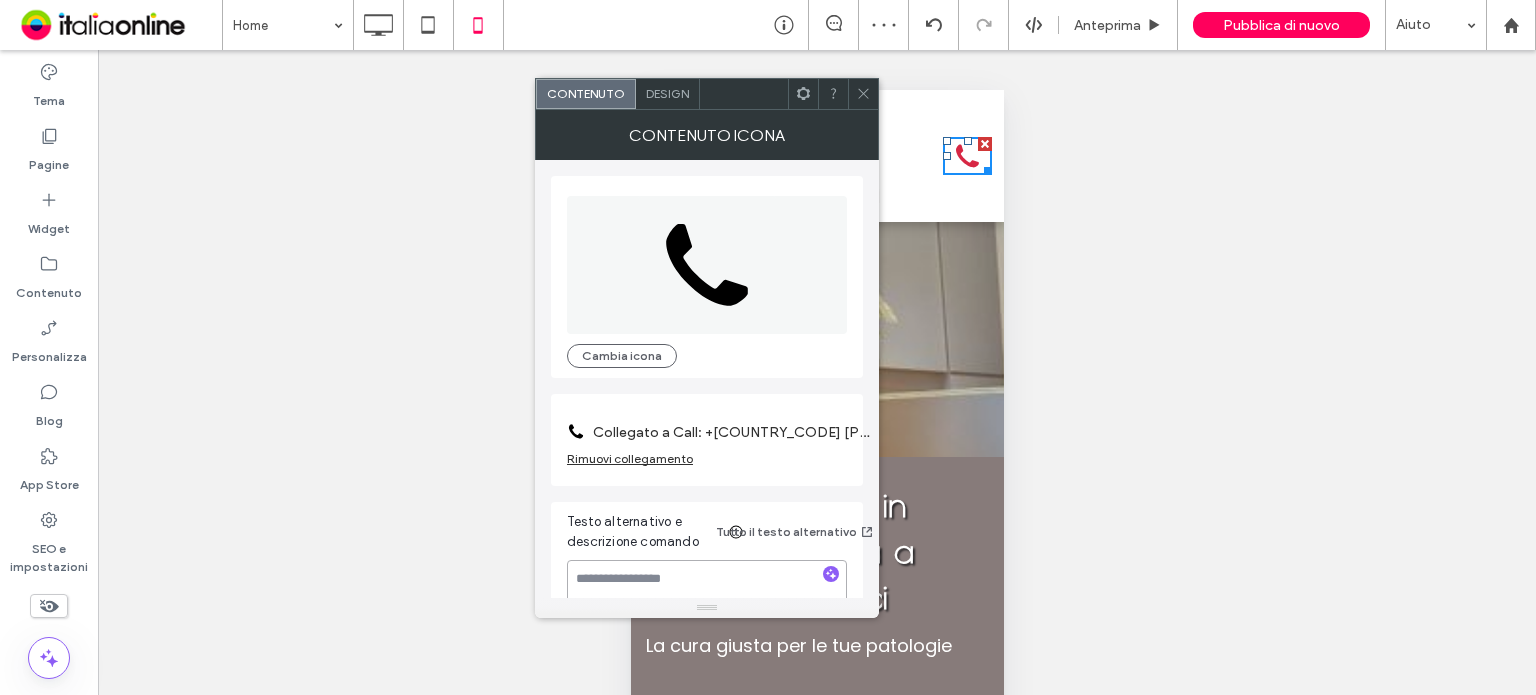 scroll, scrollTop: 0, scrollLeft: 0, axis: both 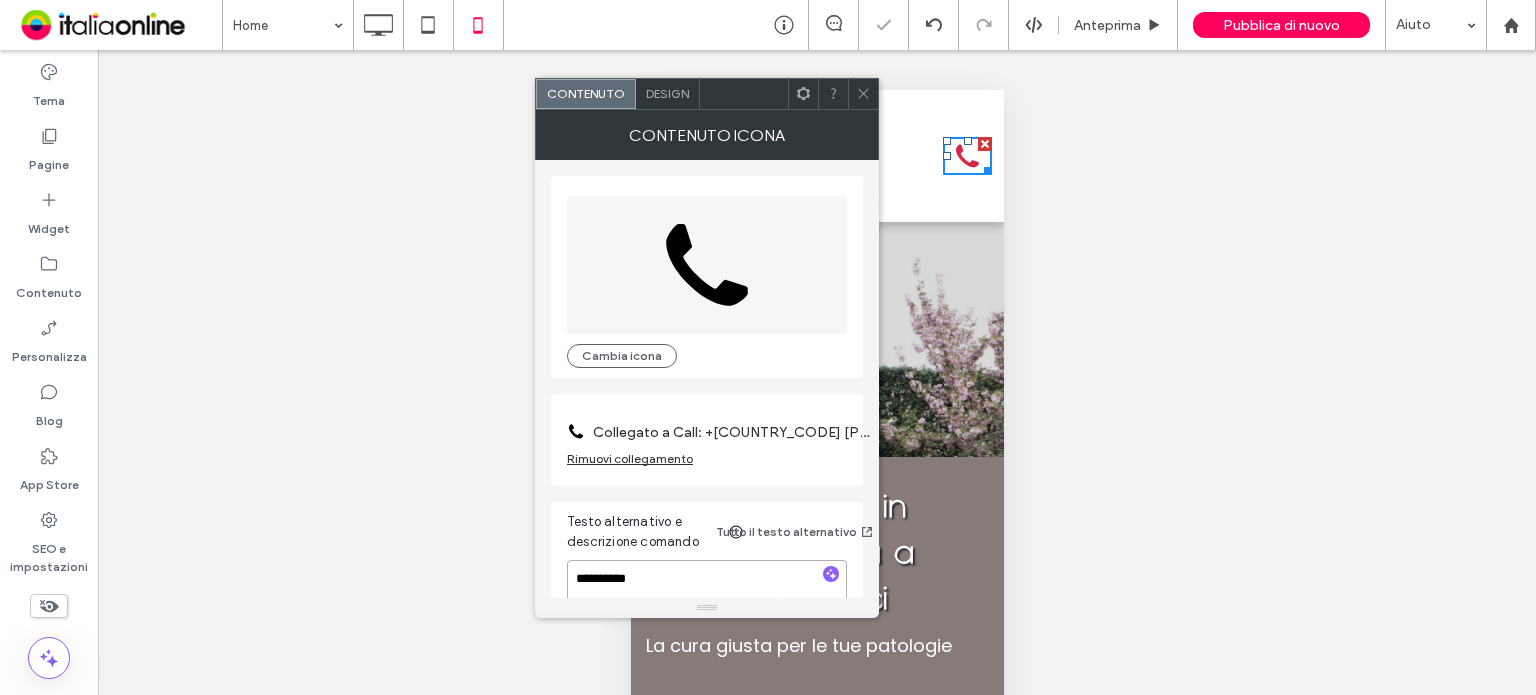 type on "**********" 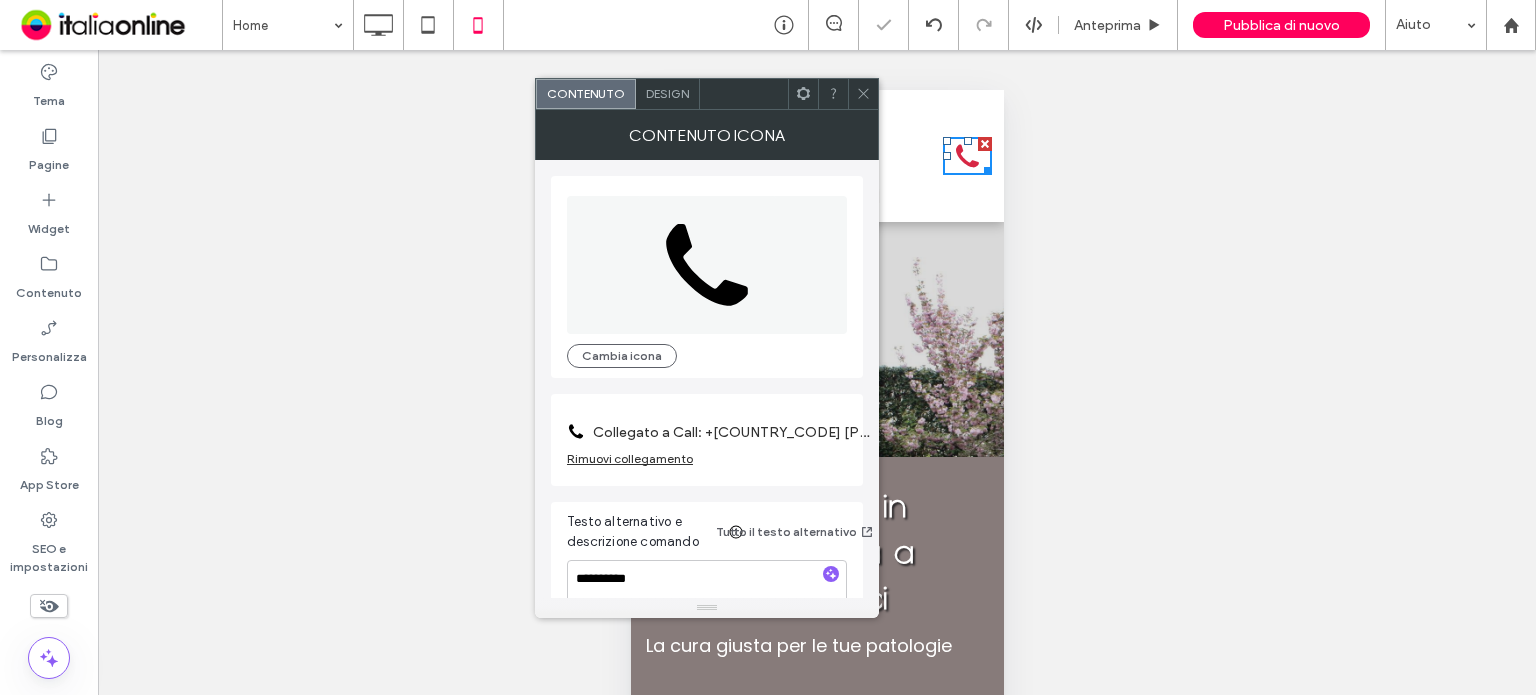 click 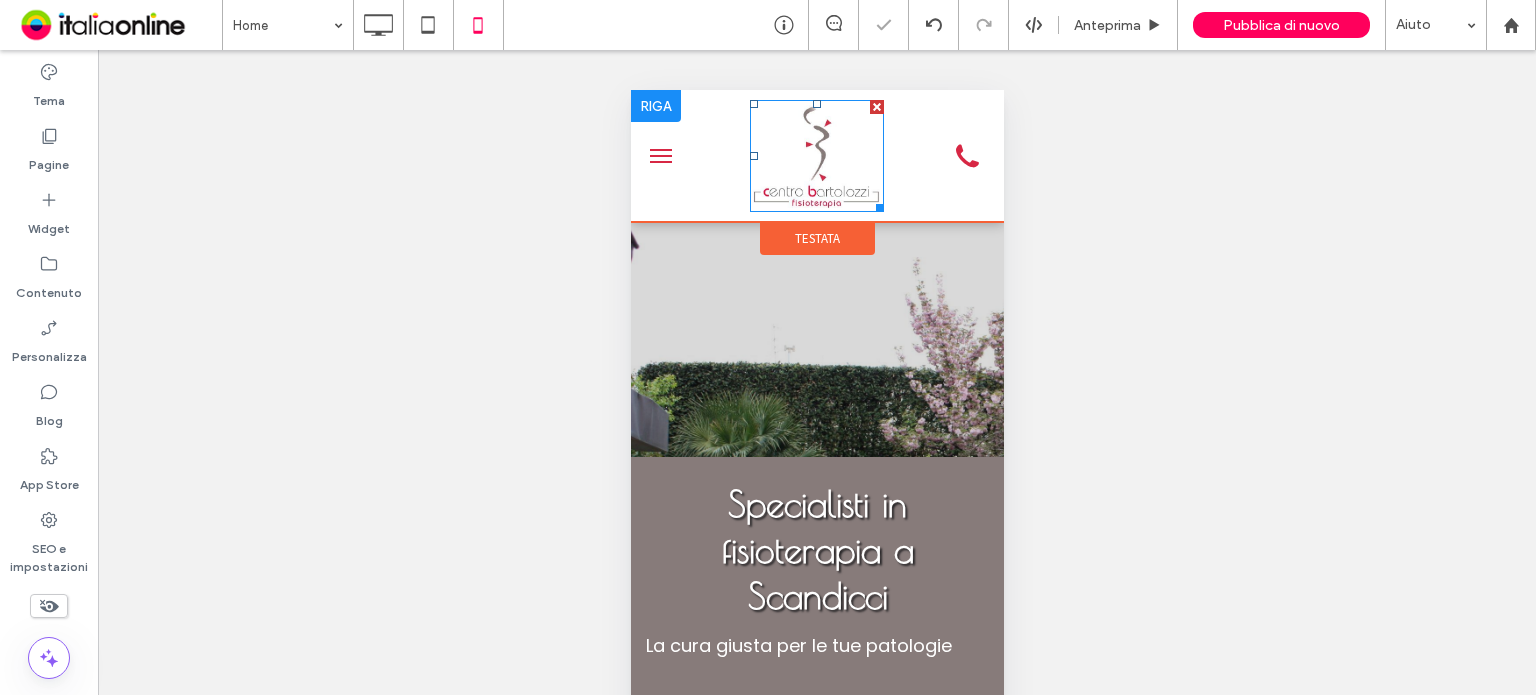 click at bounding box center [816, 156] 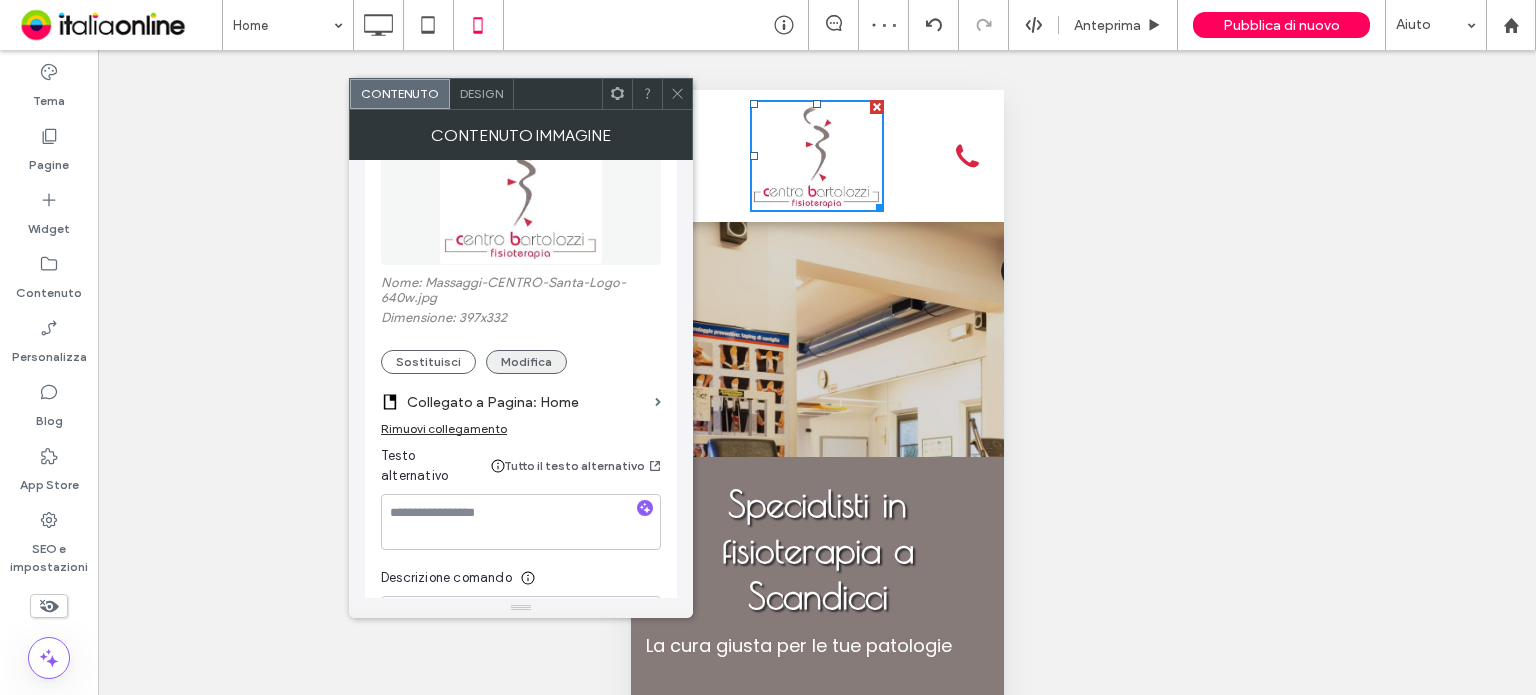 scroll, scrollTop: 300, scrollLeft: 0, axis: vertical 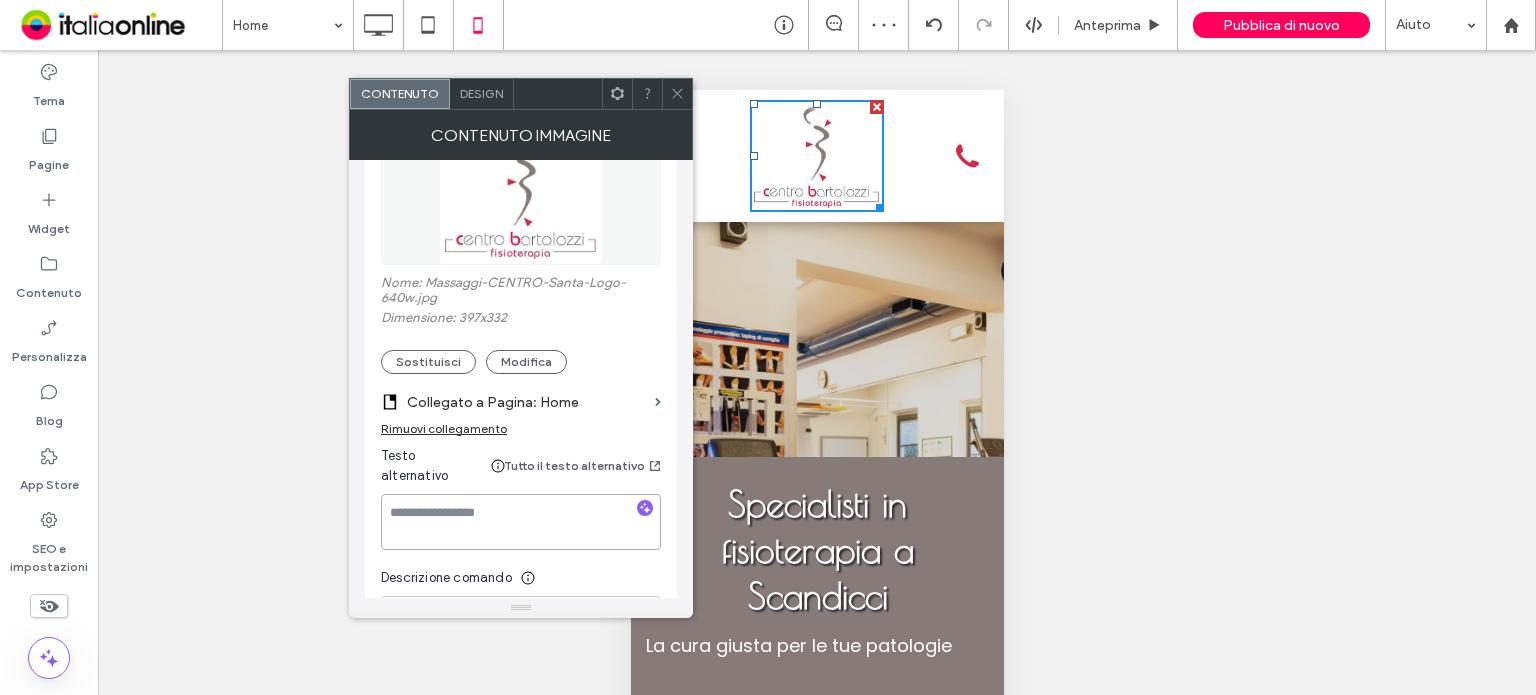 click at bounding box center [521, 522] 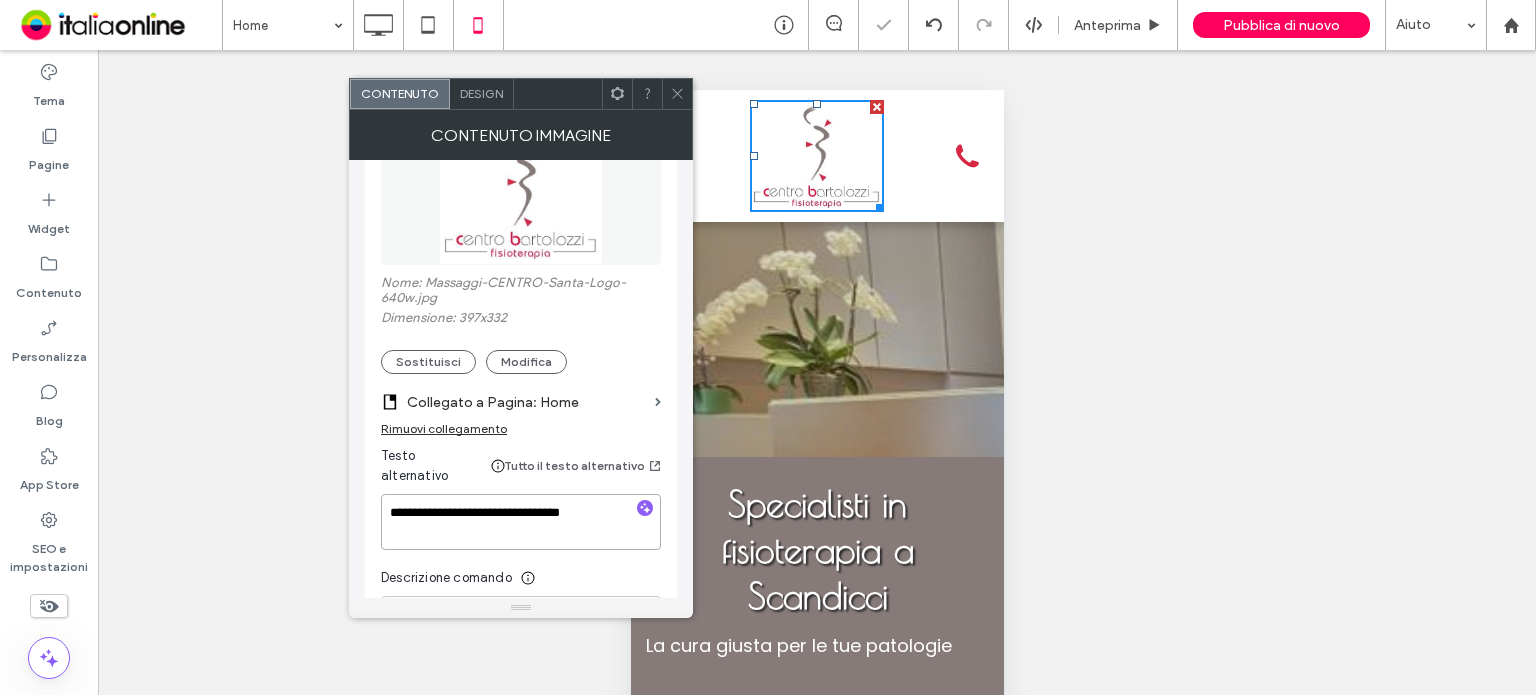 click on "**********" at bounding box center [521, 522] 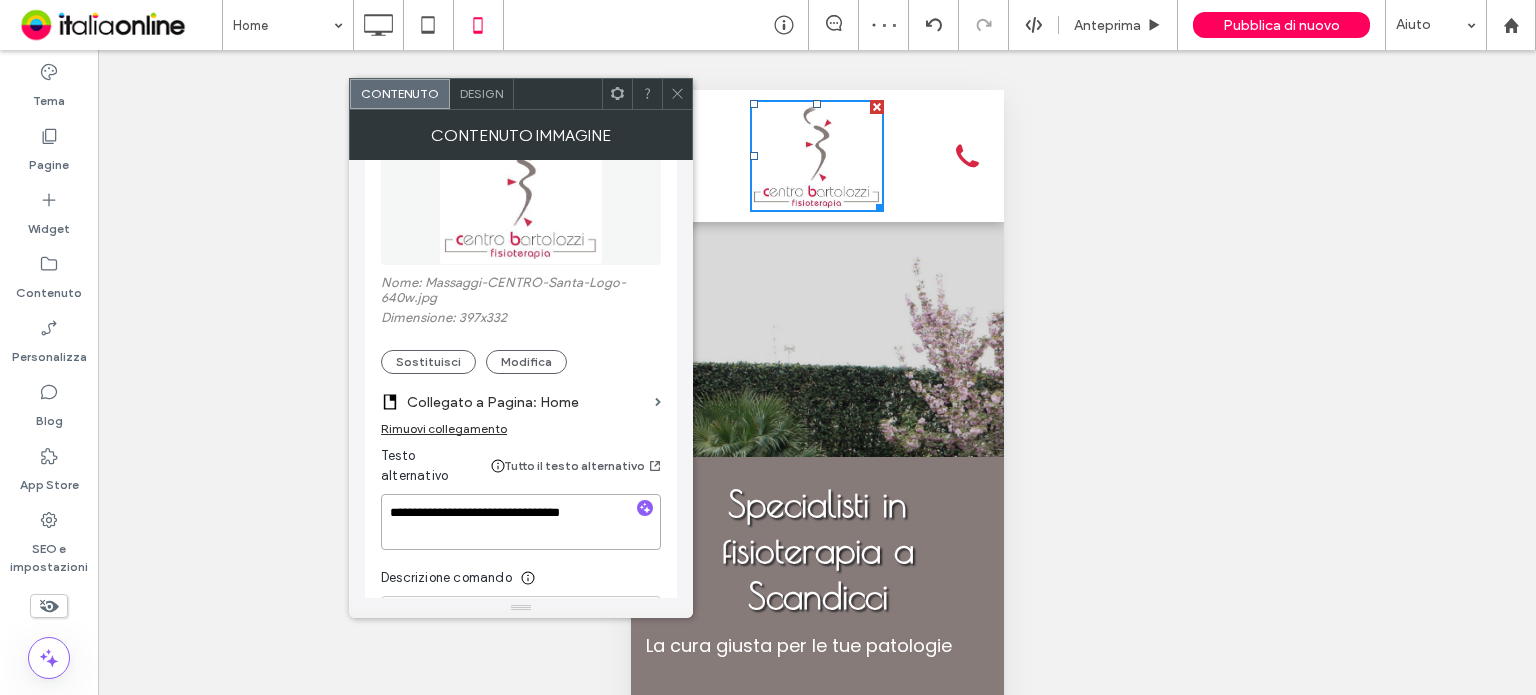 type on "**********" 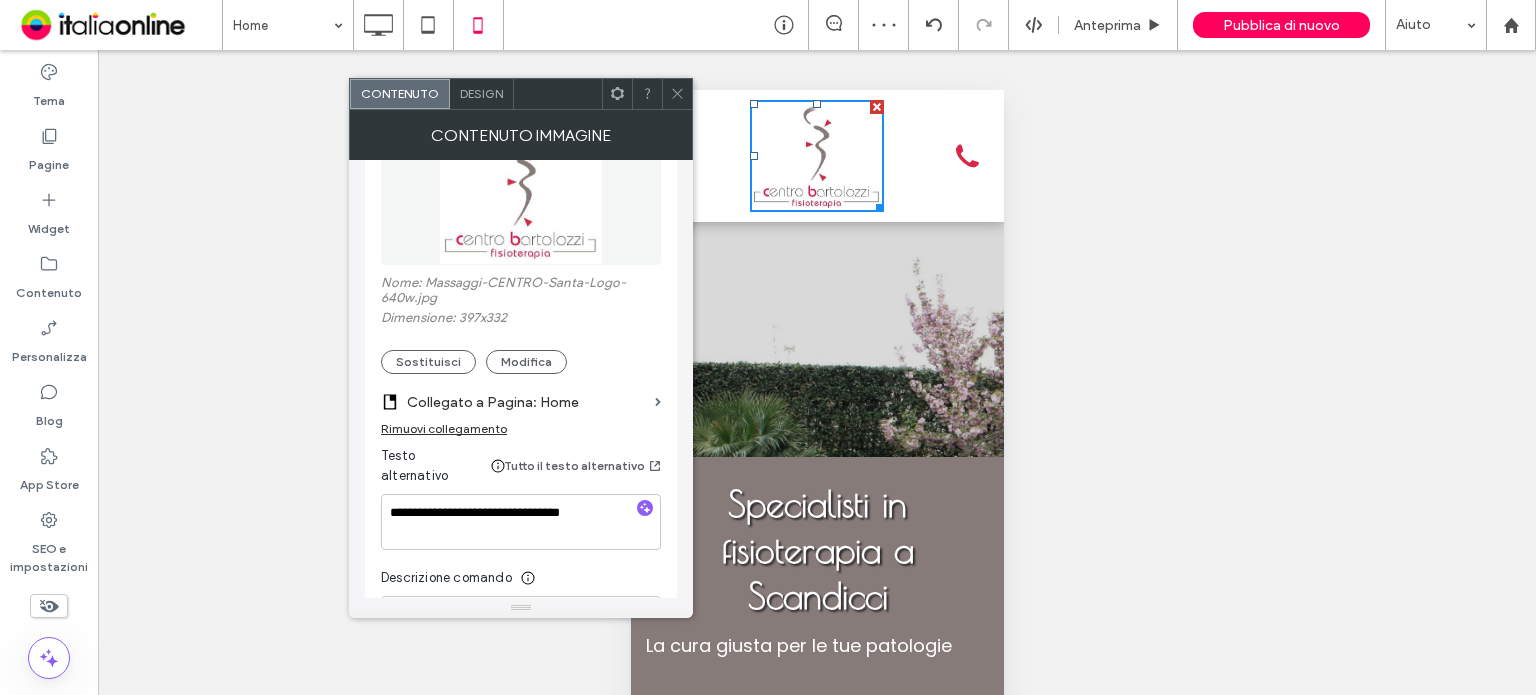 click 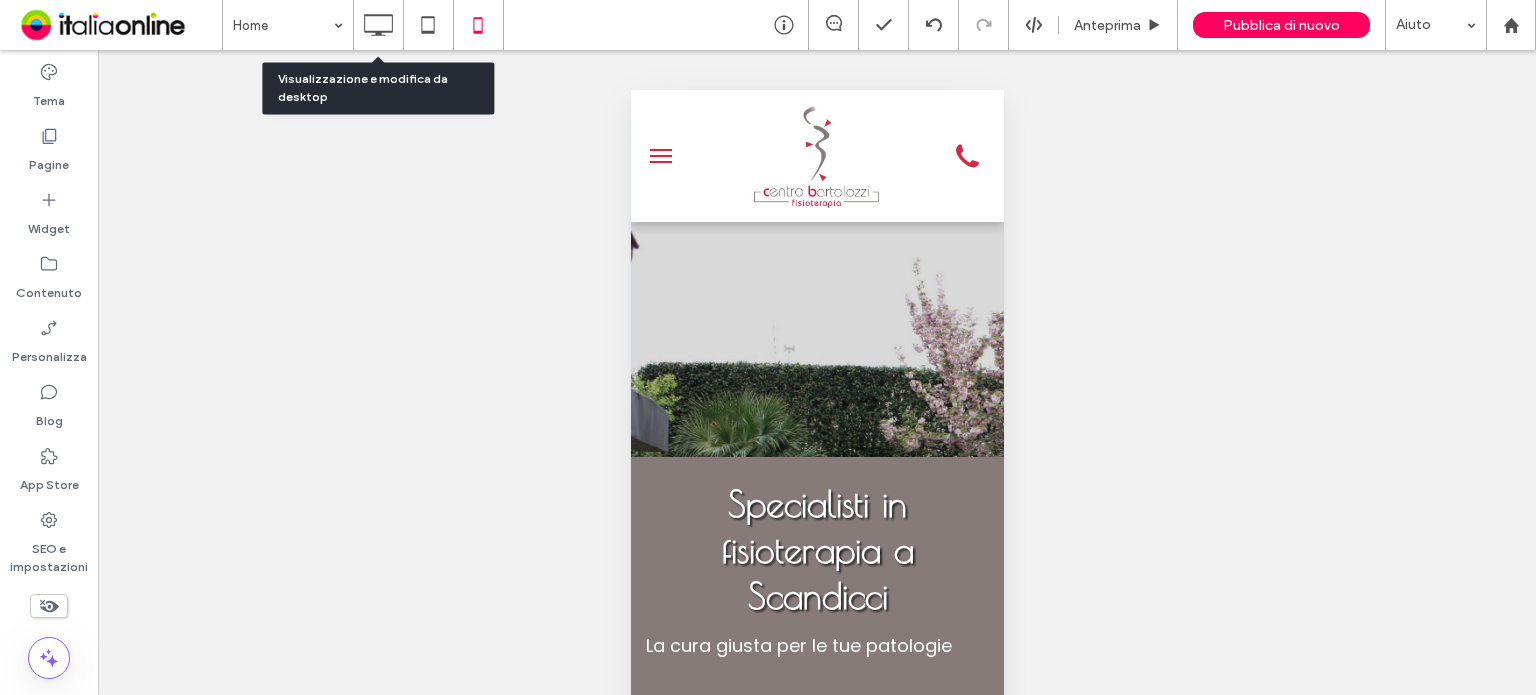 drag, startPoint x: 367, startPoint y: 15, endPoint x: 440, endPoint y: 126, distance: 132.8533 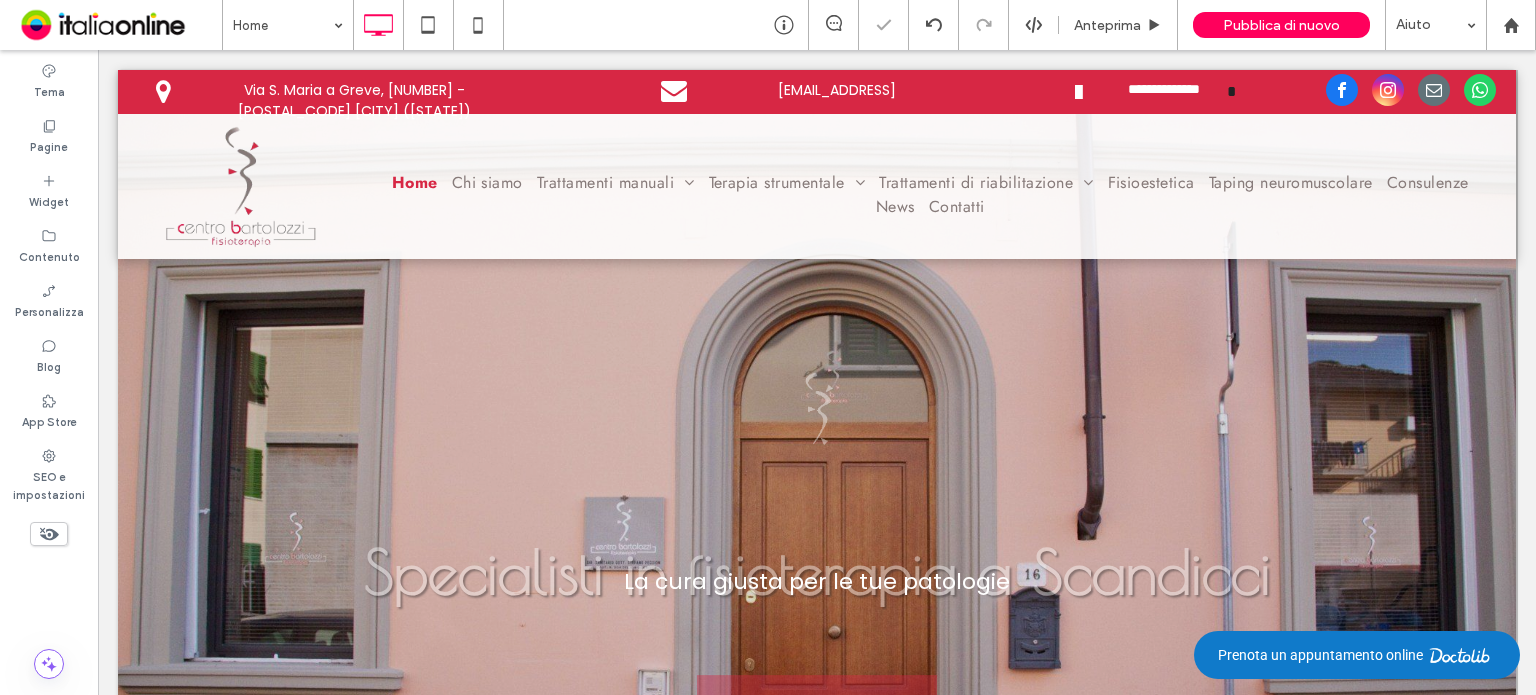 scroll, scrollTop: 0, scrollLeft: 0, axis: both 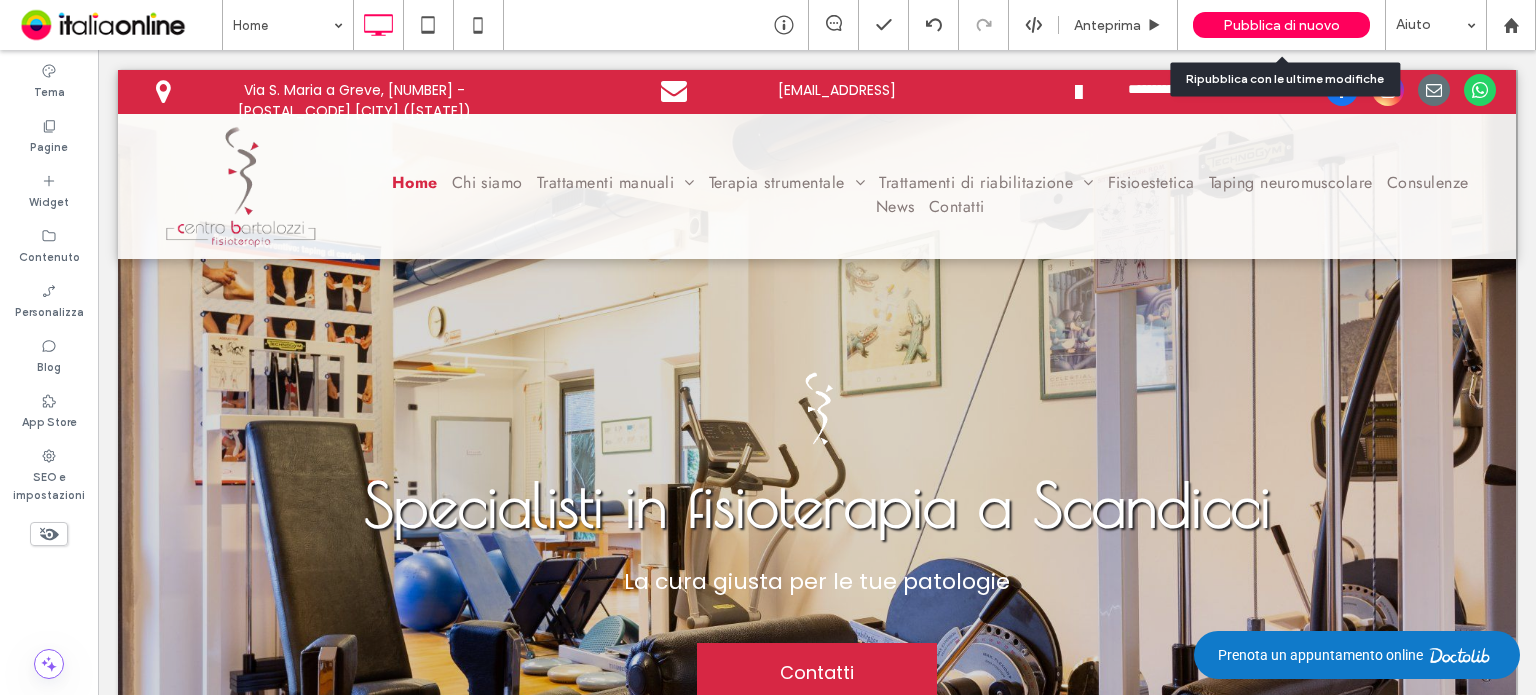 click on "Pubblica di nuovo" at bounding box center (1281, 25) 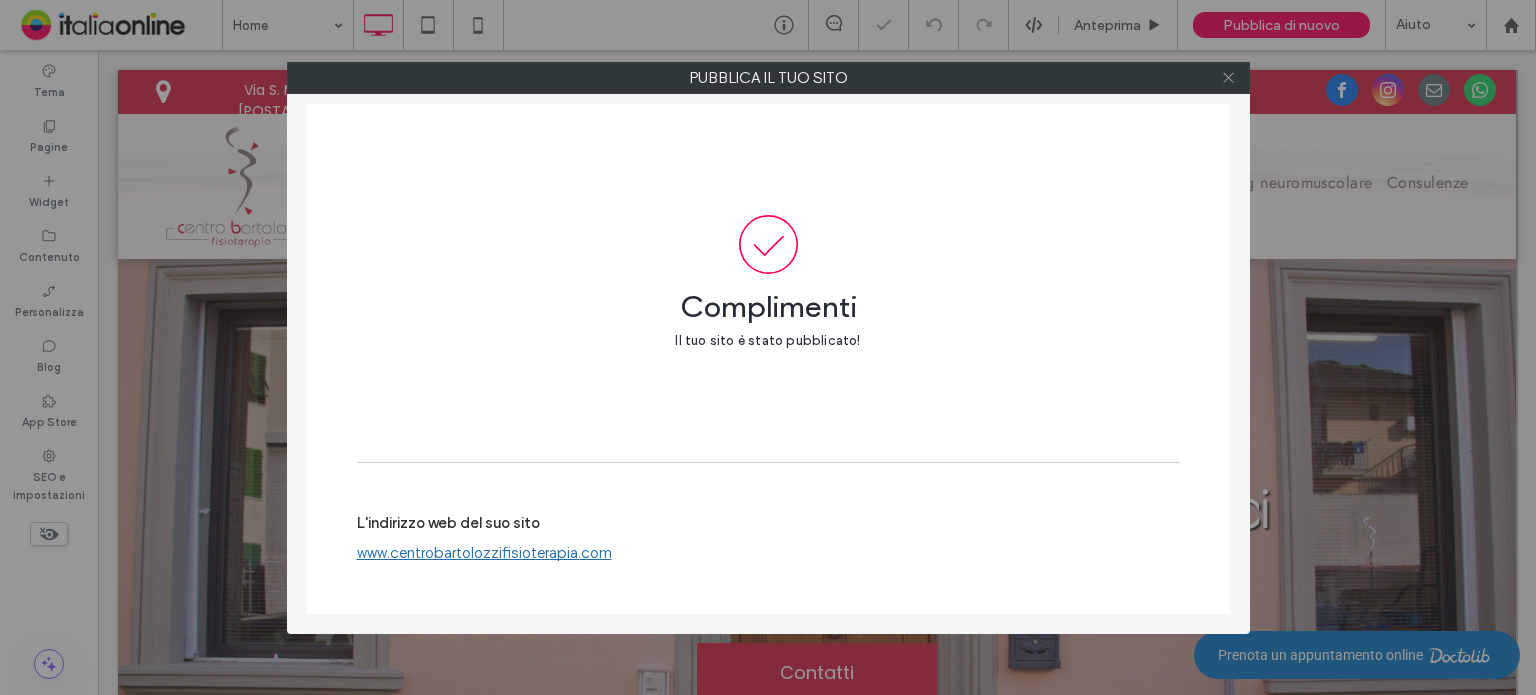 click 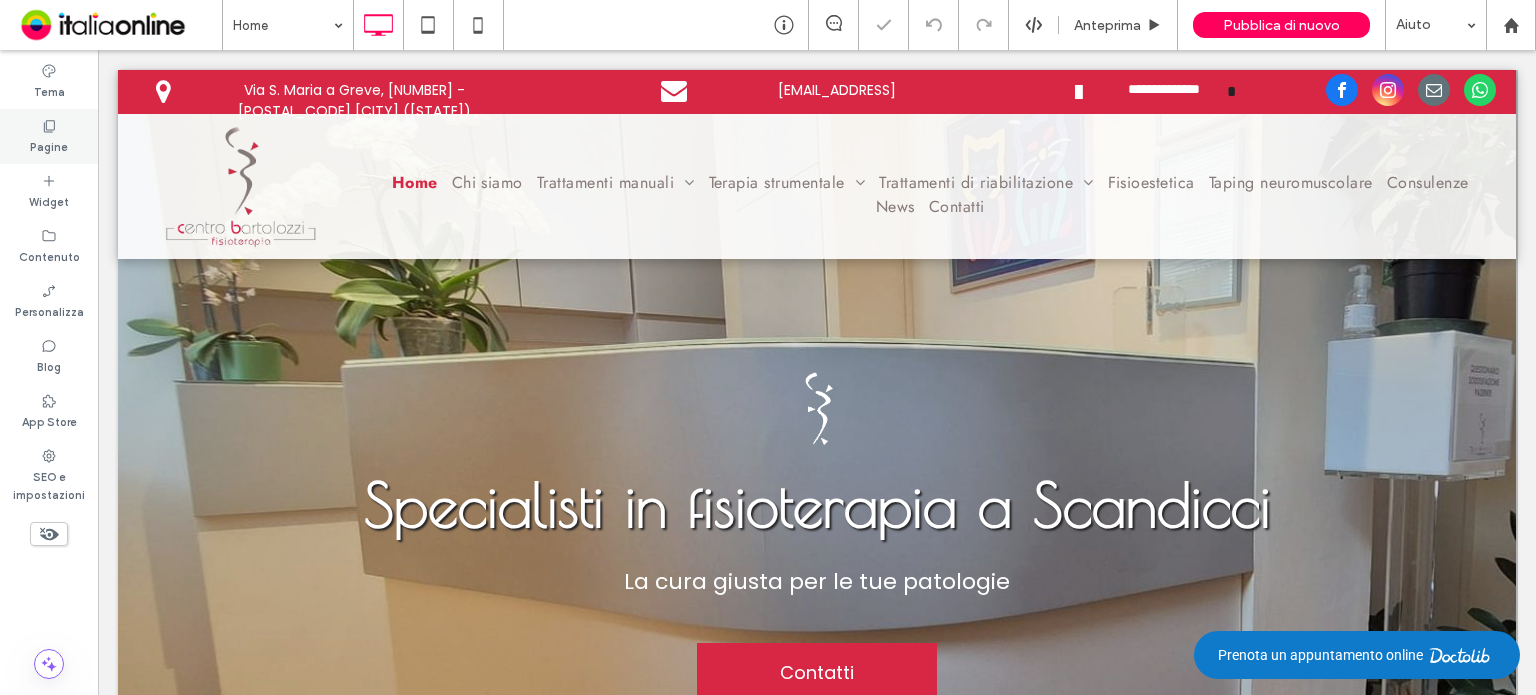 drag, startPoint x: 49, startPoint y: 151, endPoint x: 239, endPoint y: 302, distance: 242.69528 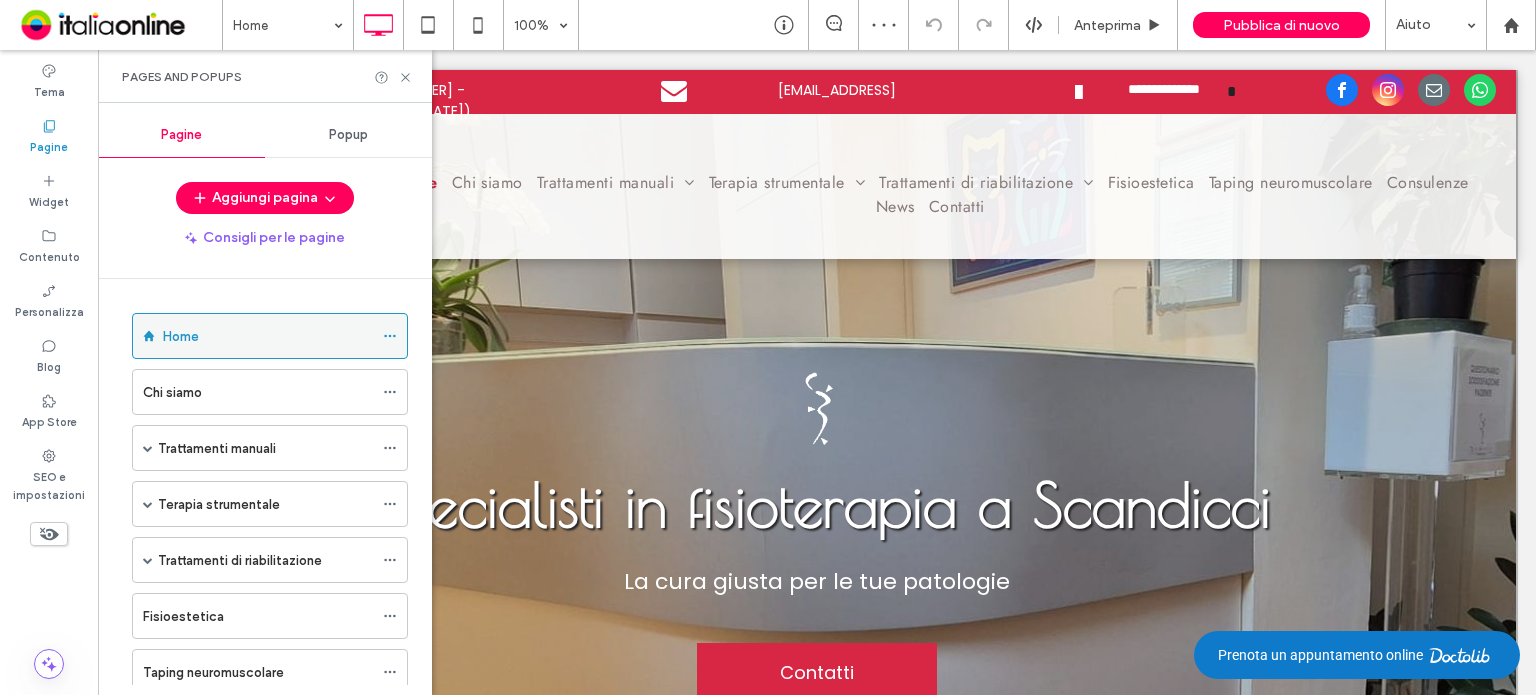 click at bounding box center [390, 336] 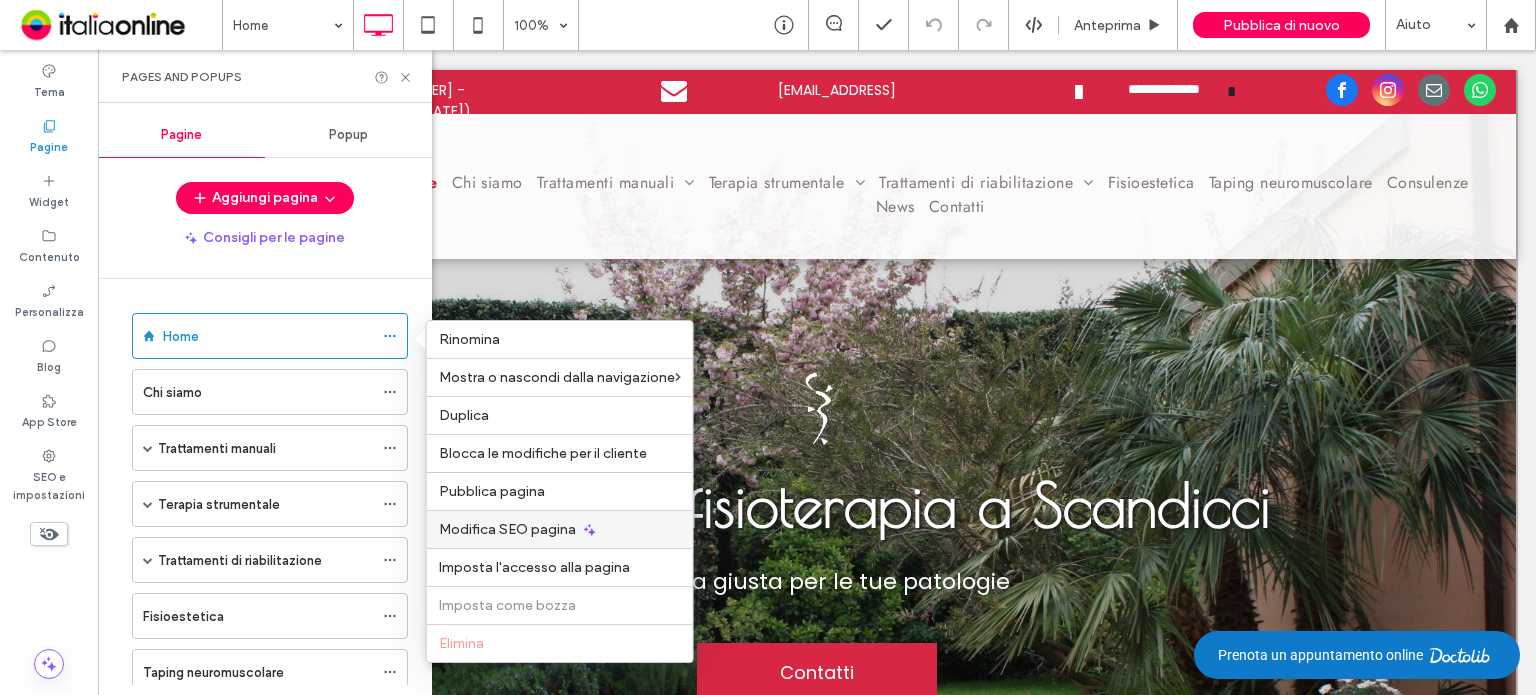 click on "Modifica SEO pagina" at bounding box center [507, 529] 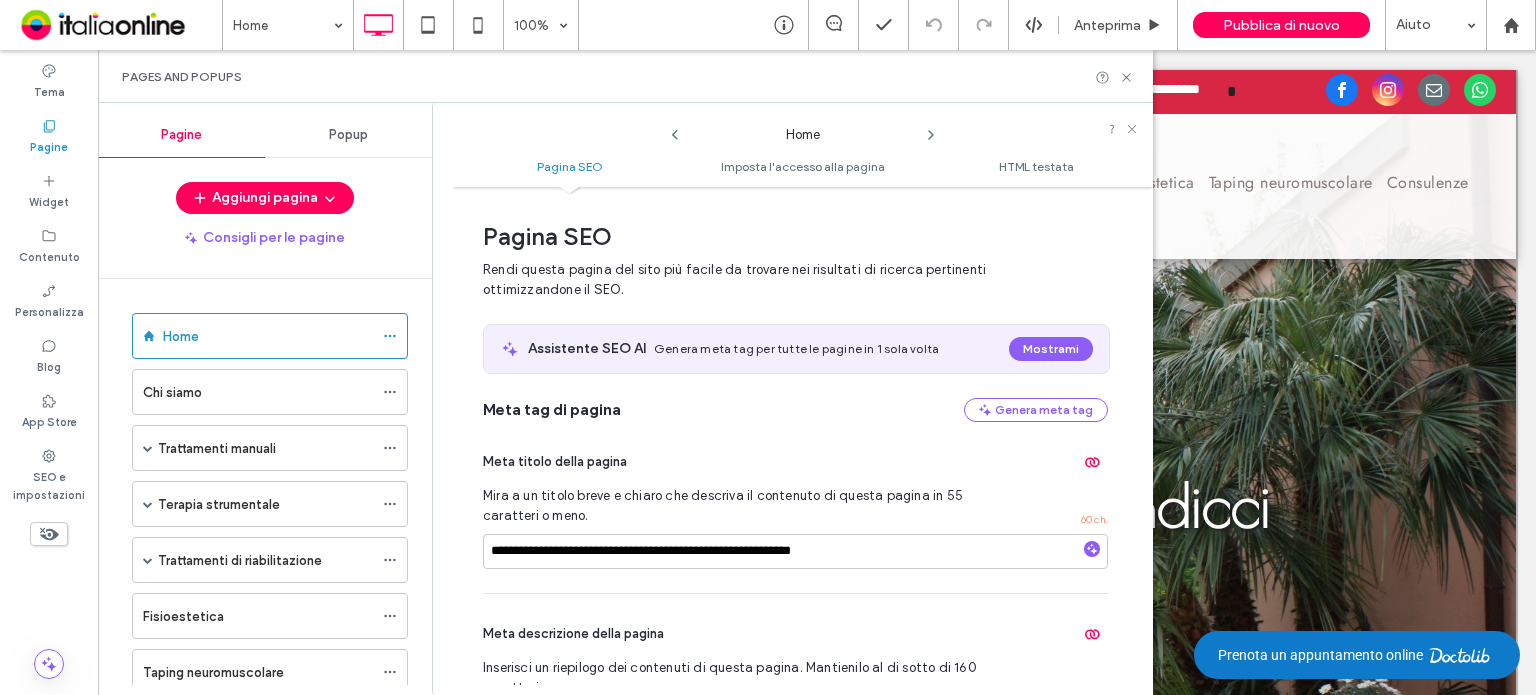 scroll, scrollTop: 9, scrollLeft: 0, axis: vertical 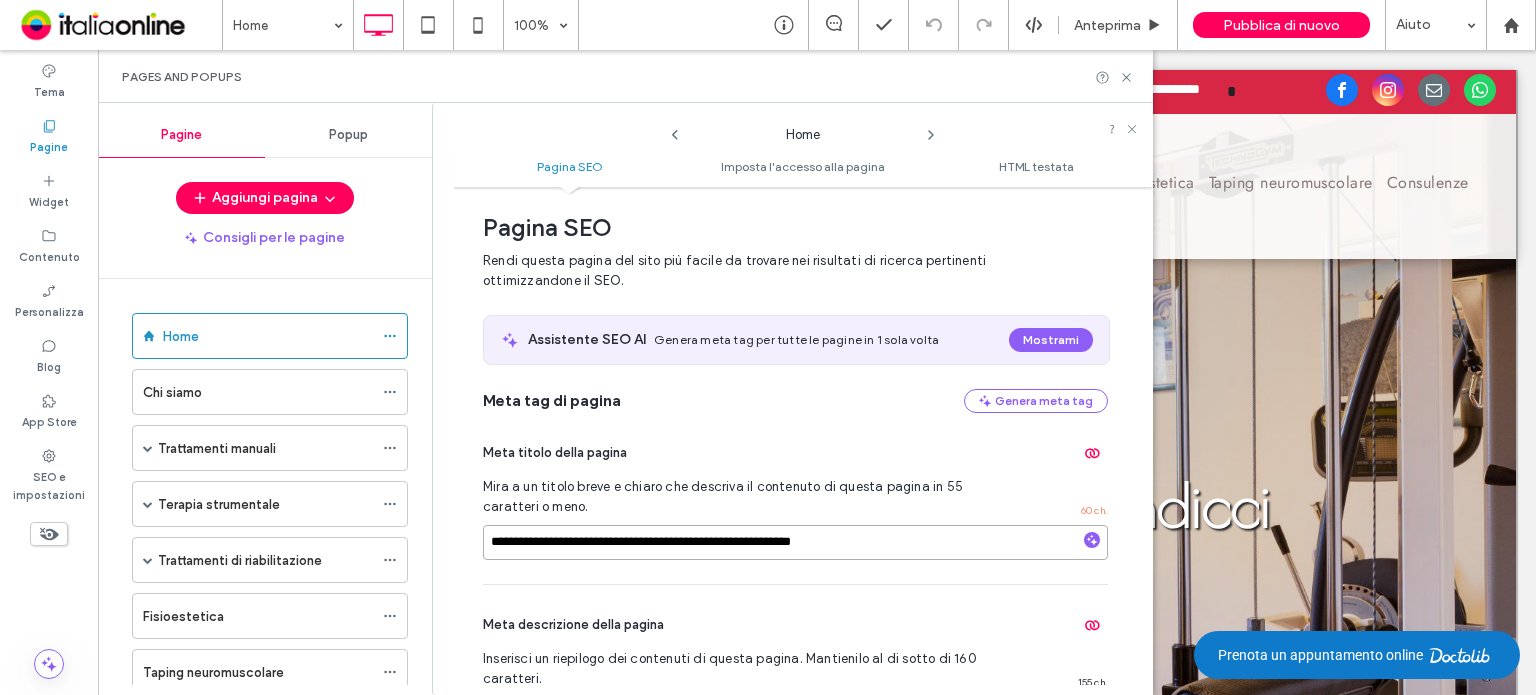 click on "**********" at bounding box center [795, 542] 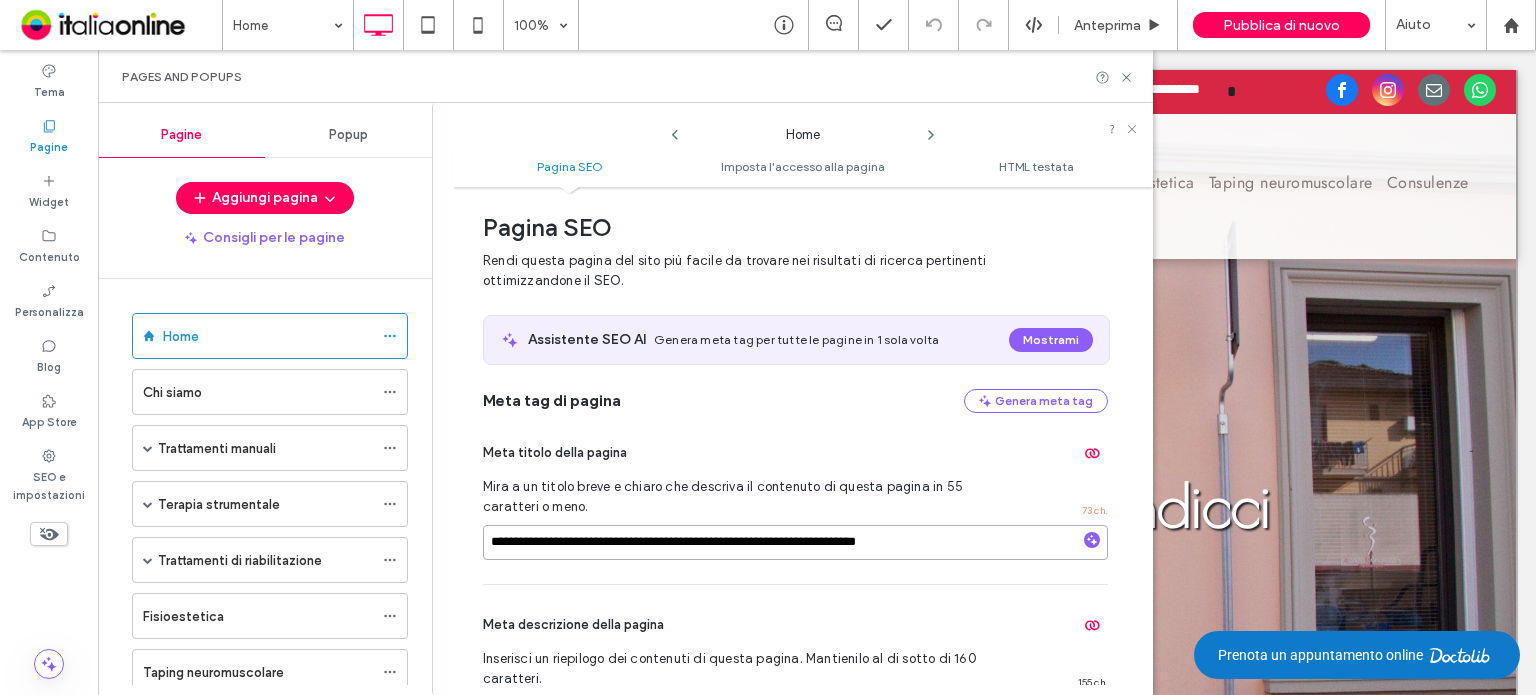 click on "**********" at bounding box center [795, 542] 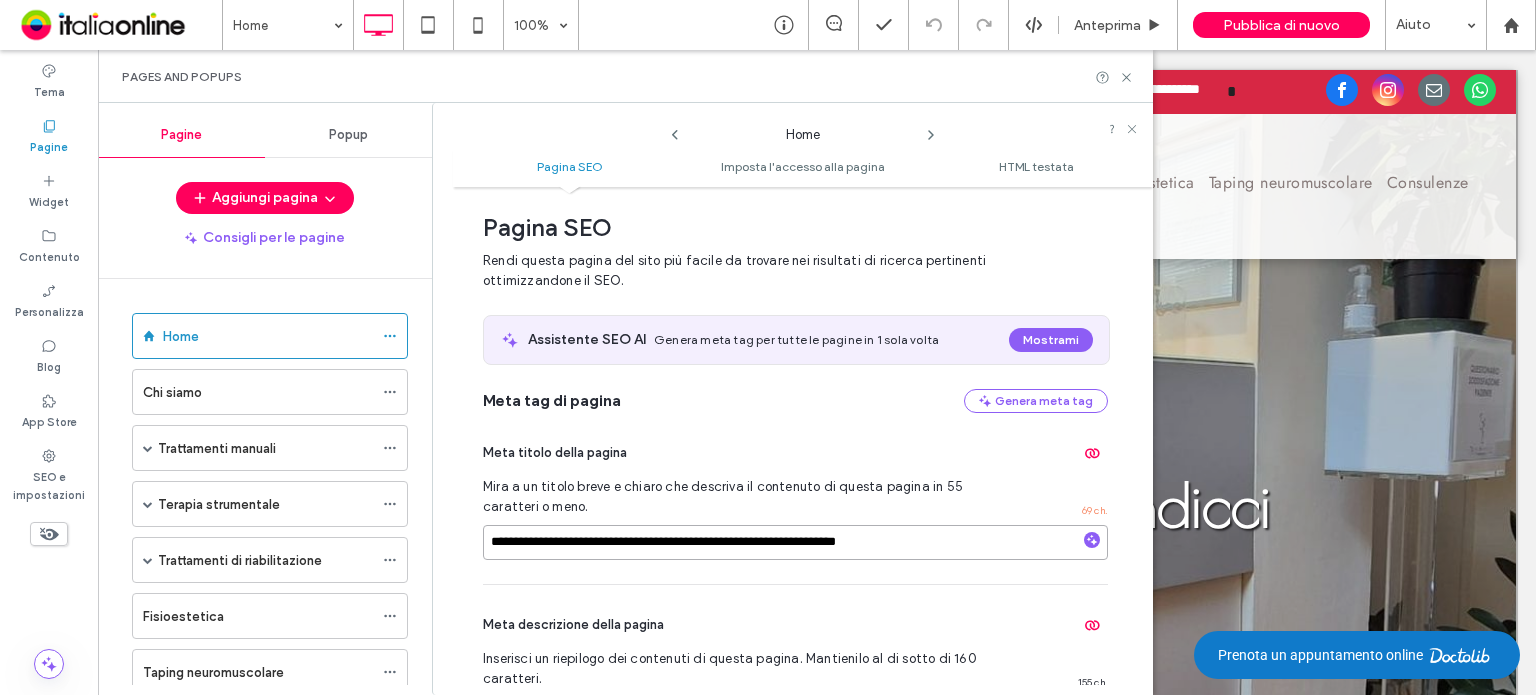 drag, startPoint x: 812, startPoint y: 531, endPoint x: 961, endPoint y: 540, distance: 149.27156 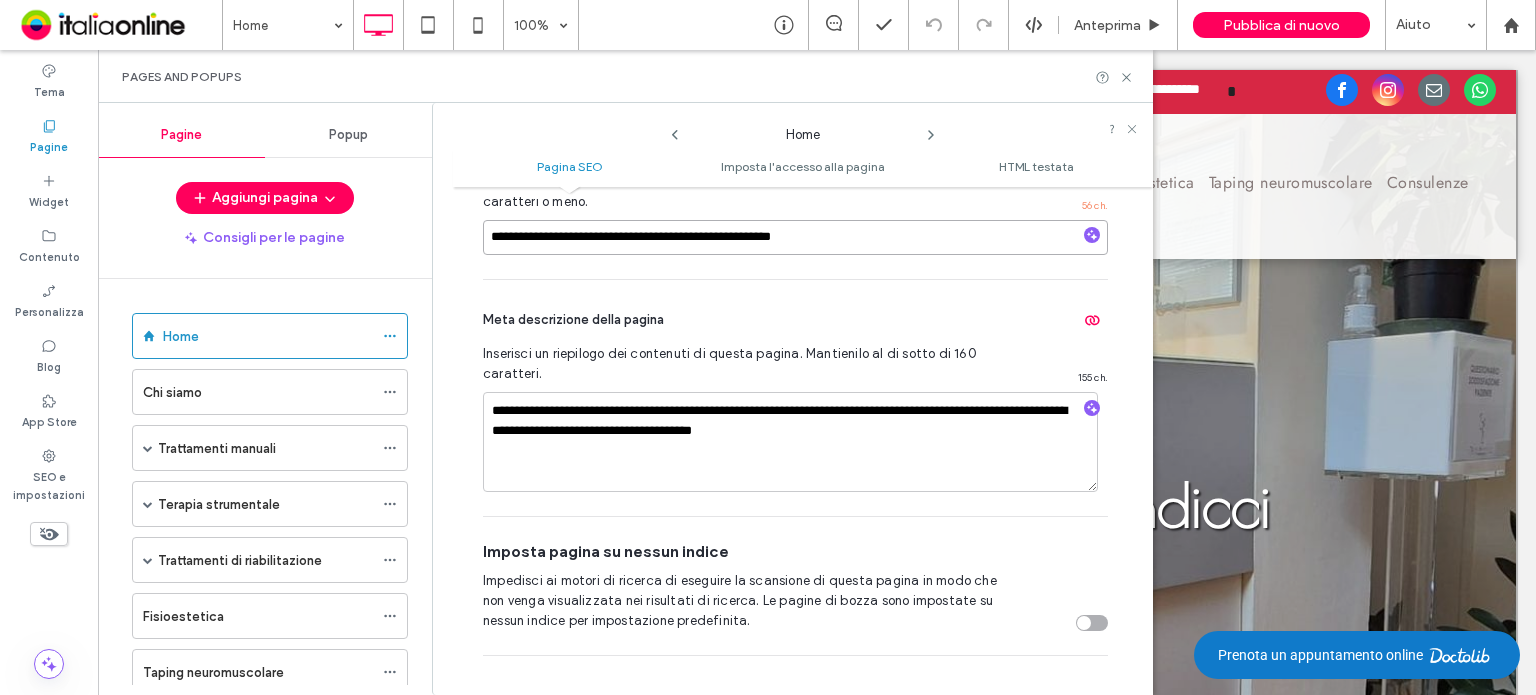 scroll, scrollTop: 409, scrollLeft: 0, axis: vertical 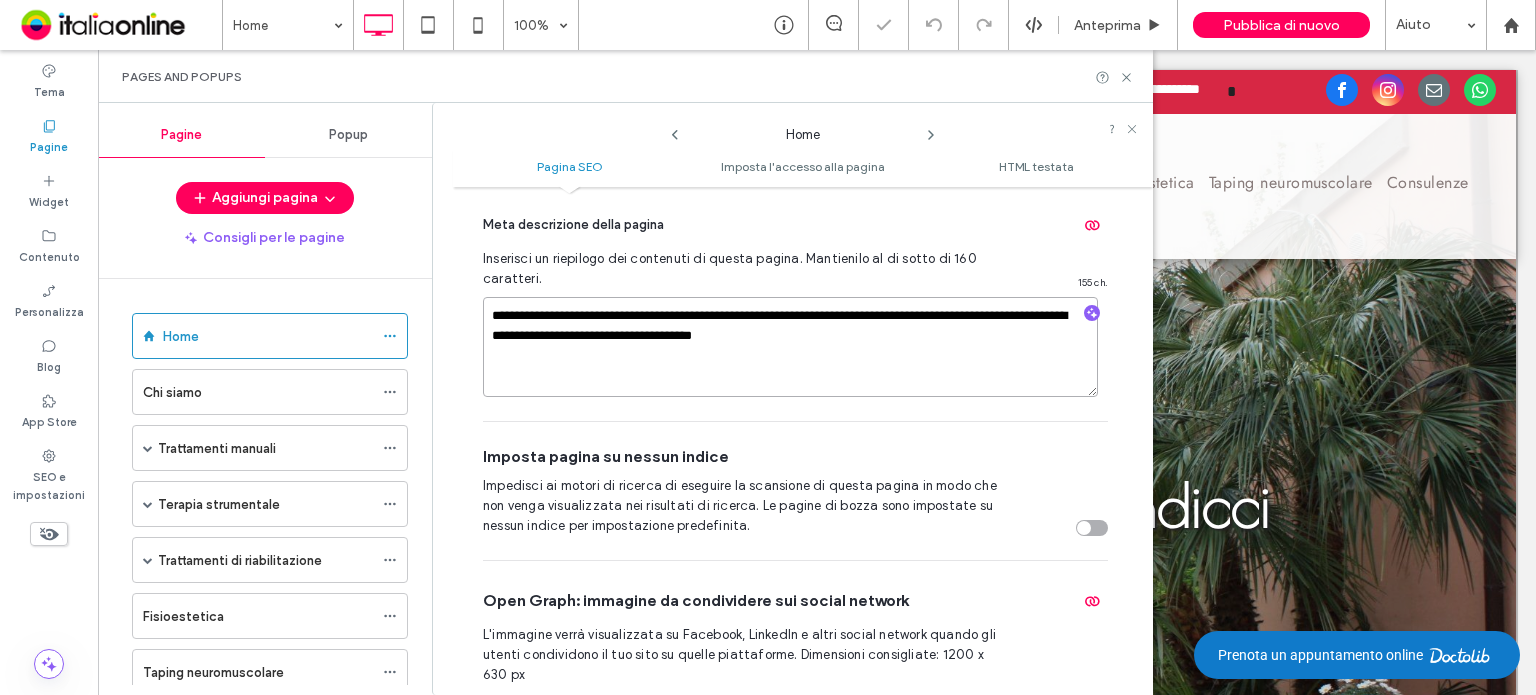 drag, startPoint x: 717, startPoint y: 319, endPoint x: 917, endPoint y: 335, distance: 200.63898 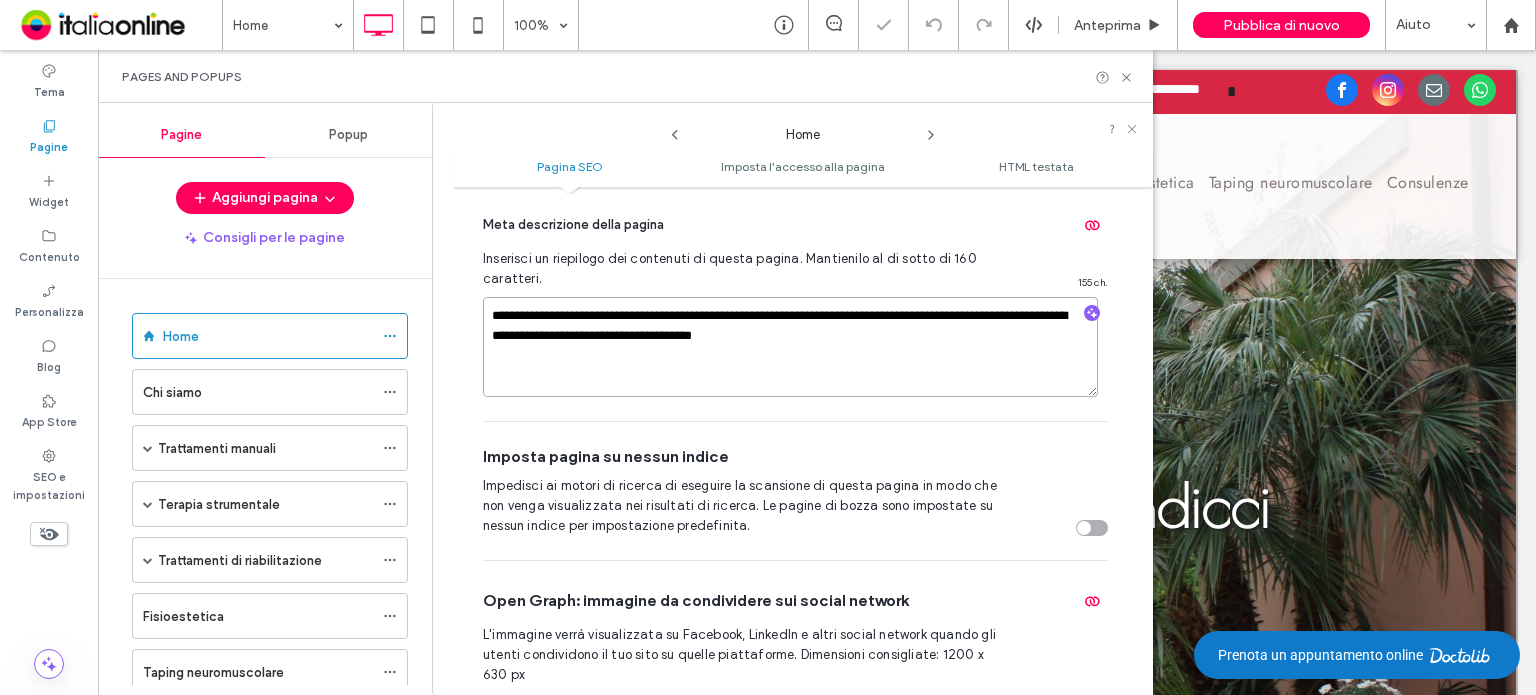 click on "**********" at bounding box center (790, 347) 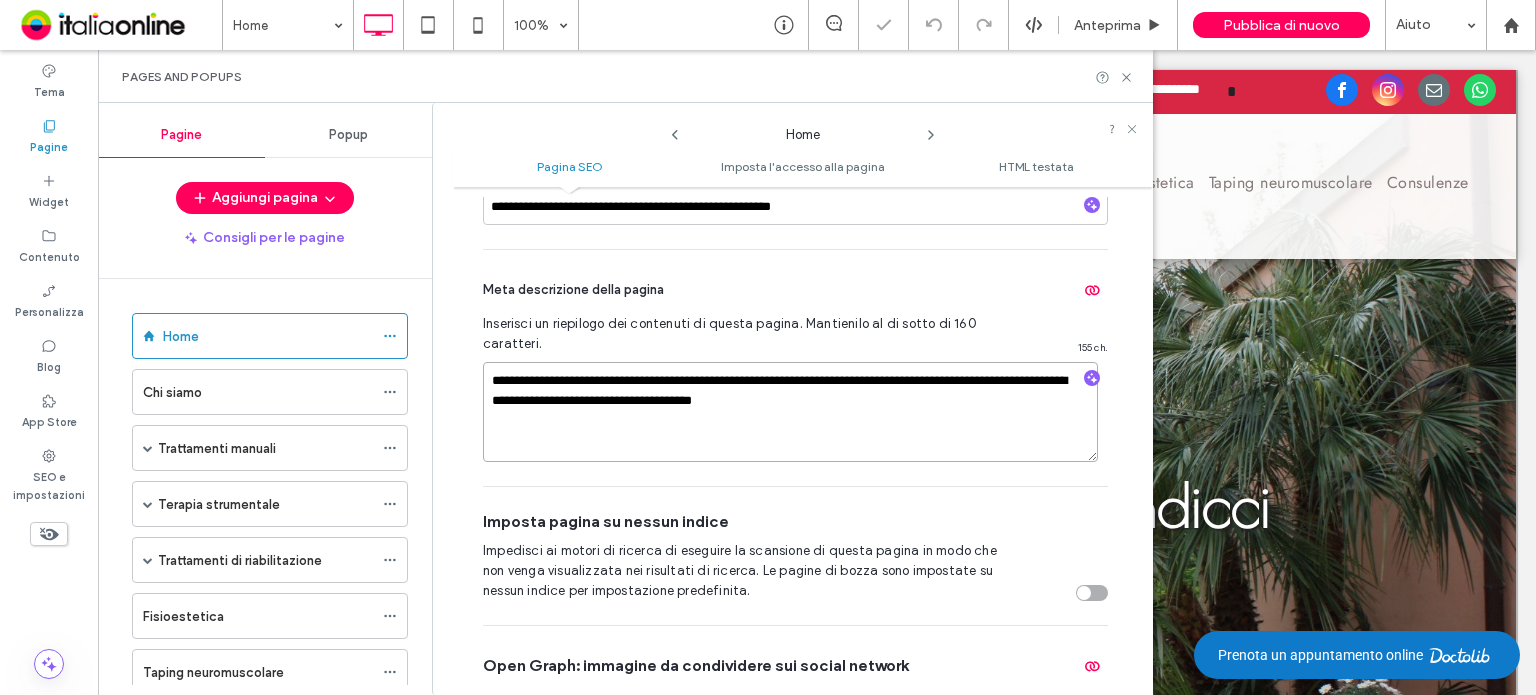 scroll, scrollTop: 309, scrollLeft: 0, axis: vertical 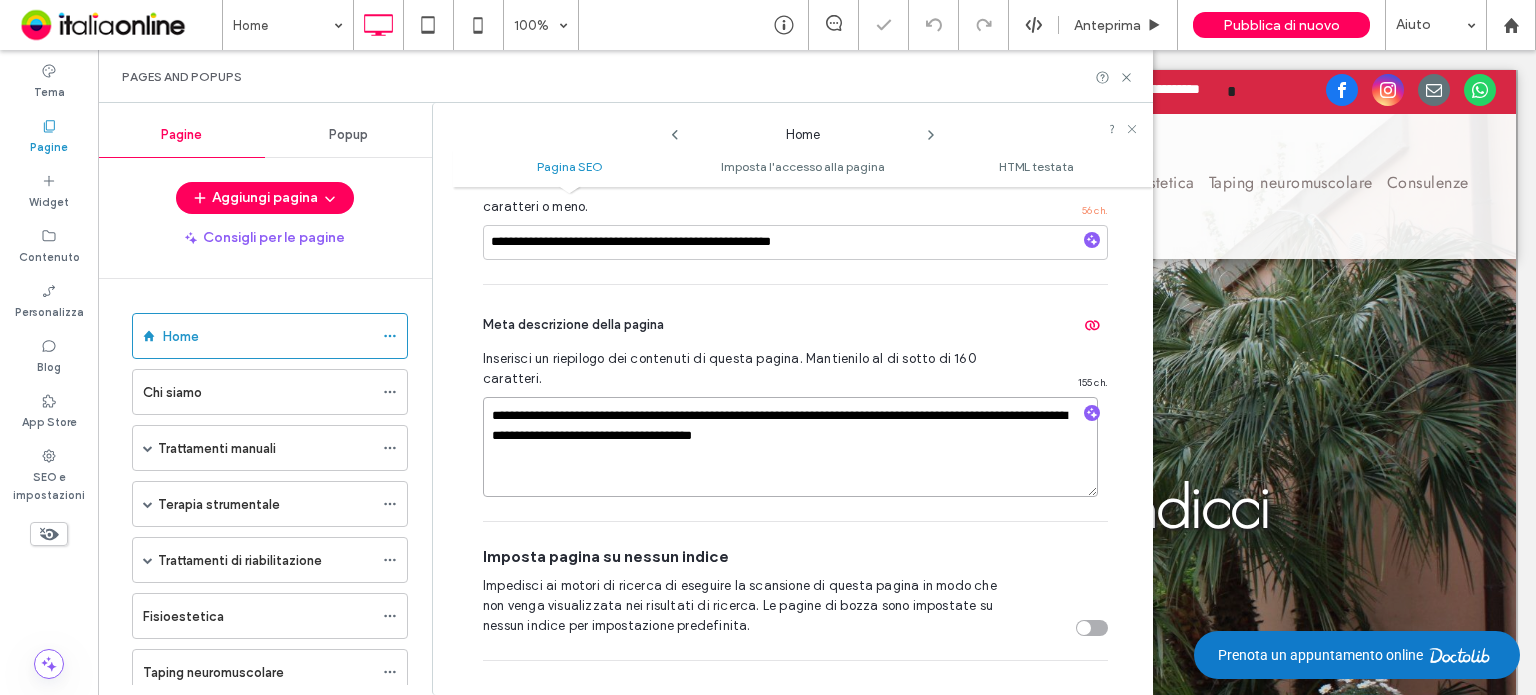 click on "**********" at bounding box center (790, 447) 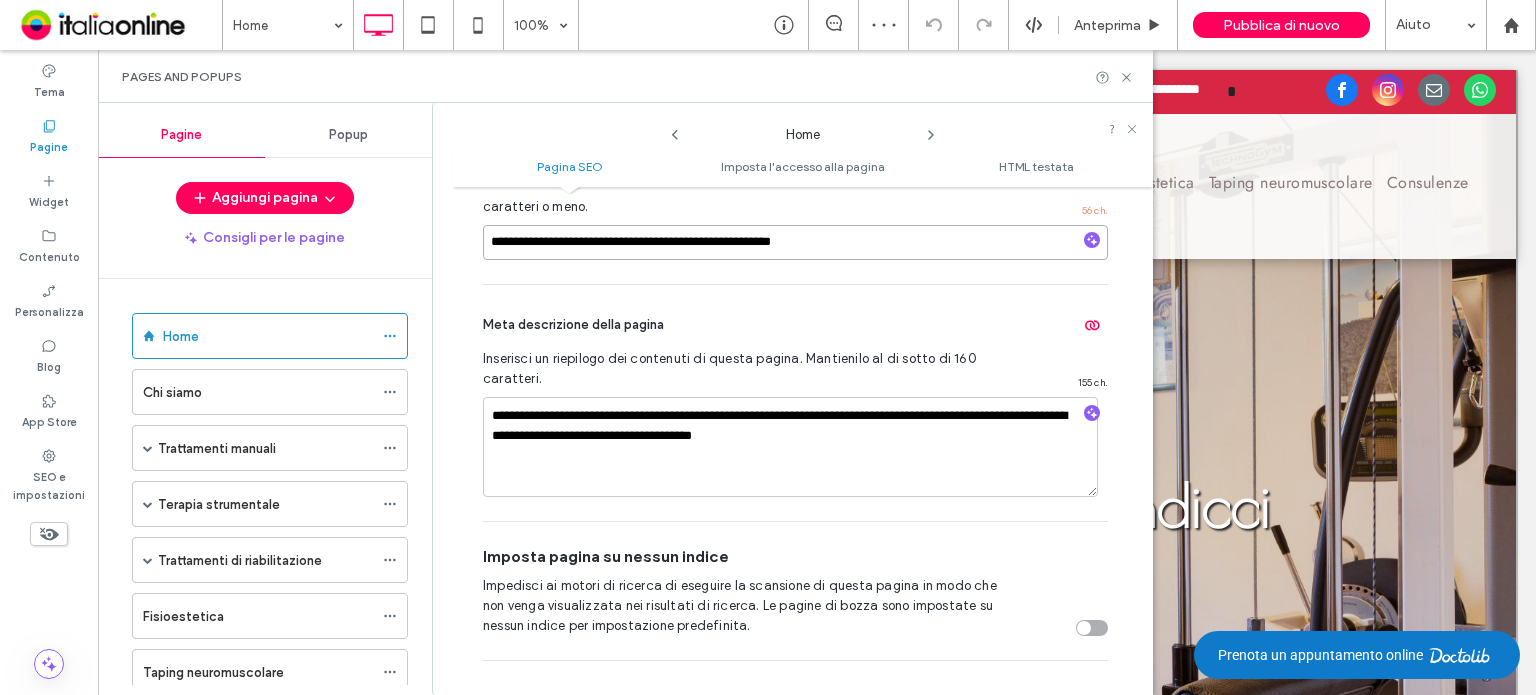 click on "**********" at bounding box center [795, 242] 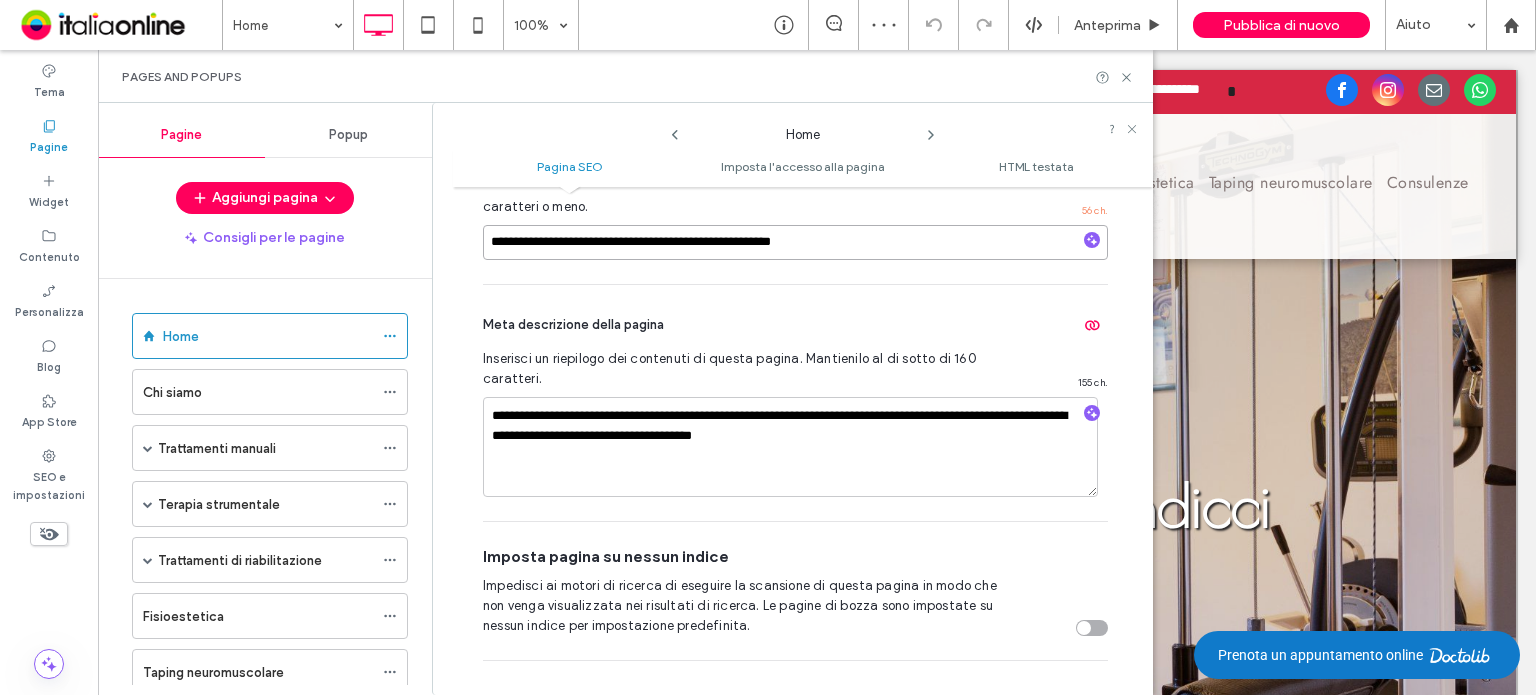 click on "**********" at bounding box center (795, 242) 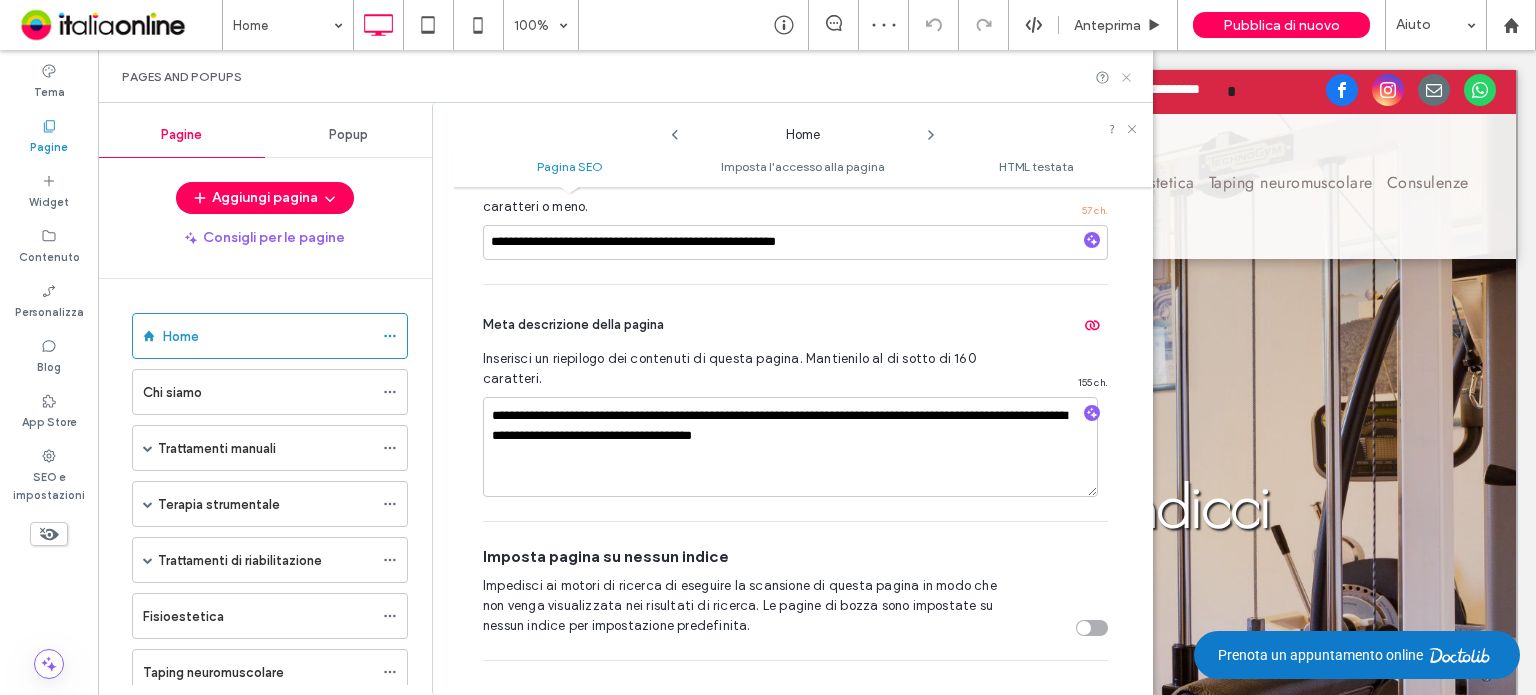 click 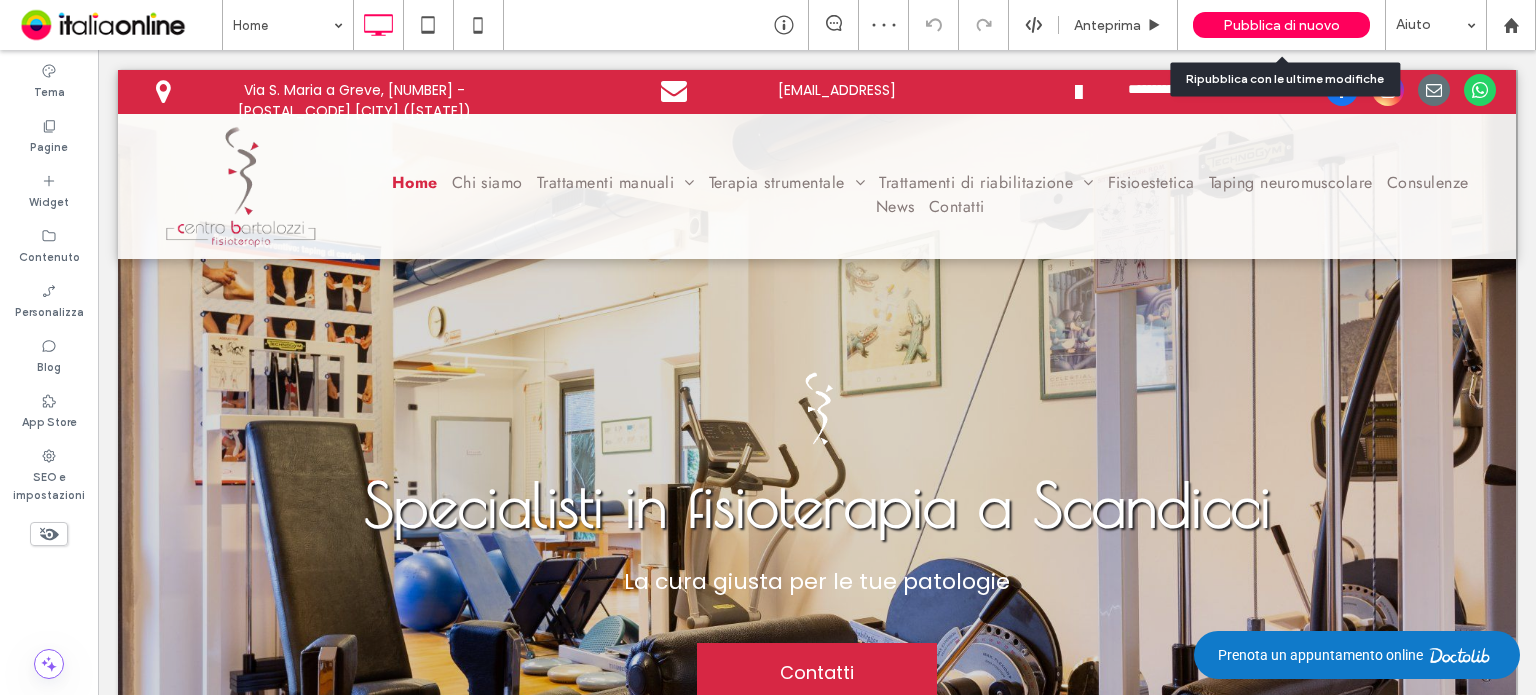 click on "Pubblica di nuovo" at bounding box center [1281, 25] 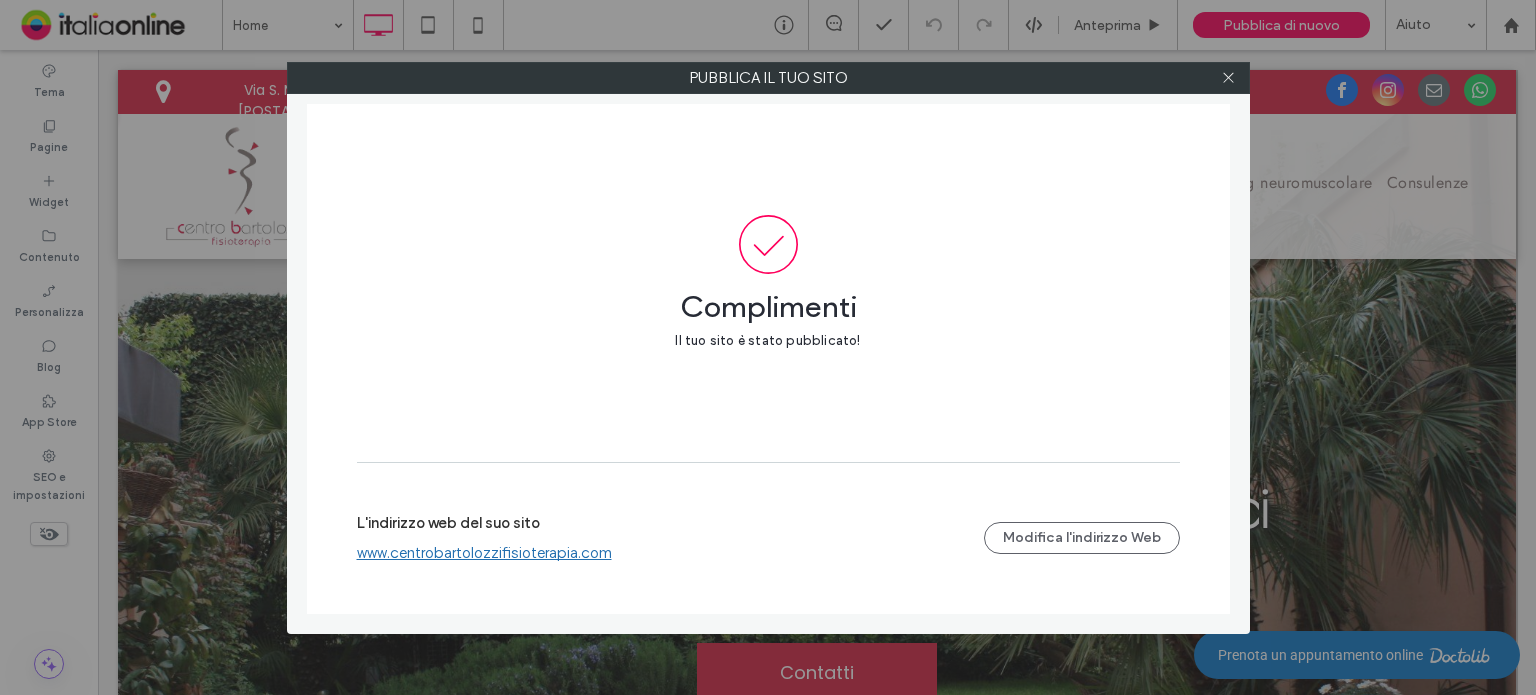click 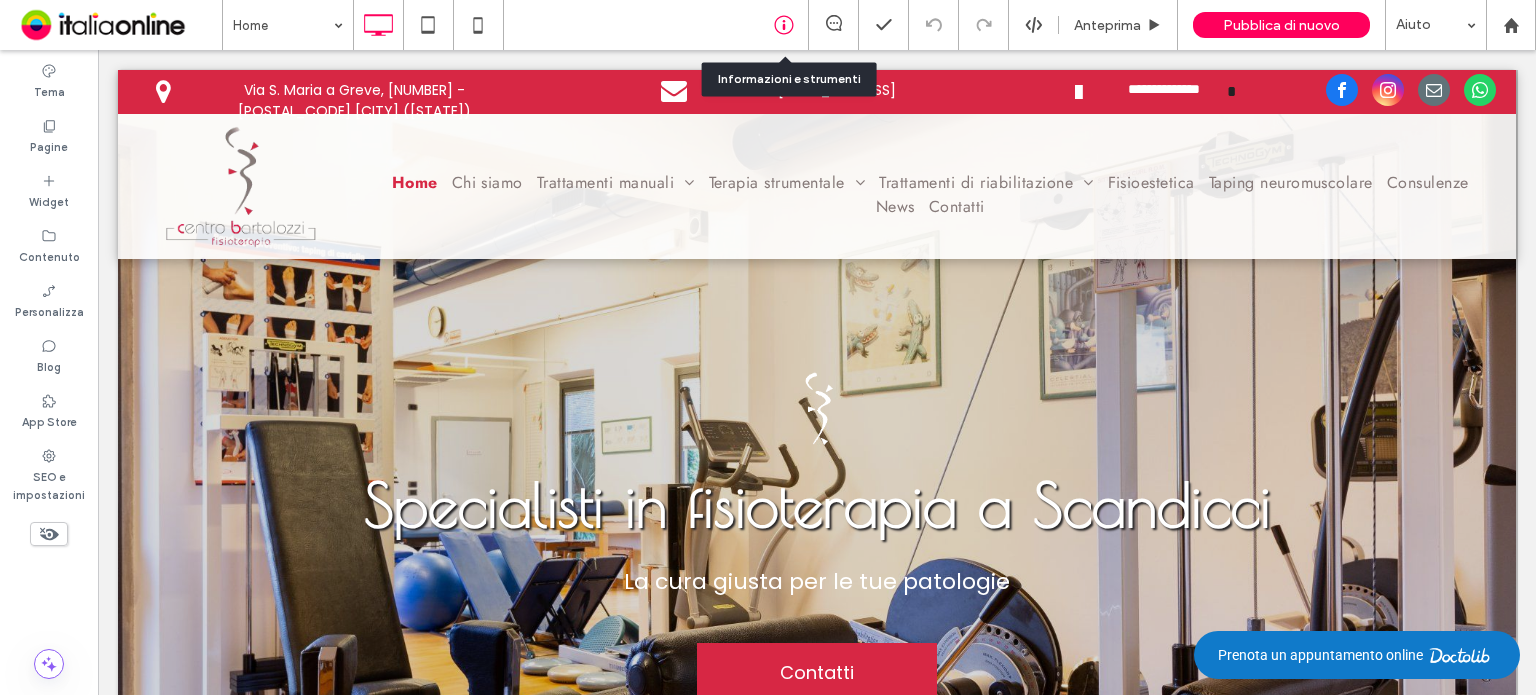 drag, startPoint x: 789, startPoint y: 21, endPoint x: 780, endPoint y: 26, distance: 10.29563 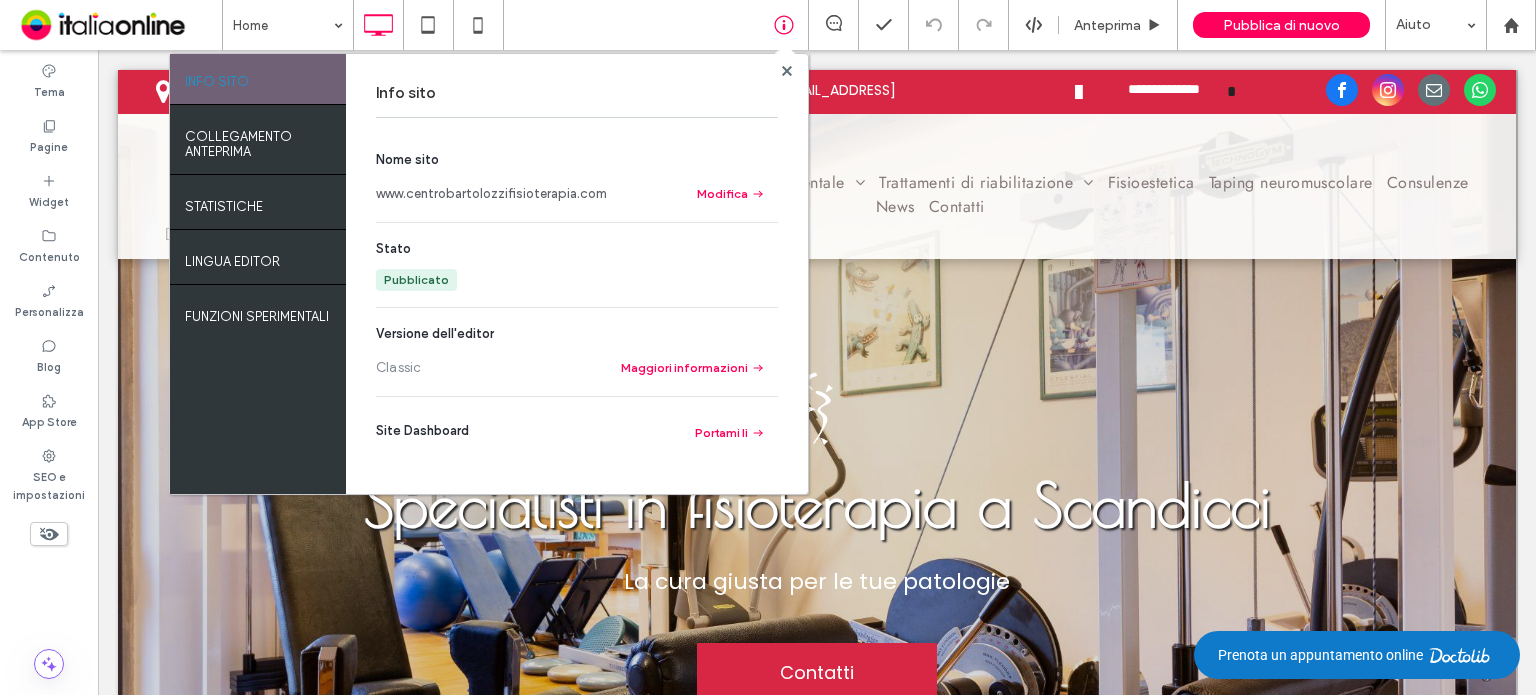 click on "www.centrobartolozzifisioterapia.com" at bounding box center [491, 194] 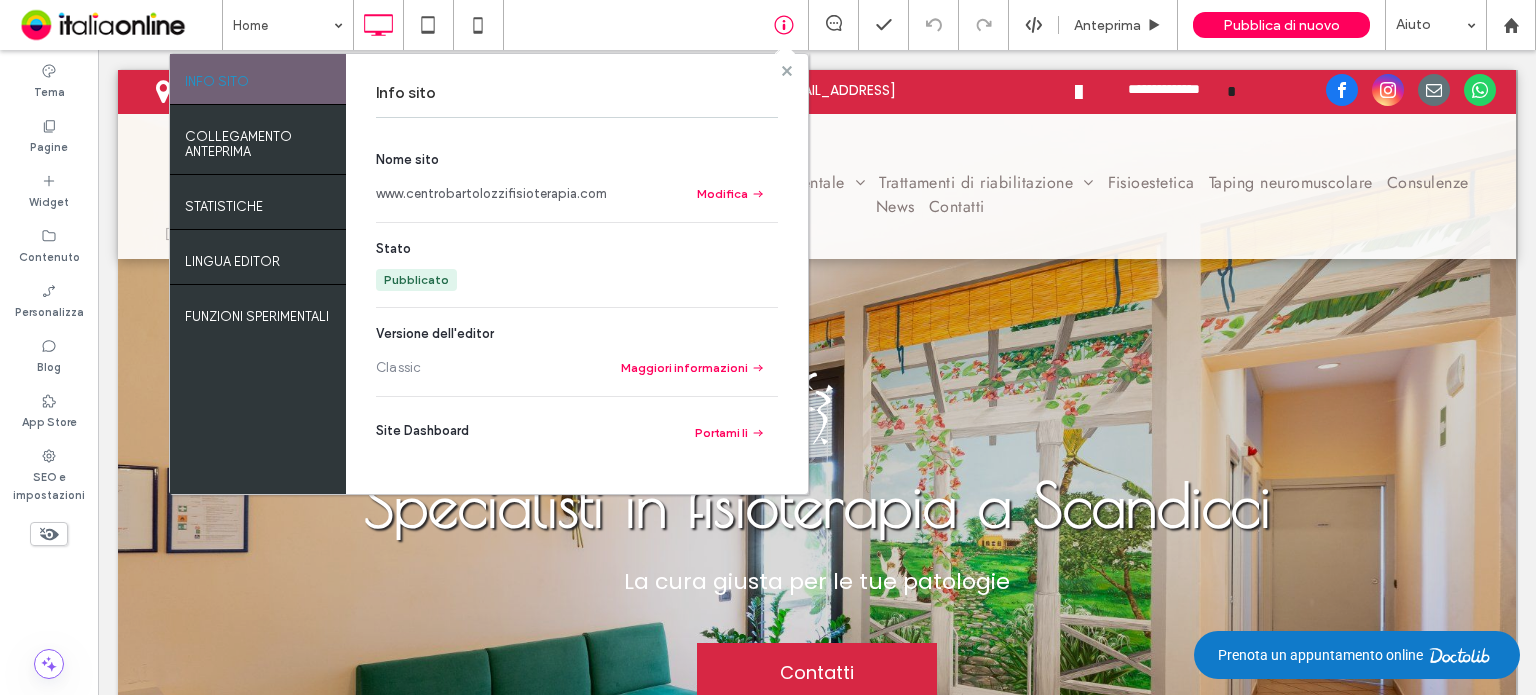 click 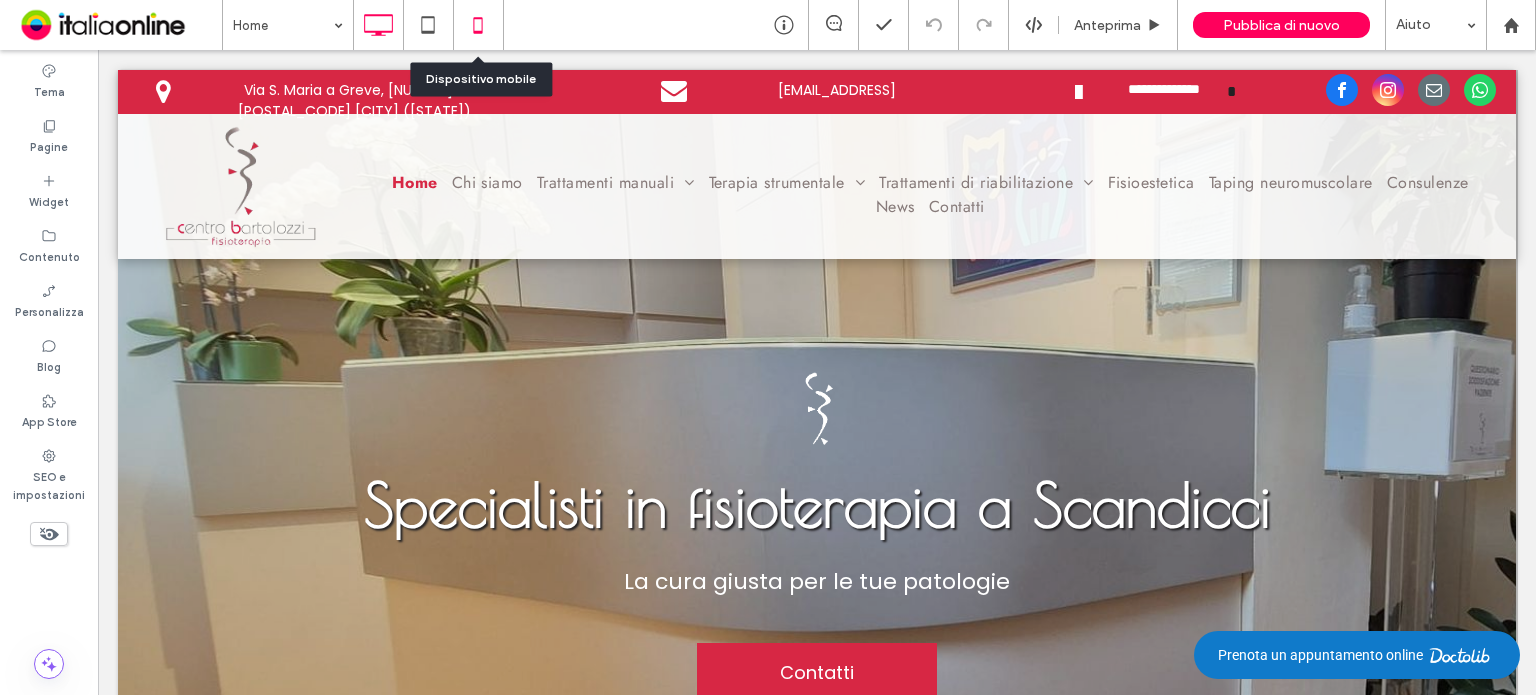 click 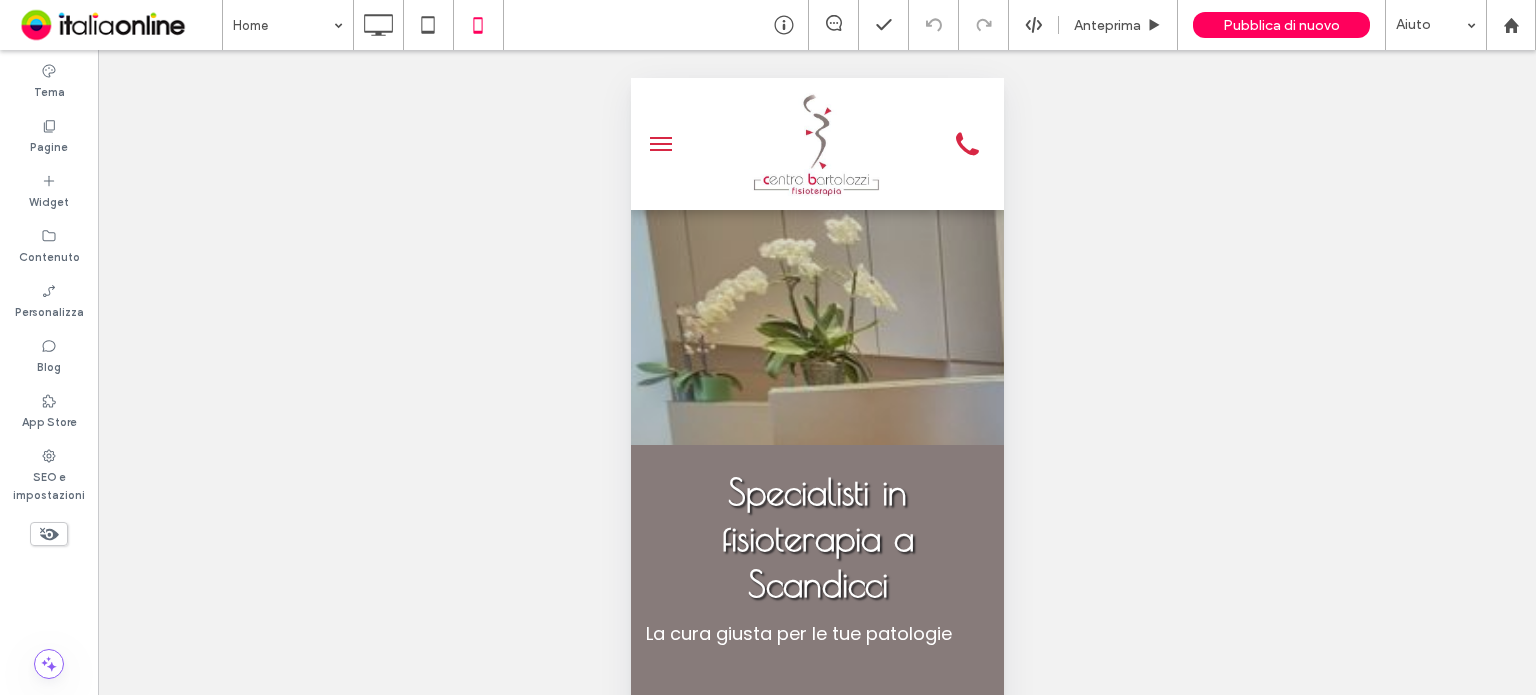 scroll, scrollTop: 0, scrollLeft: 0, axis: both 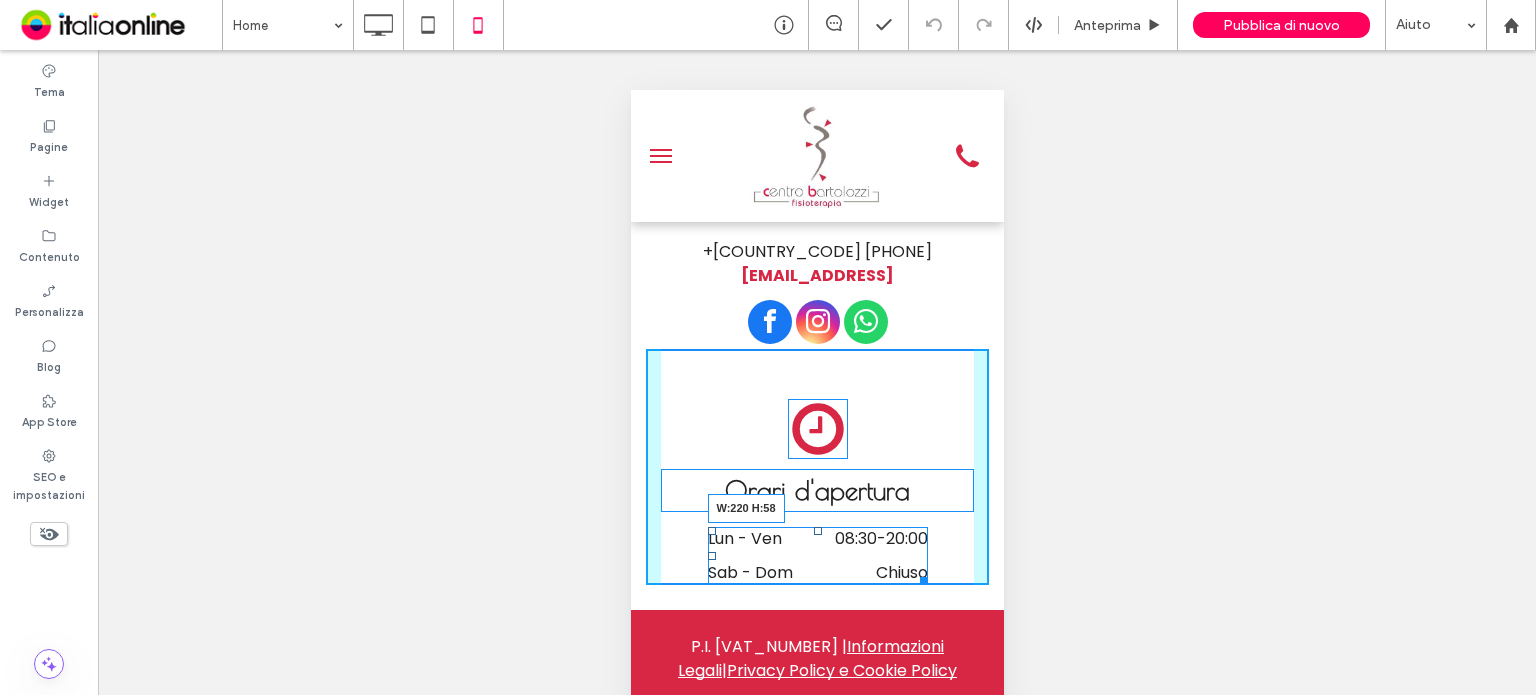 drag, startPoint x: 949, startPoint y: 647, endPoint x: 1530, endPoint y: 720, distance: 585.5681 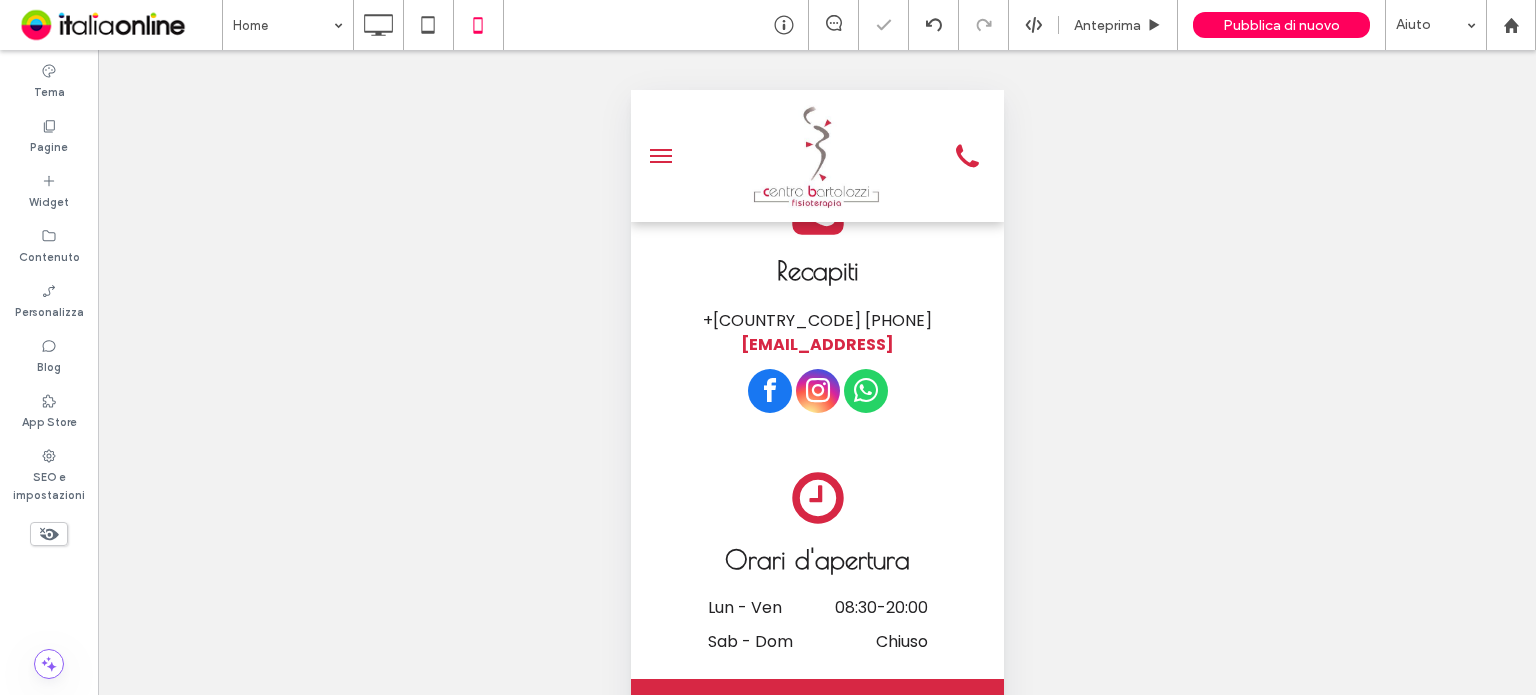 scroll, scrollTop: 7254, scrollLeft: 0, axis: vertical 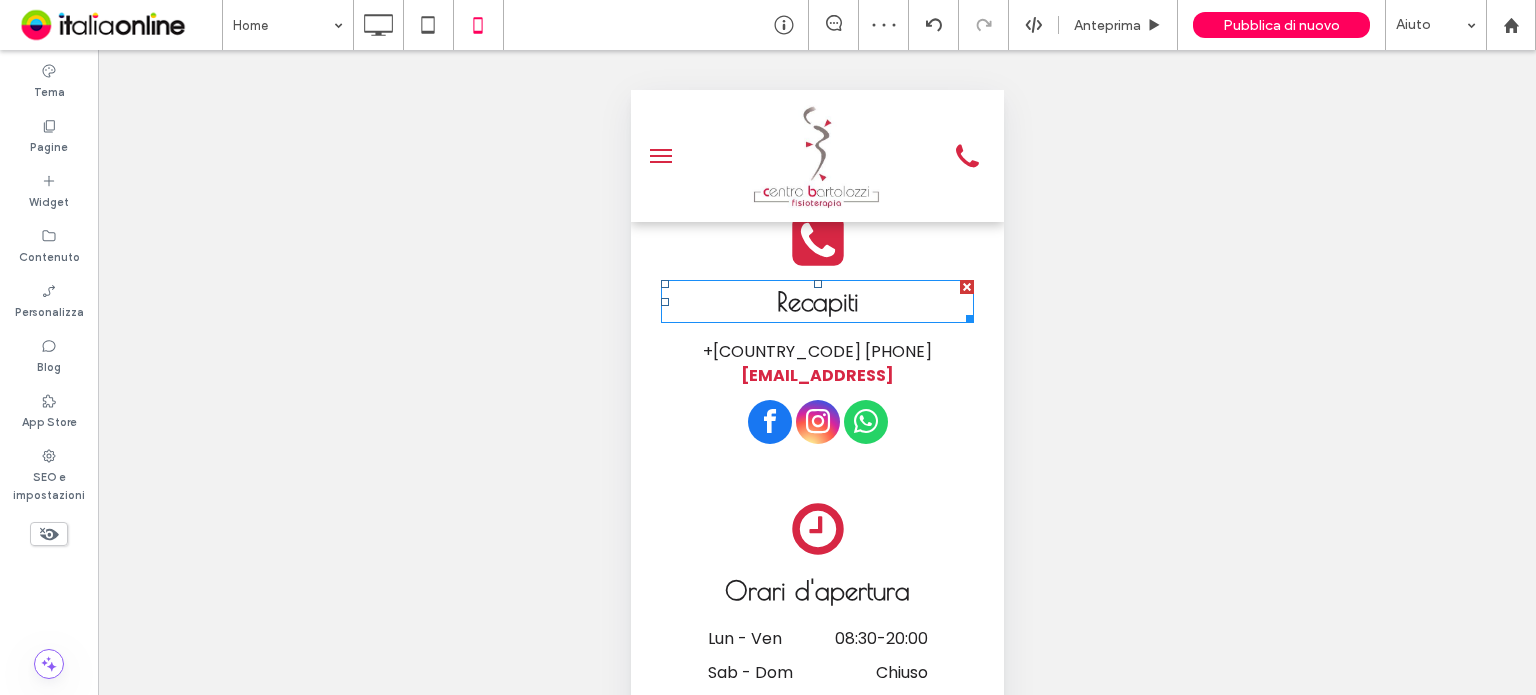 click on "Recapiti" at bounding box center [817, 301] 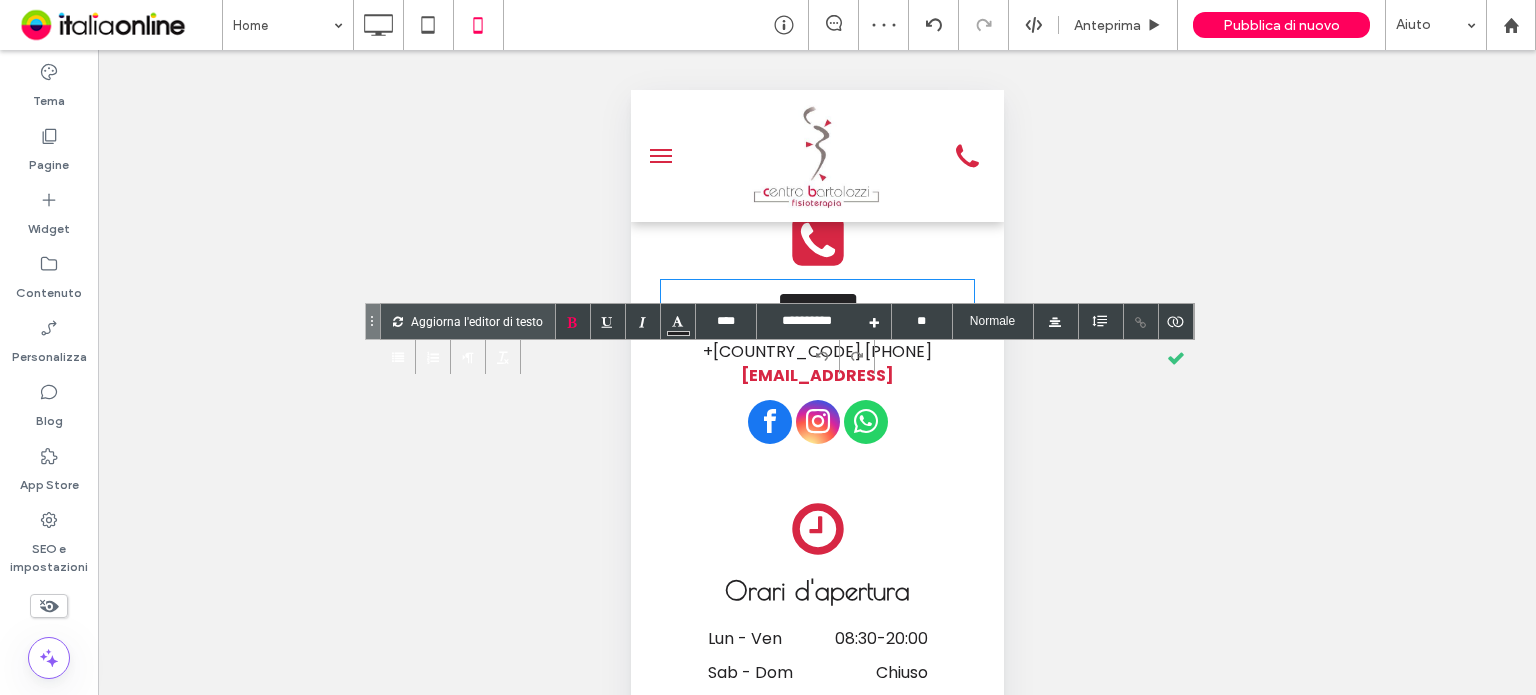 click on "********" at bounding box center (817, 301) 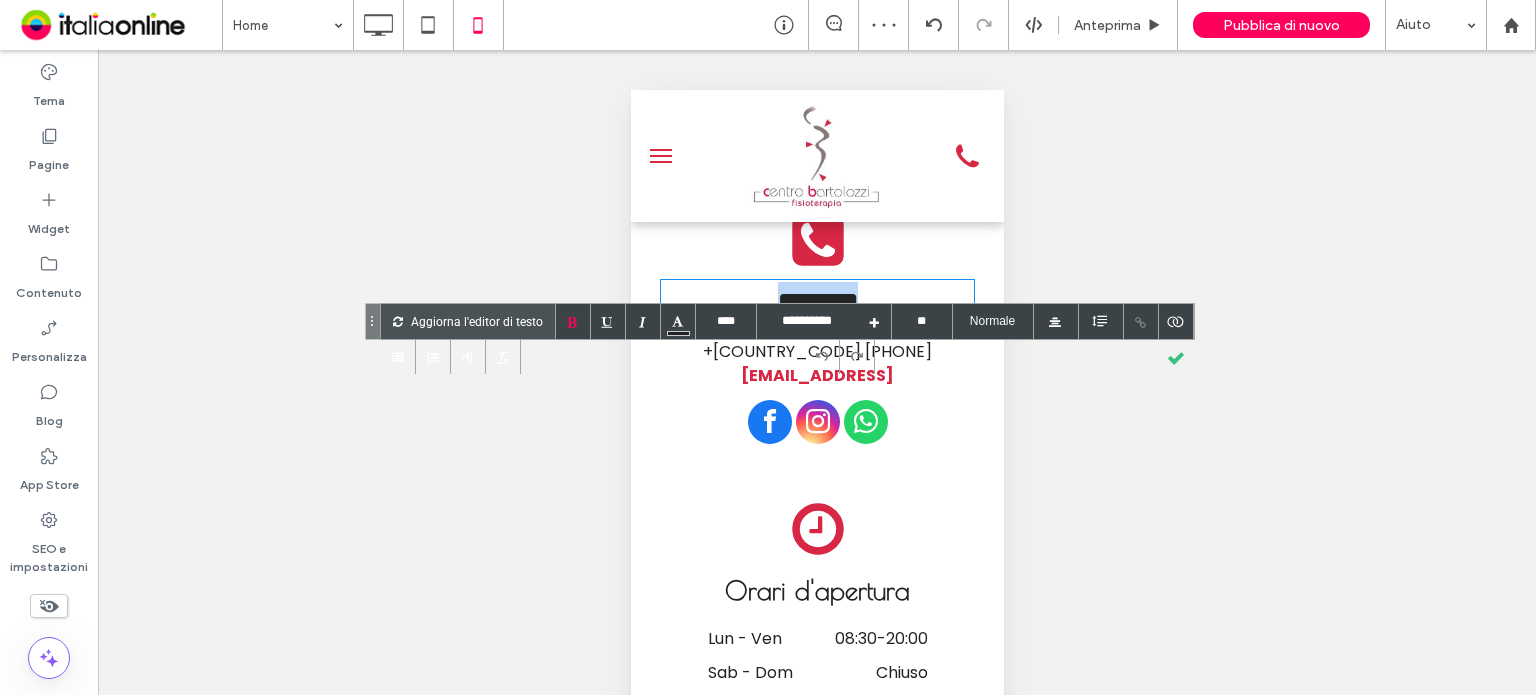 click on "********" at bounding box center [817, 301] 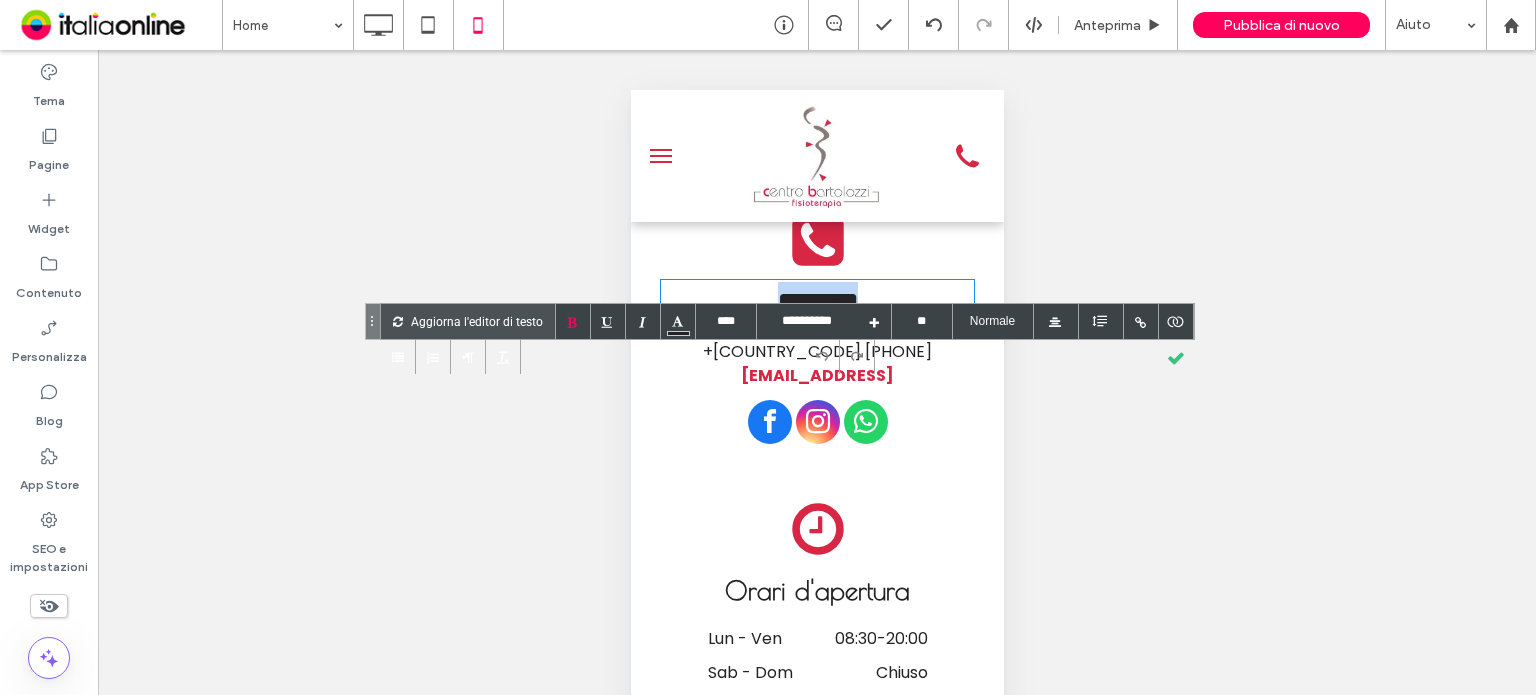 click on "********" at bounding box center [817, 301] 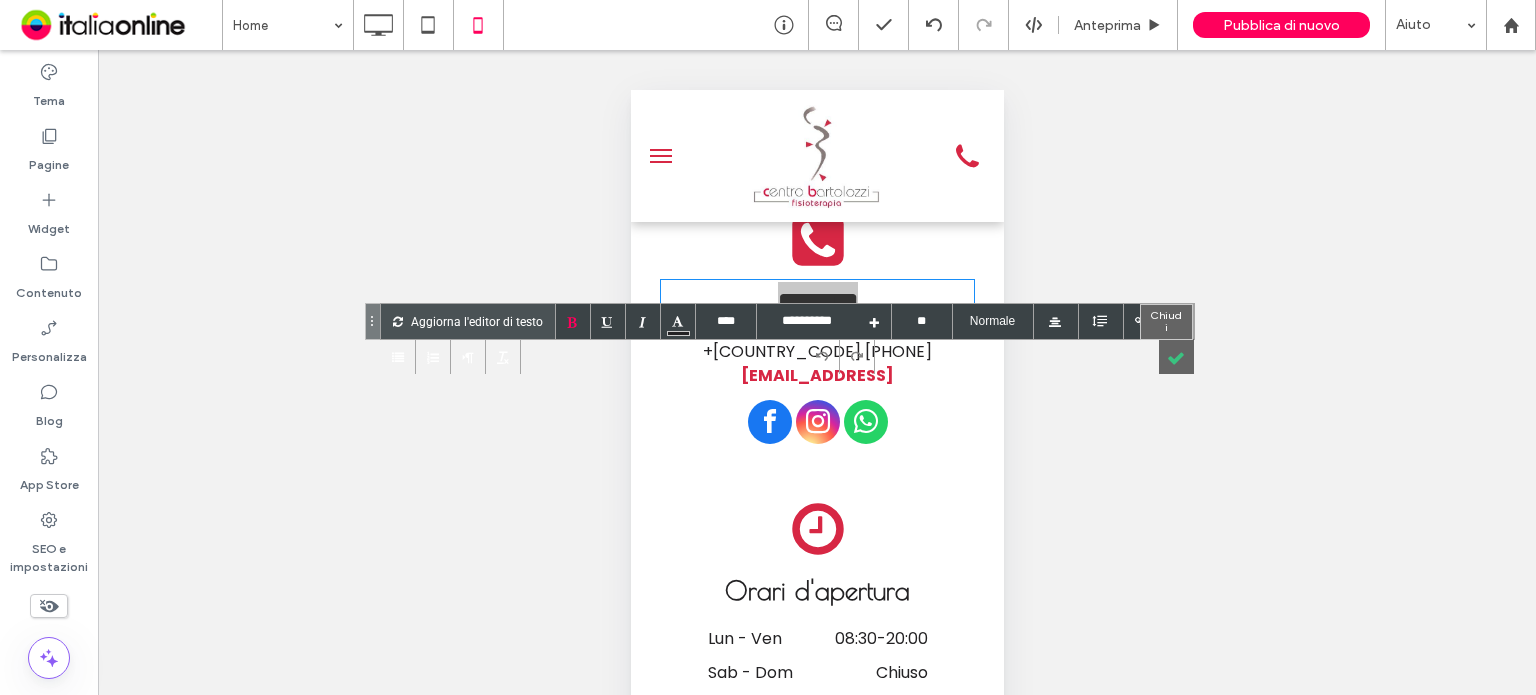 click at bounding box center (1176, 356) 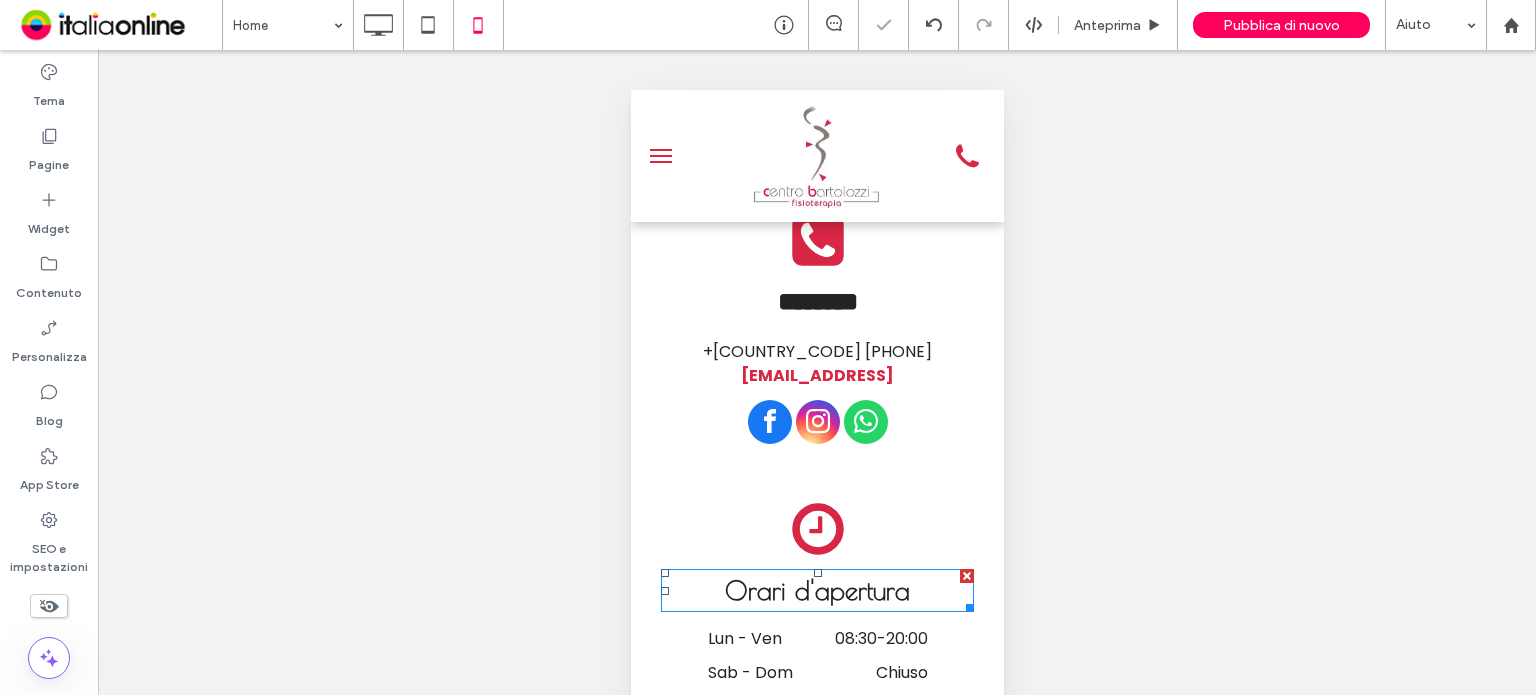drag, startPoint x: 1490, startPoint y: 751, endPoint x: 867, endPoint y: 661, distance: 629.4672 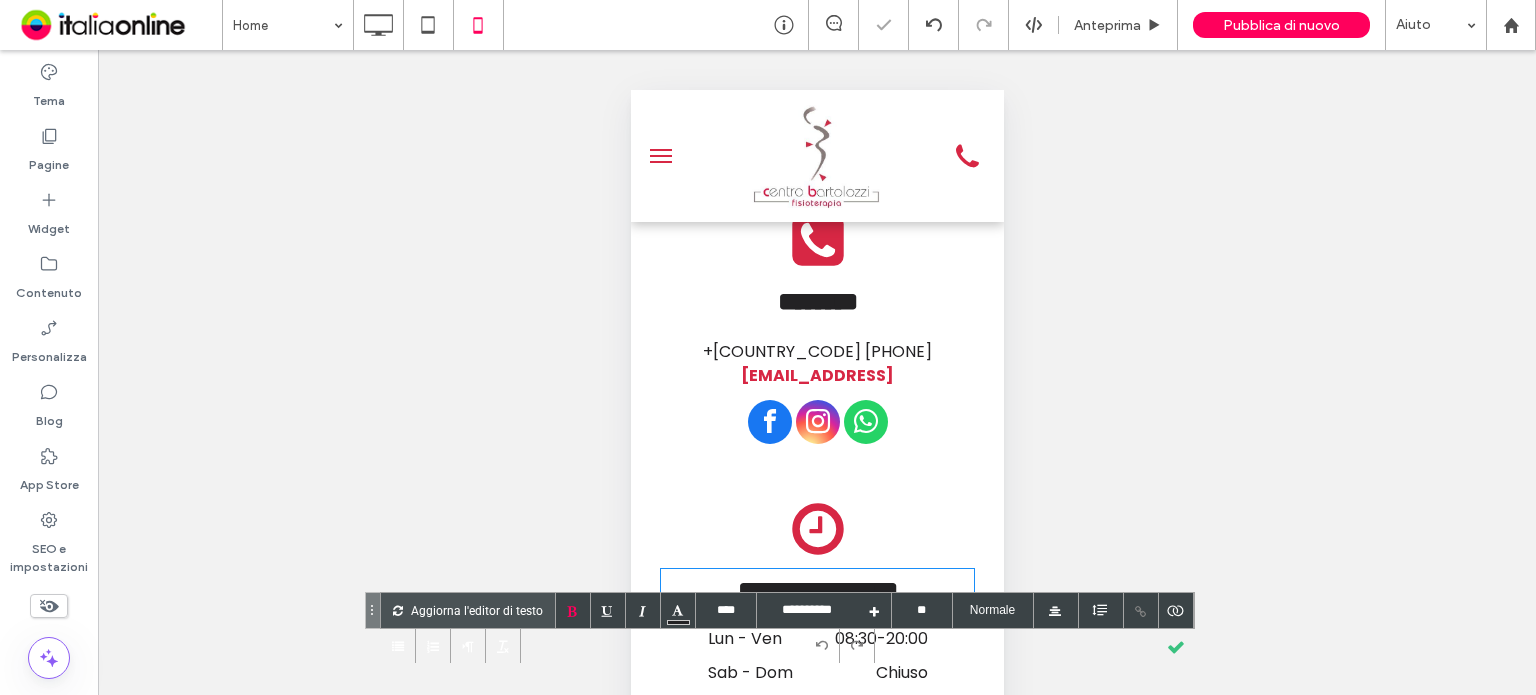 click at bounding box center [840, 645] 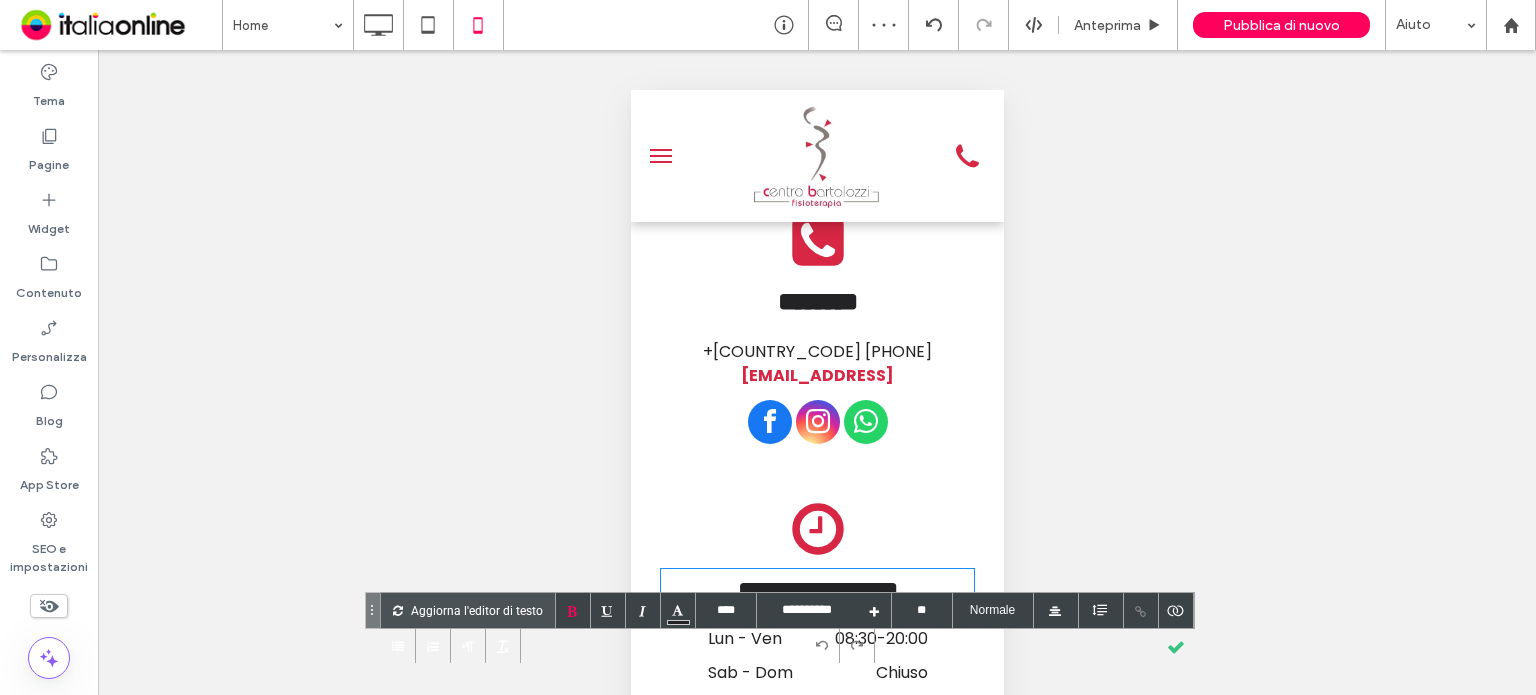 click at bounding box center [840, 645] 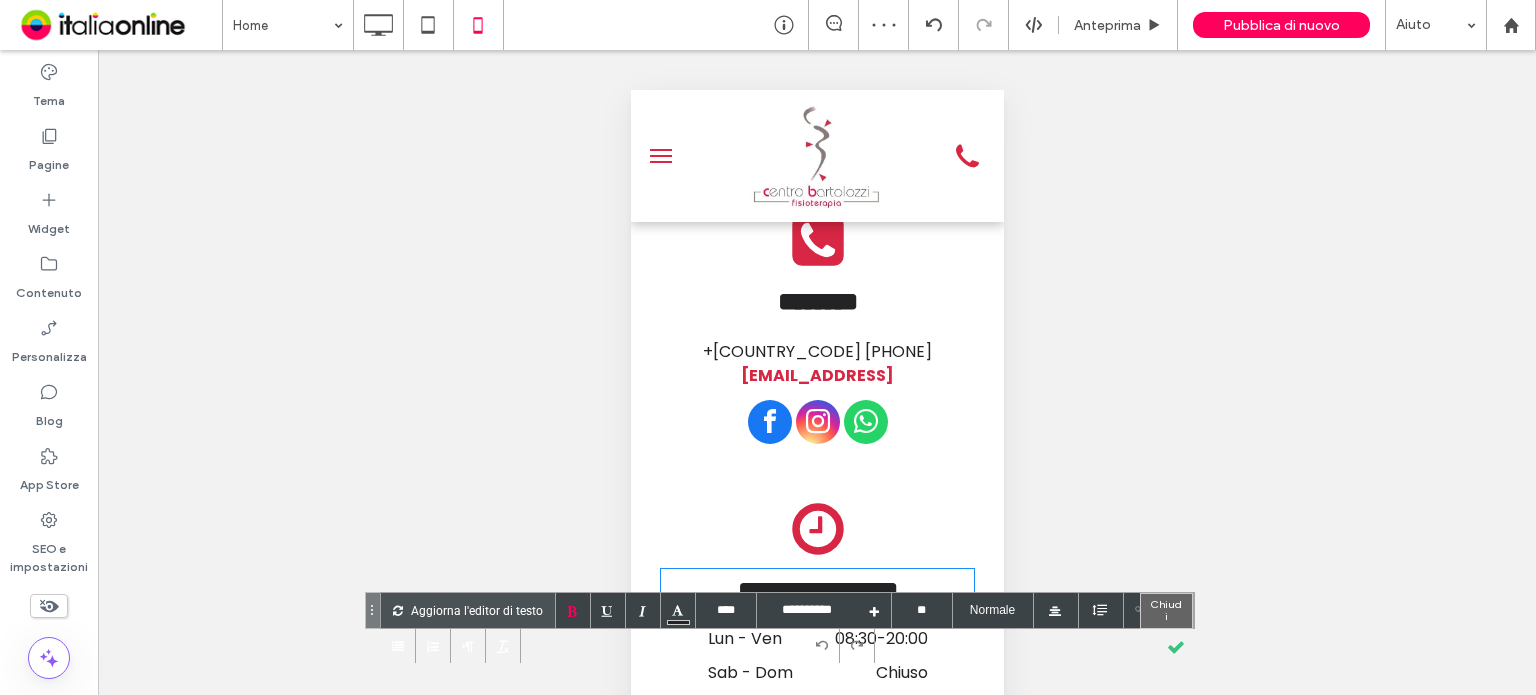 drag, startPoint x: 1176, startPoint y: 640, endPoint x: 1128, endPoint y: 619, distance: 52.392746 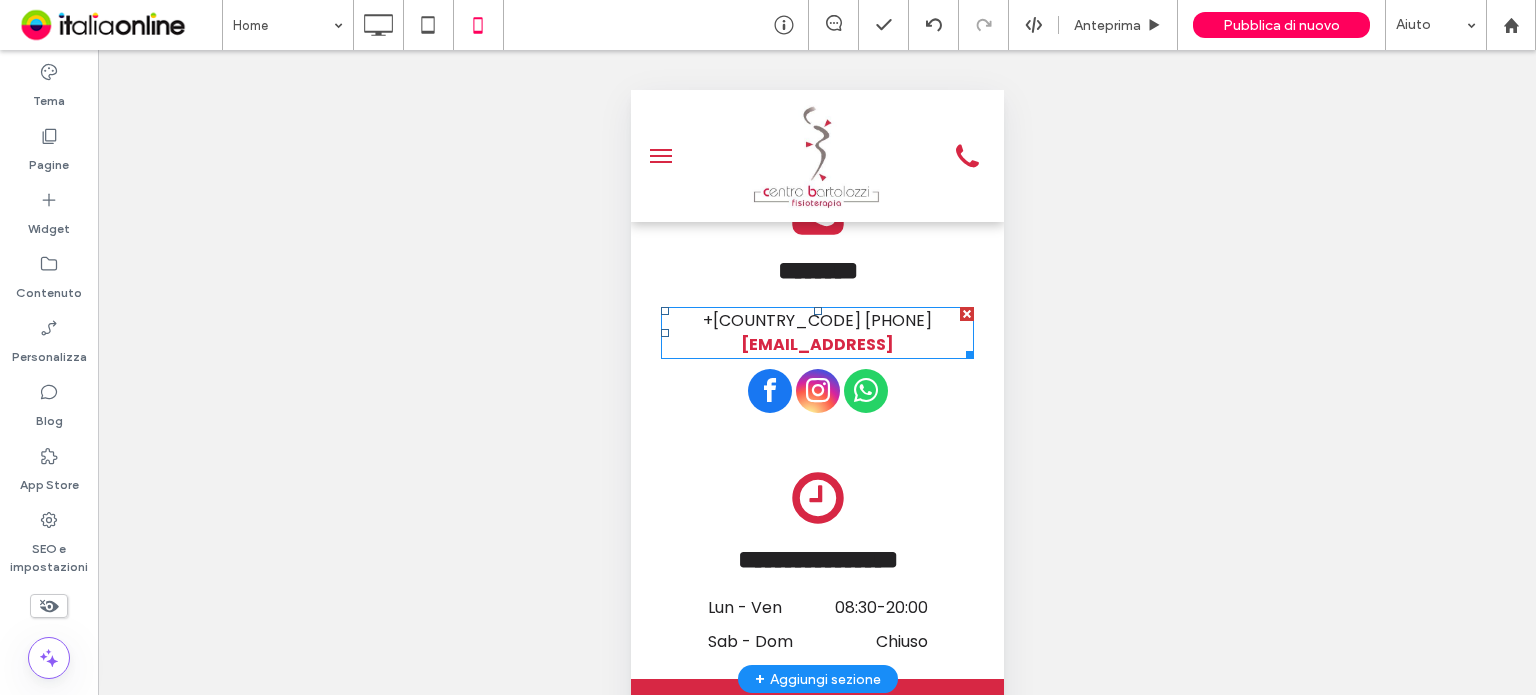 scroll, scrollTop: 7254, scrollLeft: 0, axis: vertical 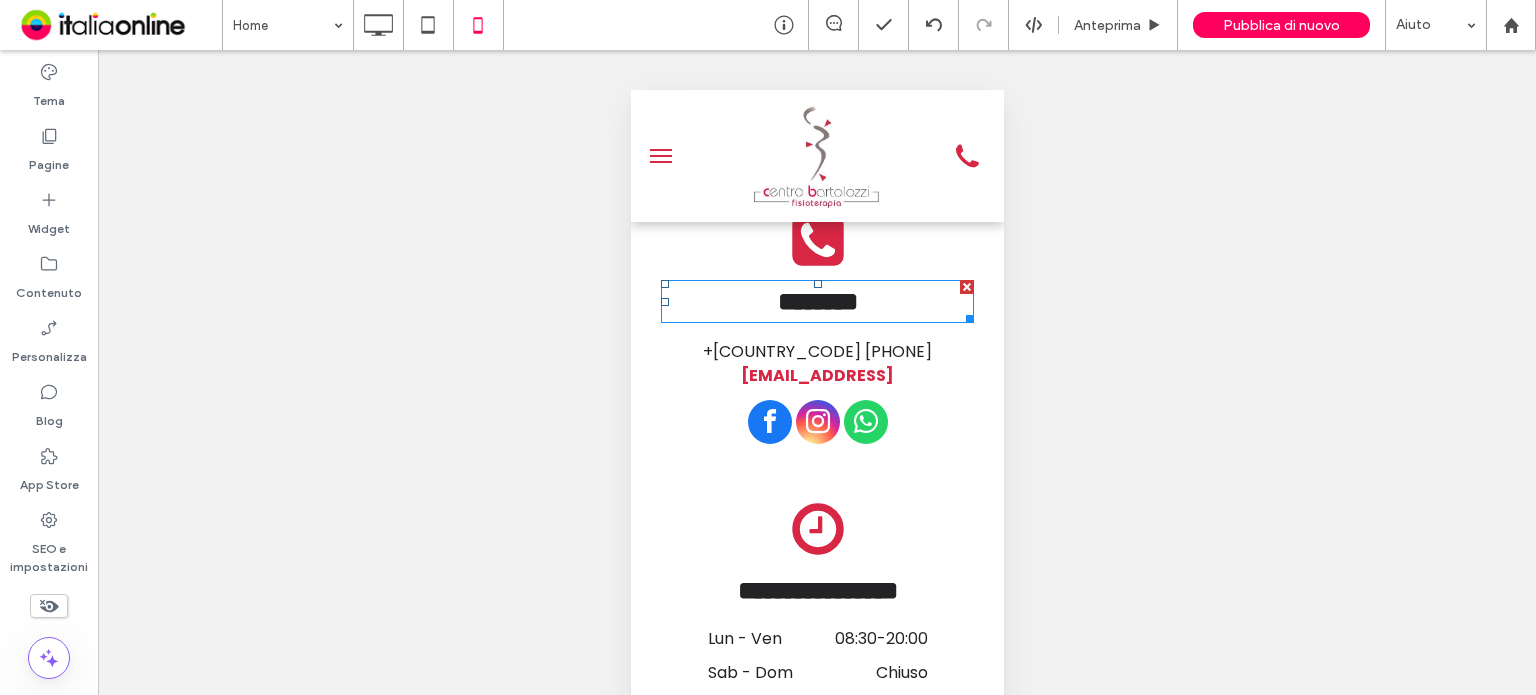 click on "********" at bounding box center (817, 301) 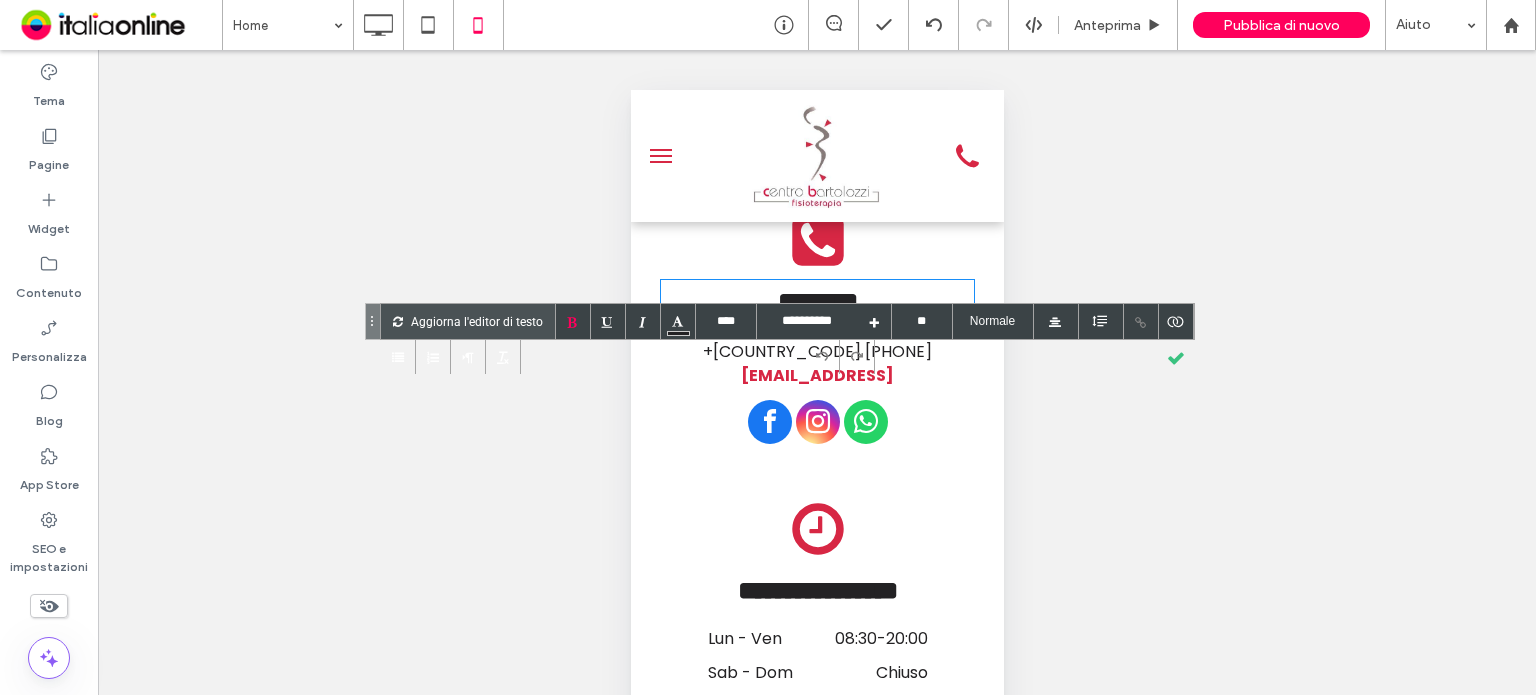 click on "********" at bounding box center [817, 301] 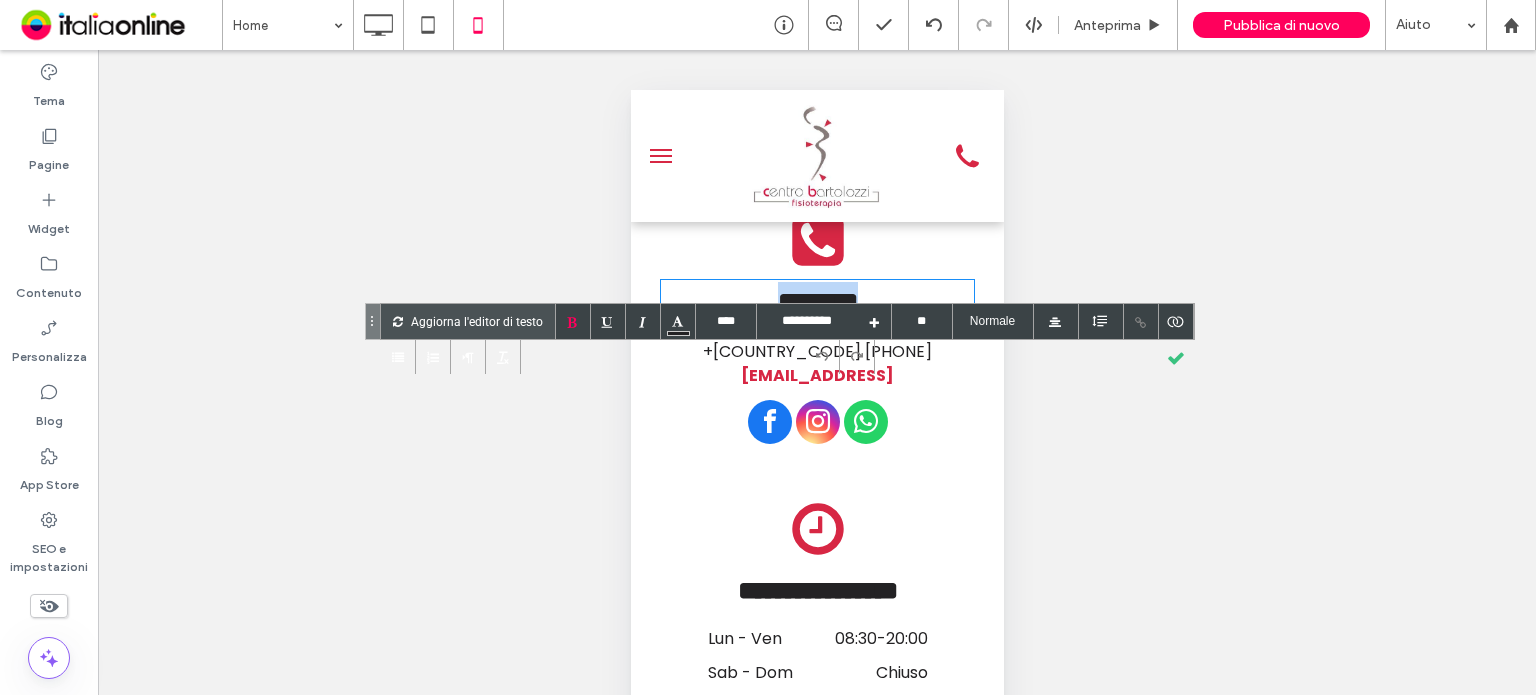 click on "********" at bounding box center [817, 301] 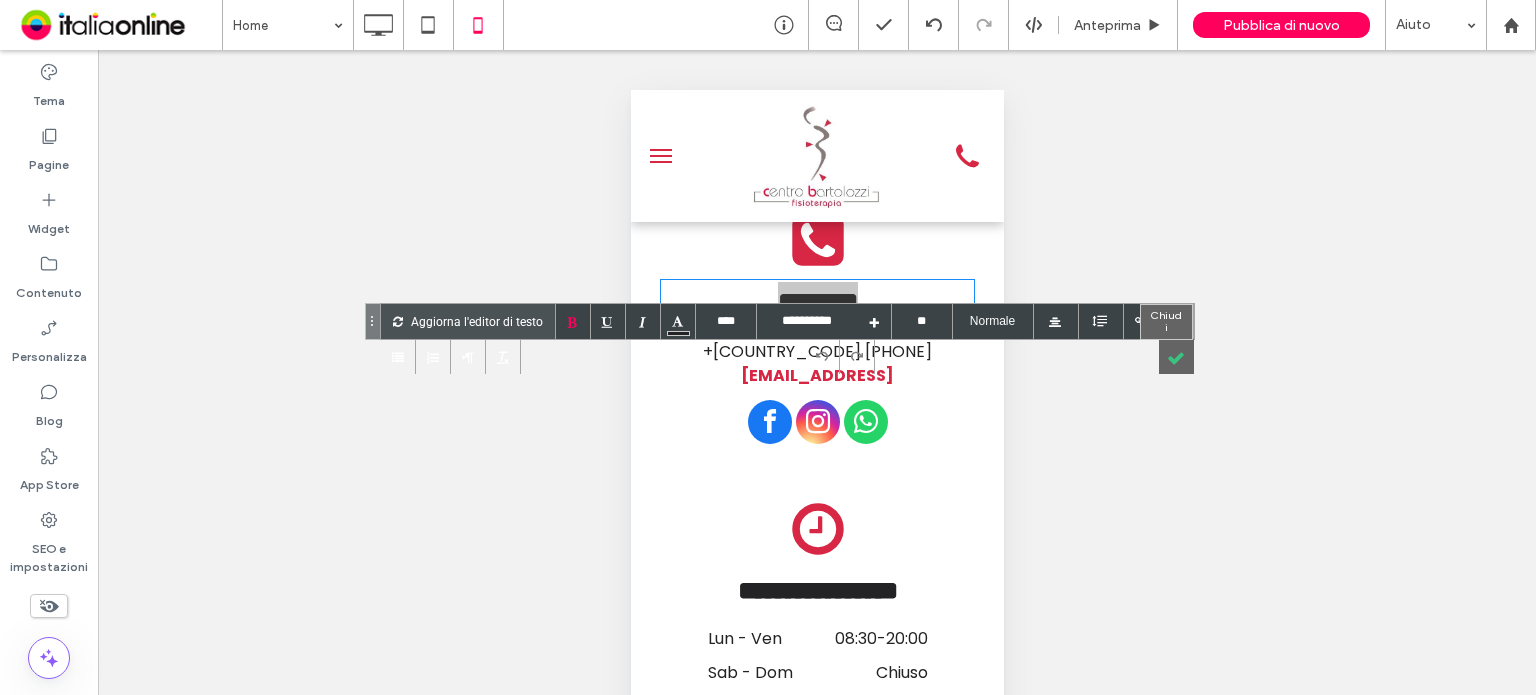 click at bounding box center [1176, 356] 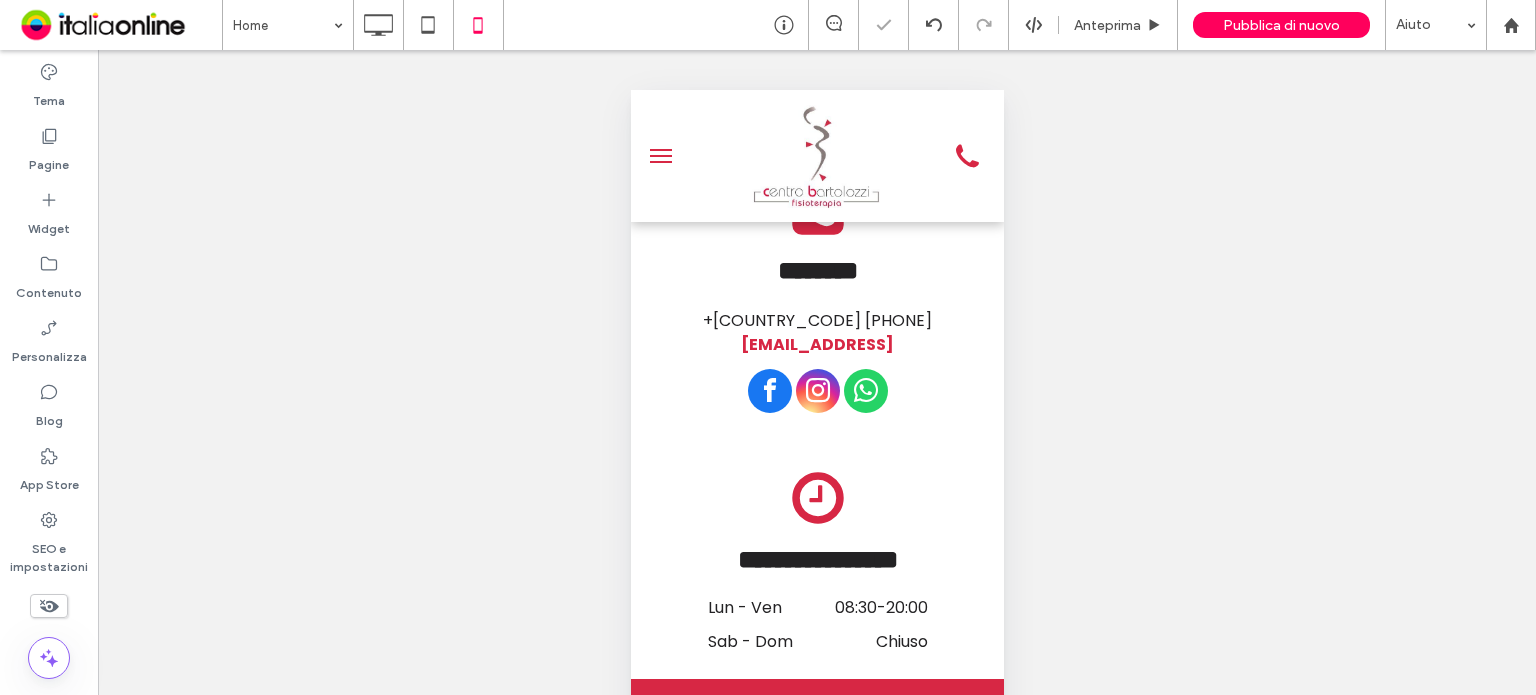 scroll, scrollTop: 7354, scrollLeft: 0, axis: vertical 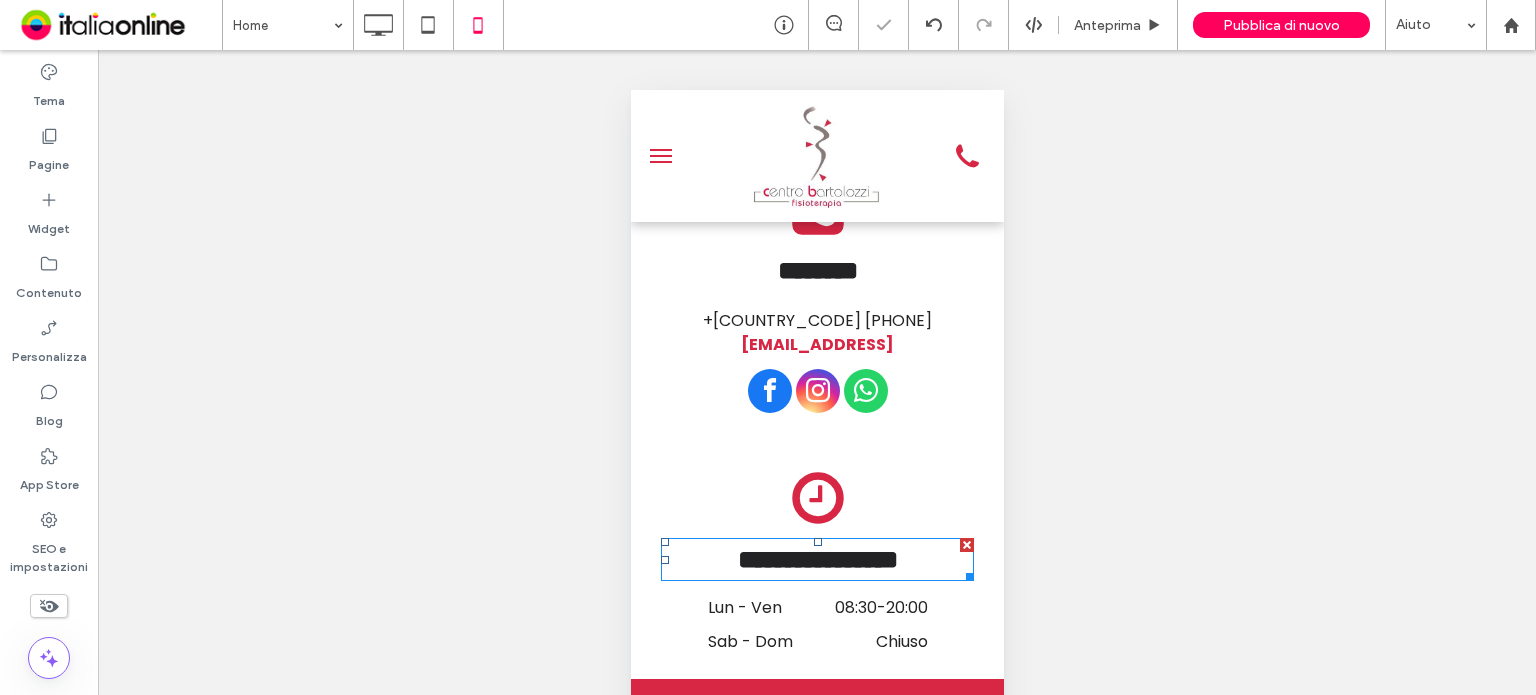 click on "**********" at bounding box center (817, 559) 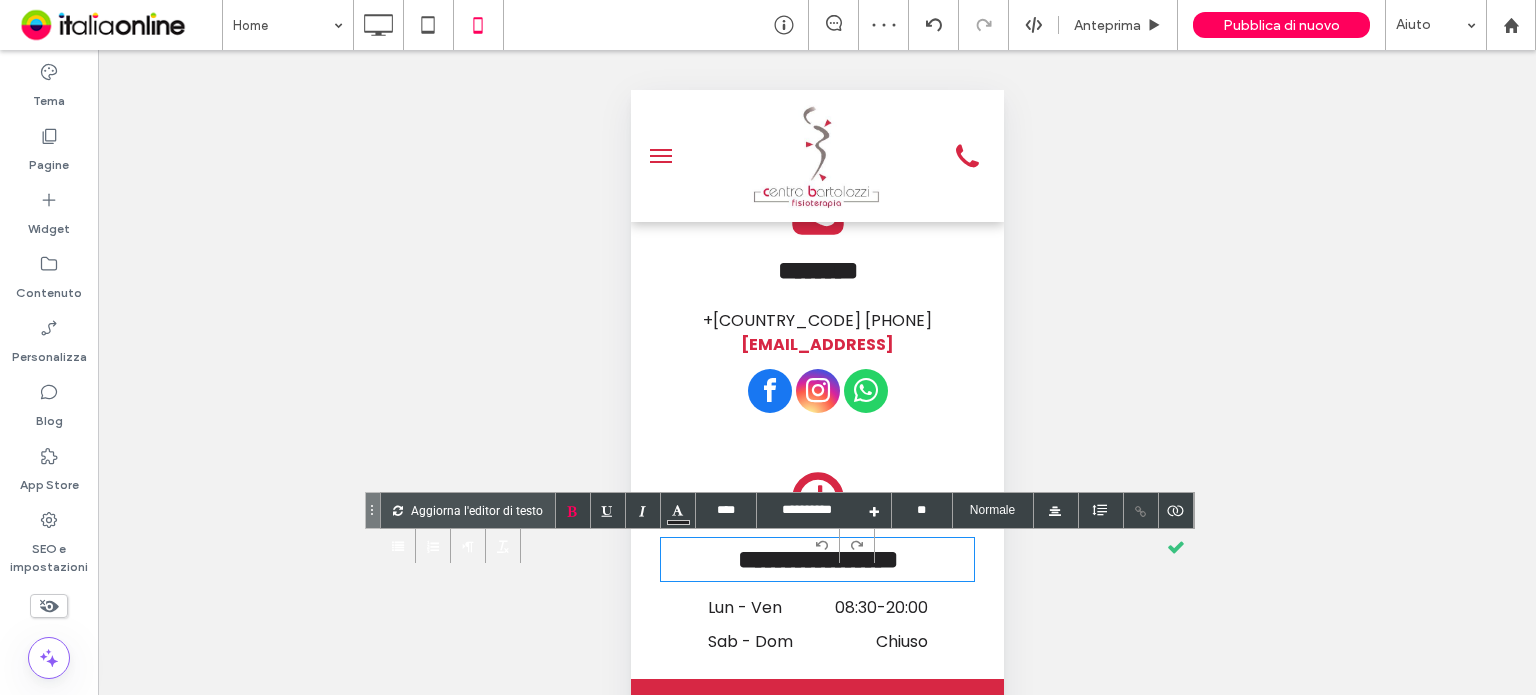 click on "**********" at bounding box center [817, 559] 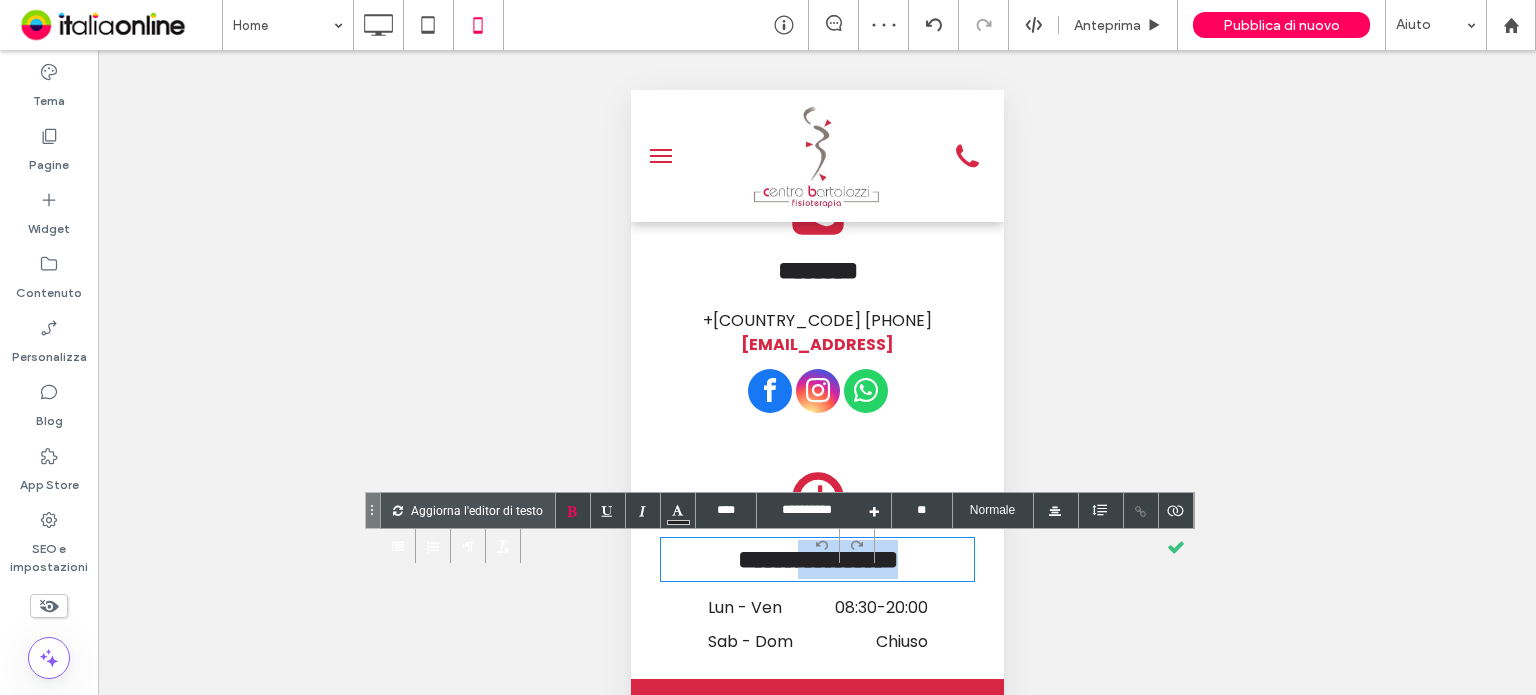 click on "**********" at bounding box center [817, 559] 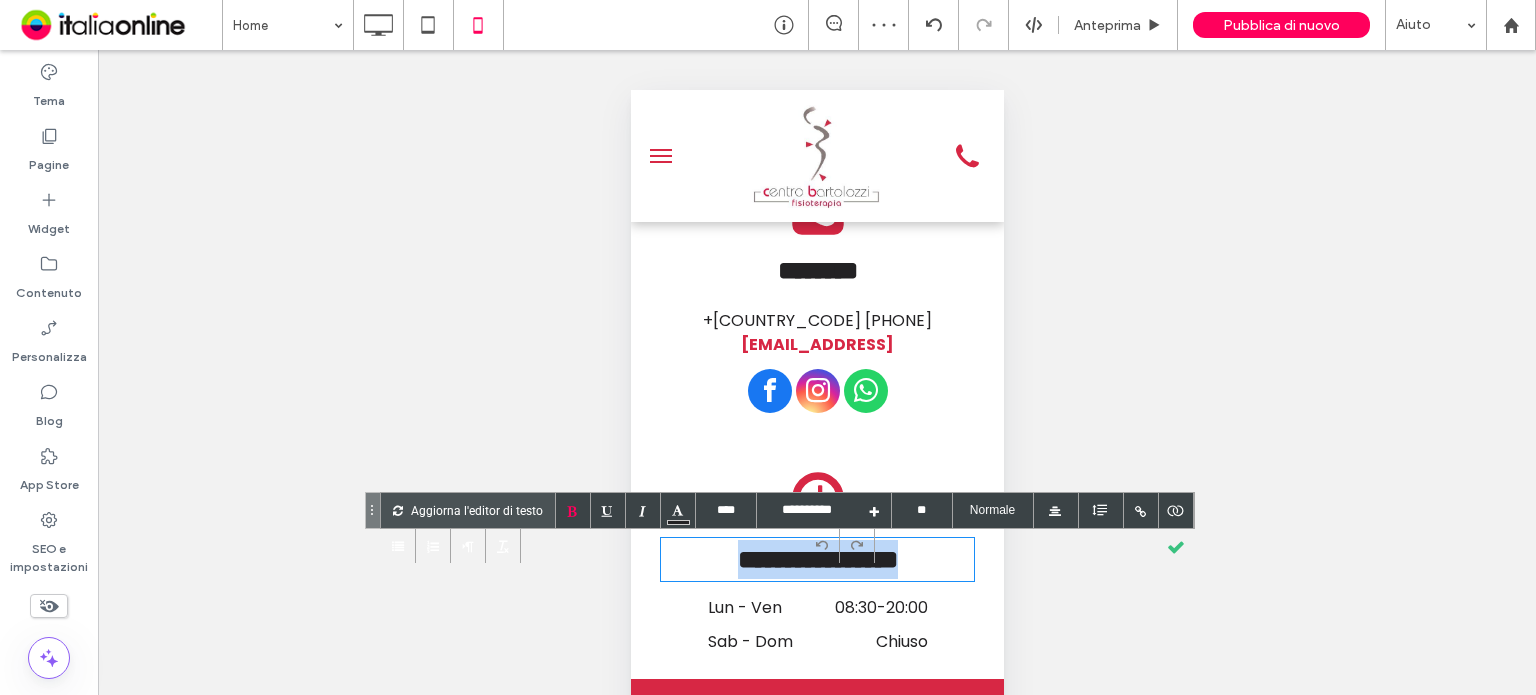 click on "**********" at bounding box center (817, 559) 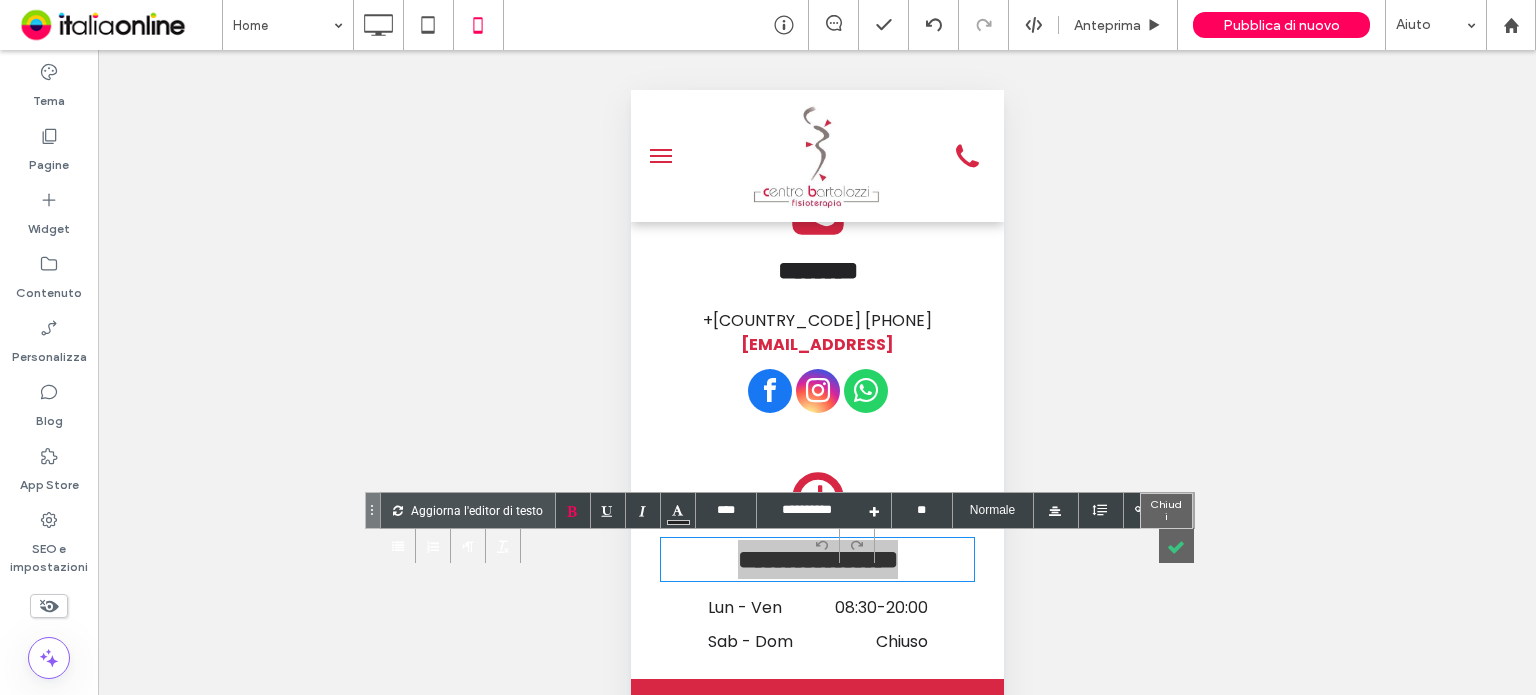 click at bounding box center [1176, 545] 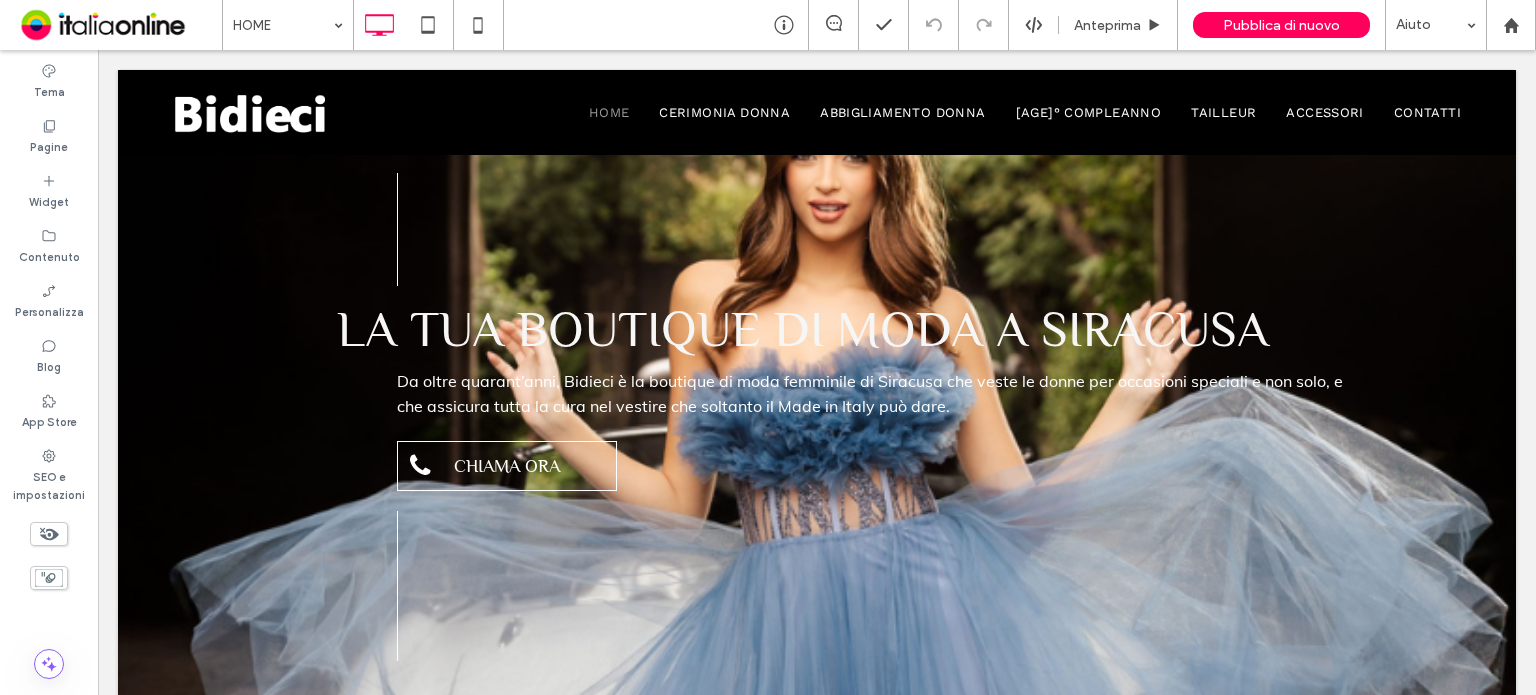 scroll, scrollTop: 600, scrollLeft: 0, axis: vertical 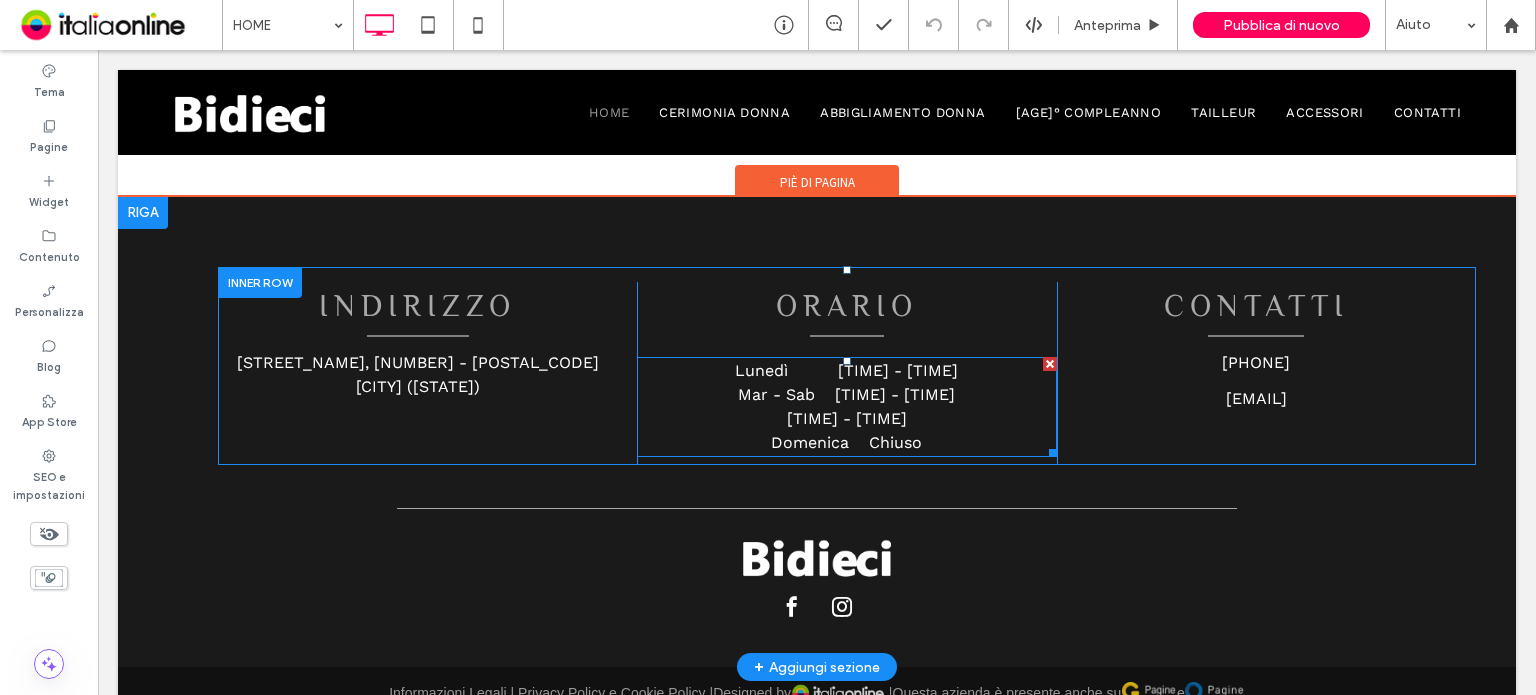 click on "[TIME] - [TIME]" at bounding box center [847, 418] 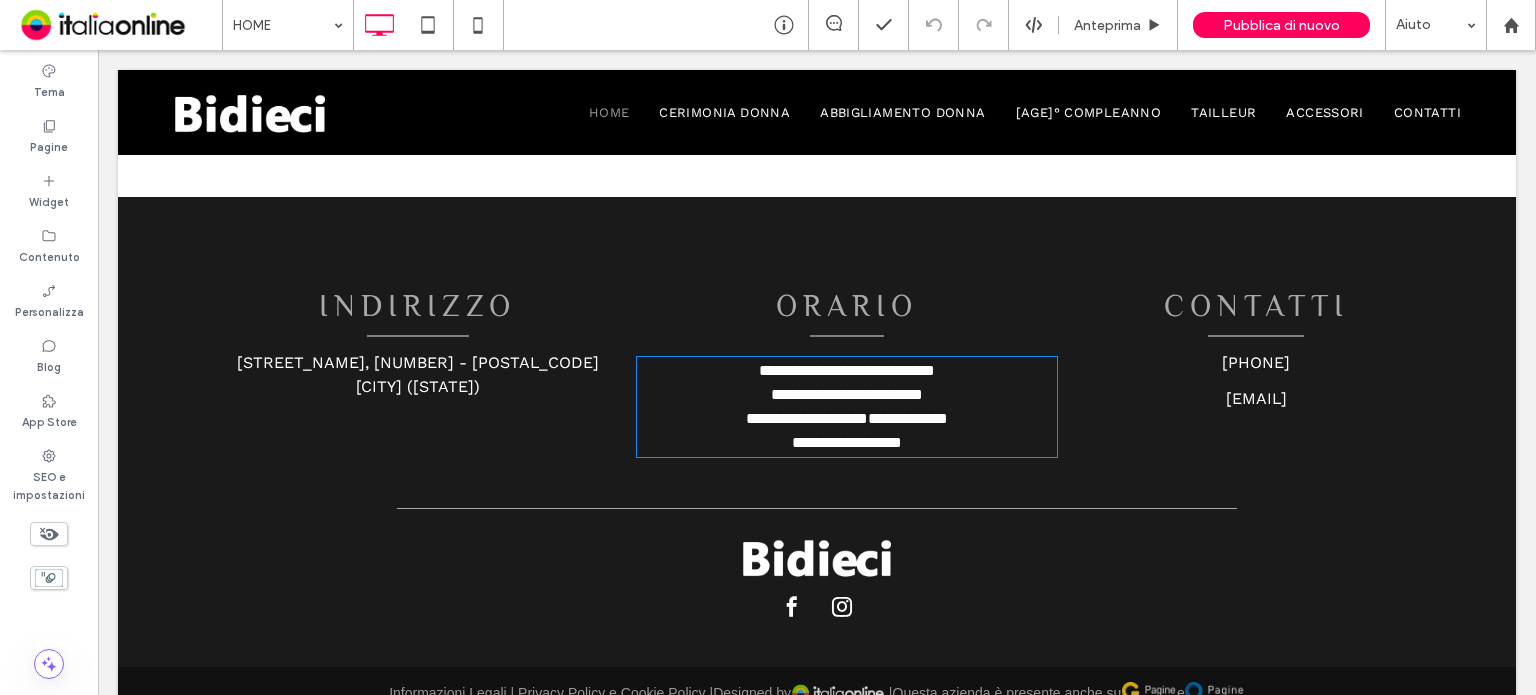 type on "*********" 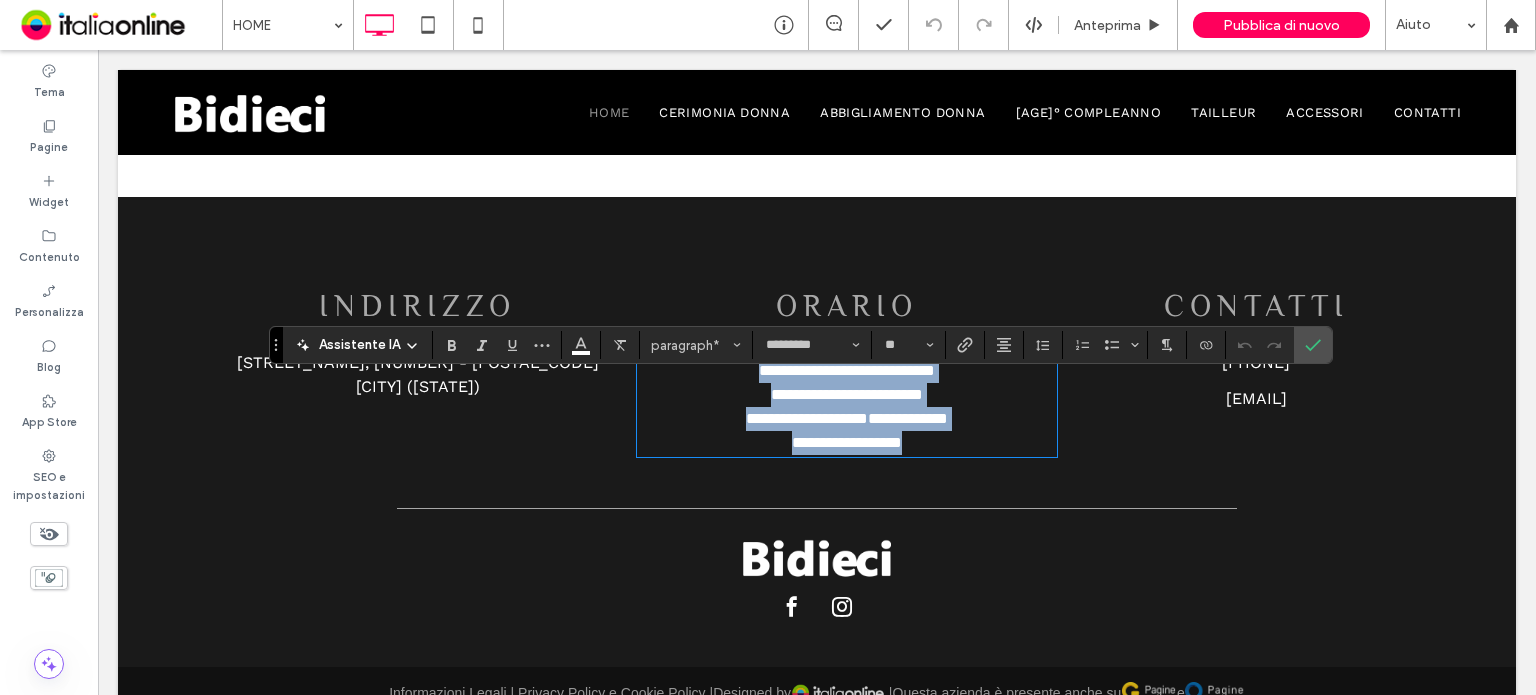 click on "**********" at bounding box center [846, 419] 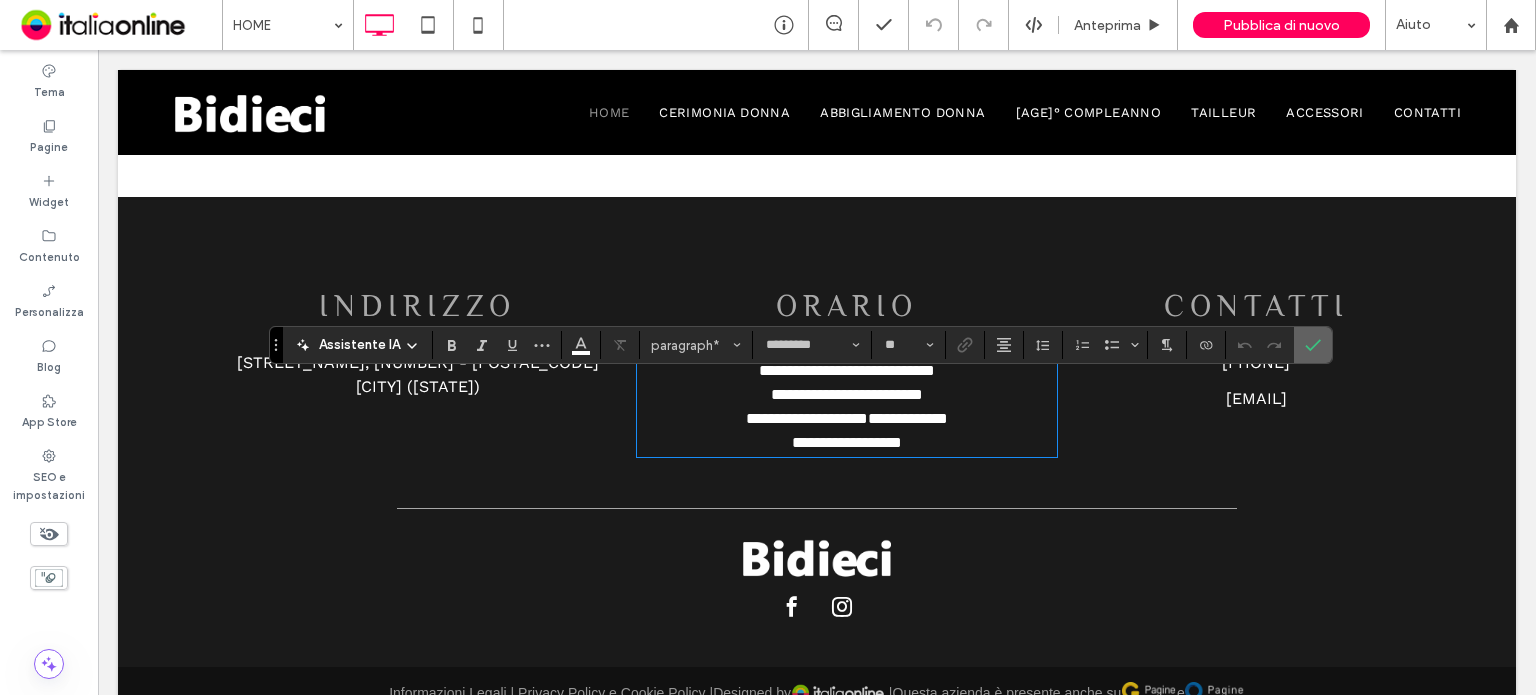 click 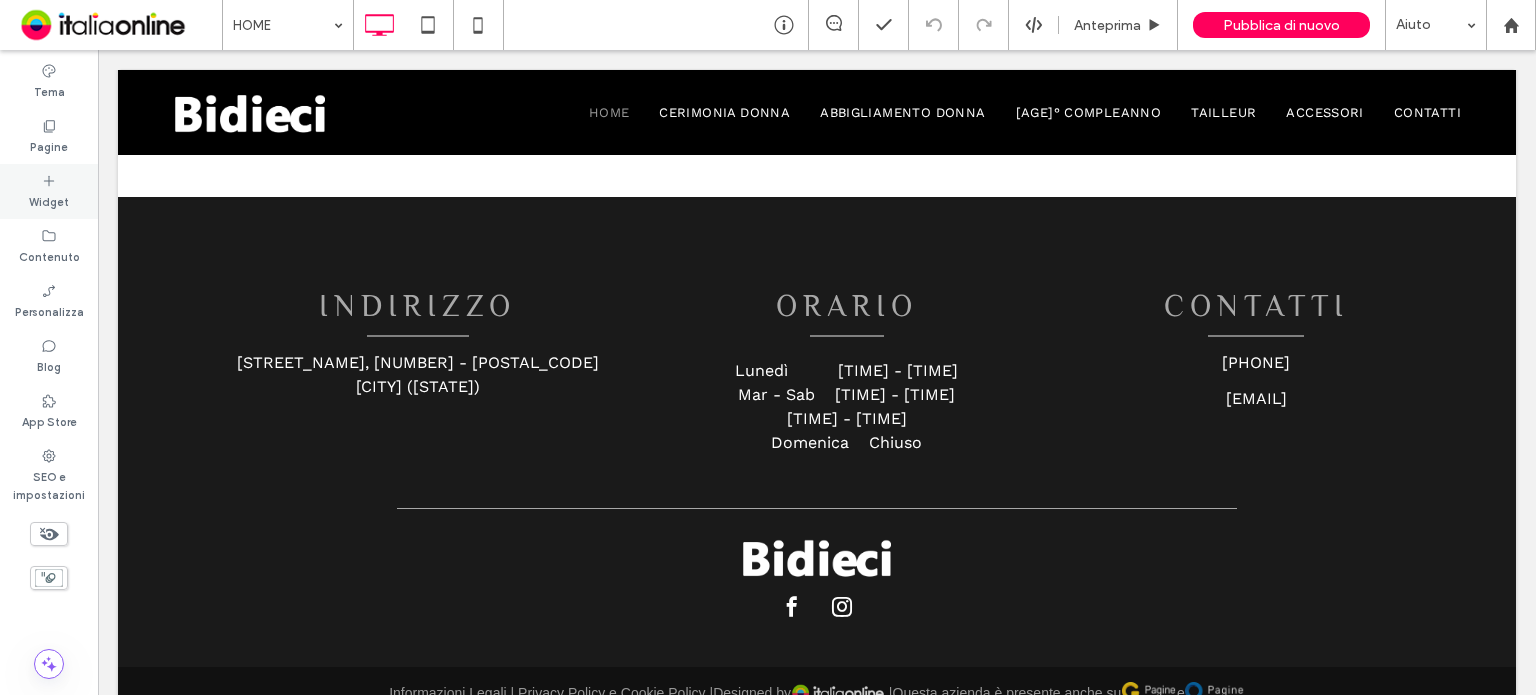 click on "Widget" at bounding box center (49, 191) 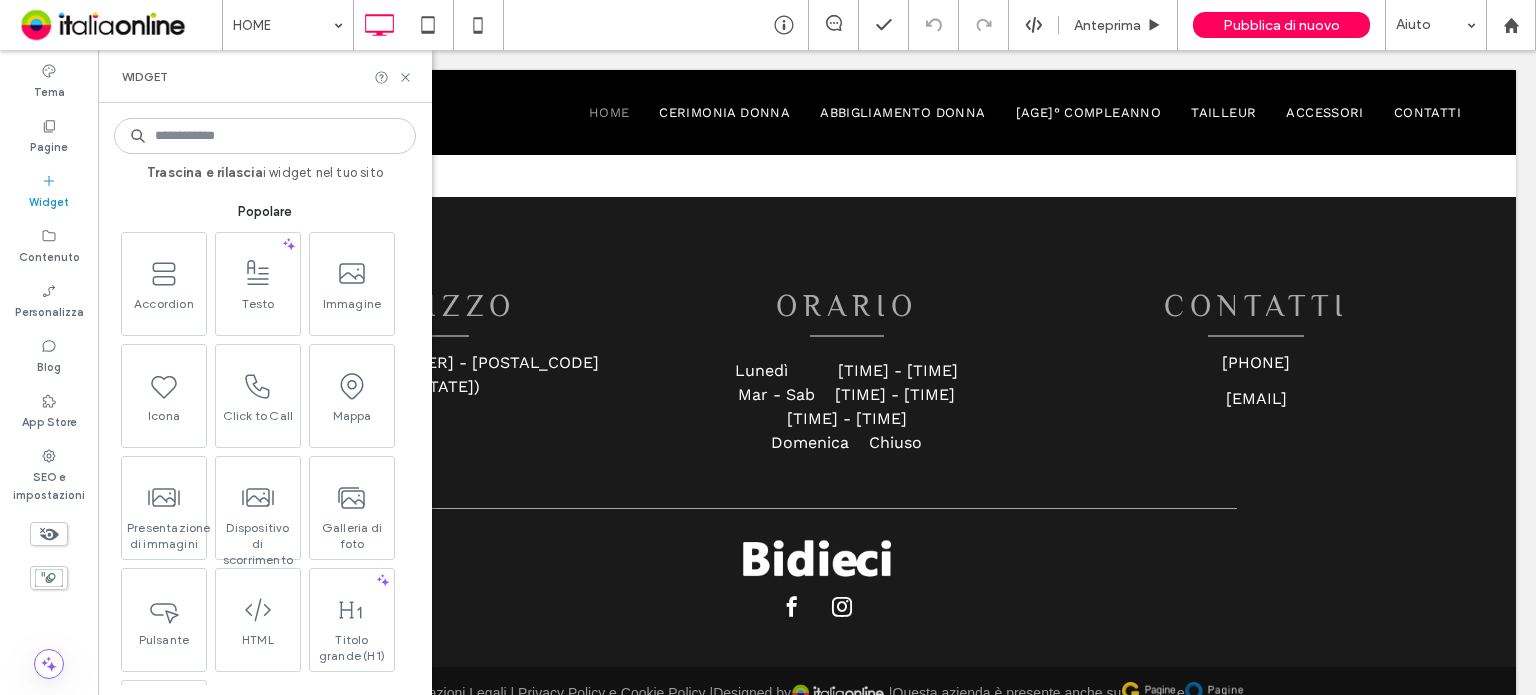 click at bounding box center [265, 136] 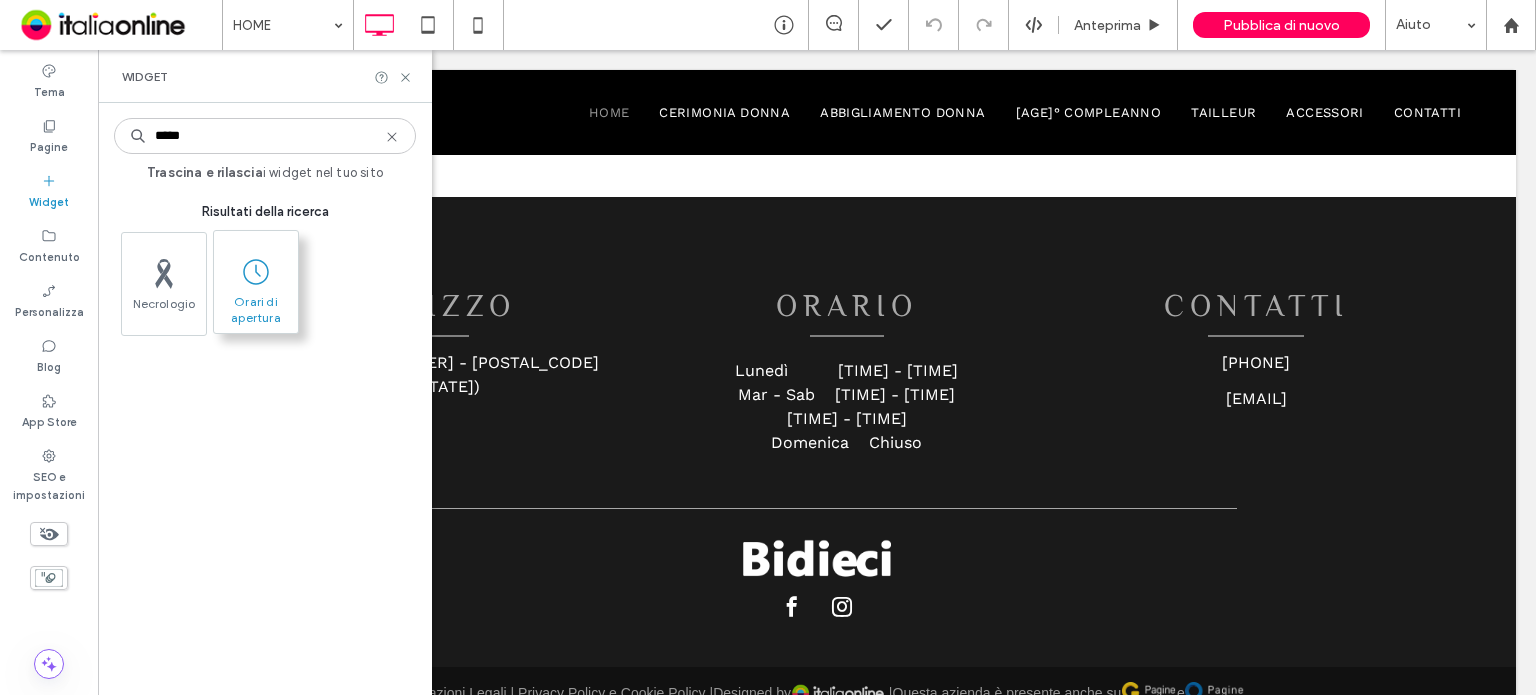 type on "*****" 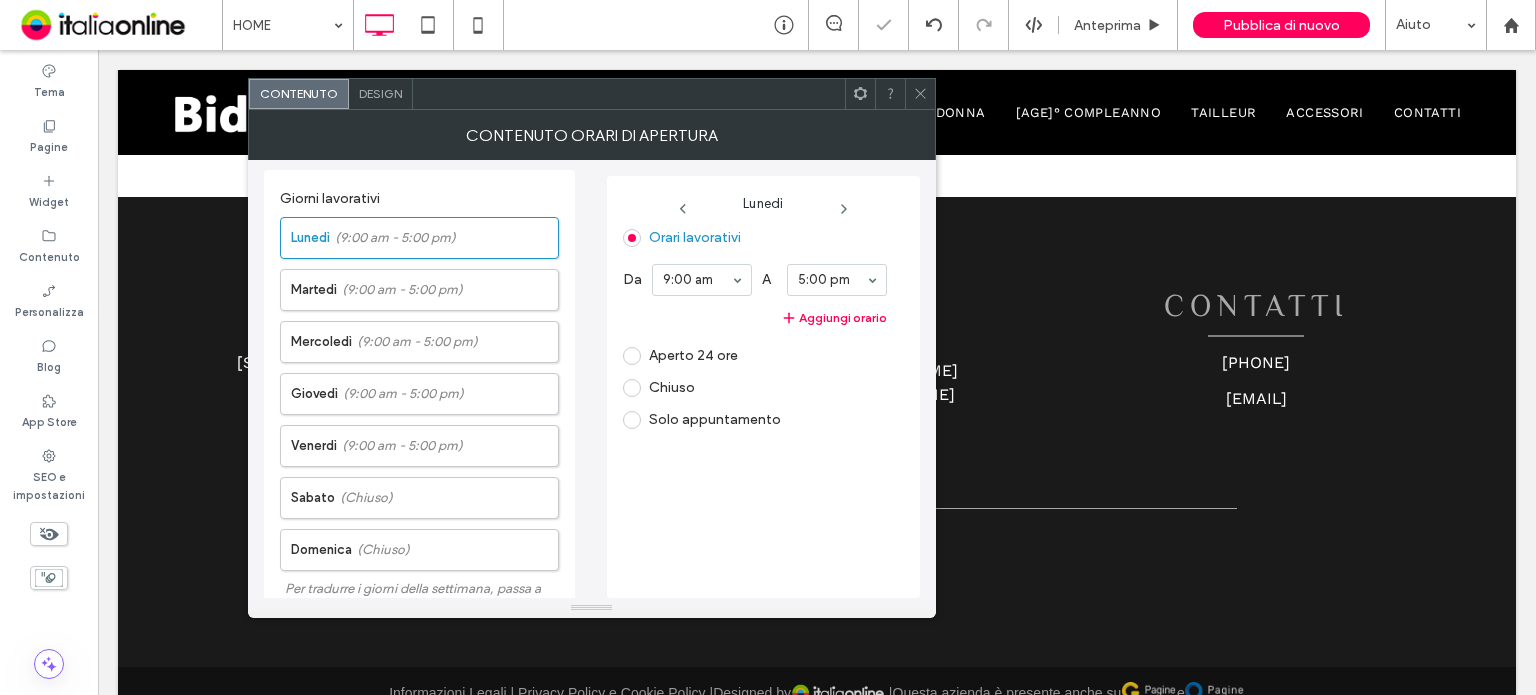 scroll, scrollTop: 421, scrollLeft: 0, axis: vertical 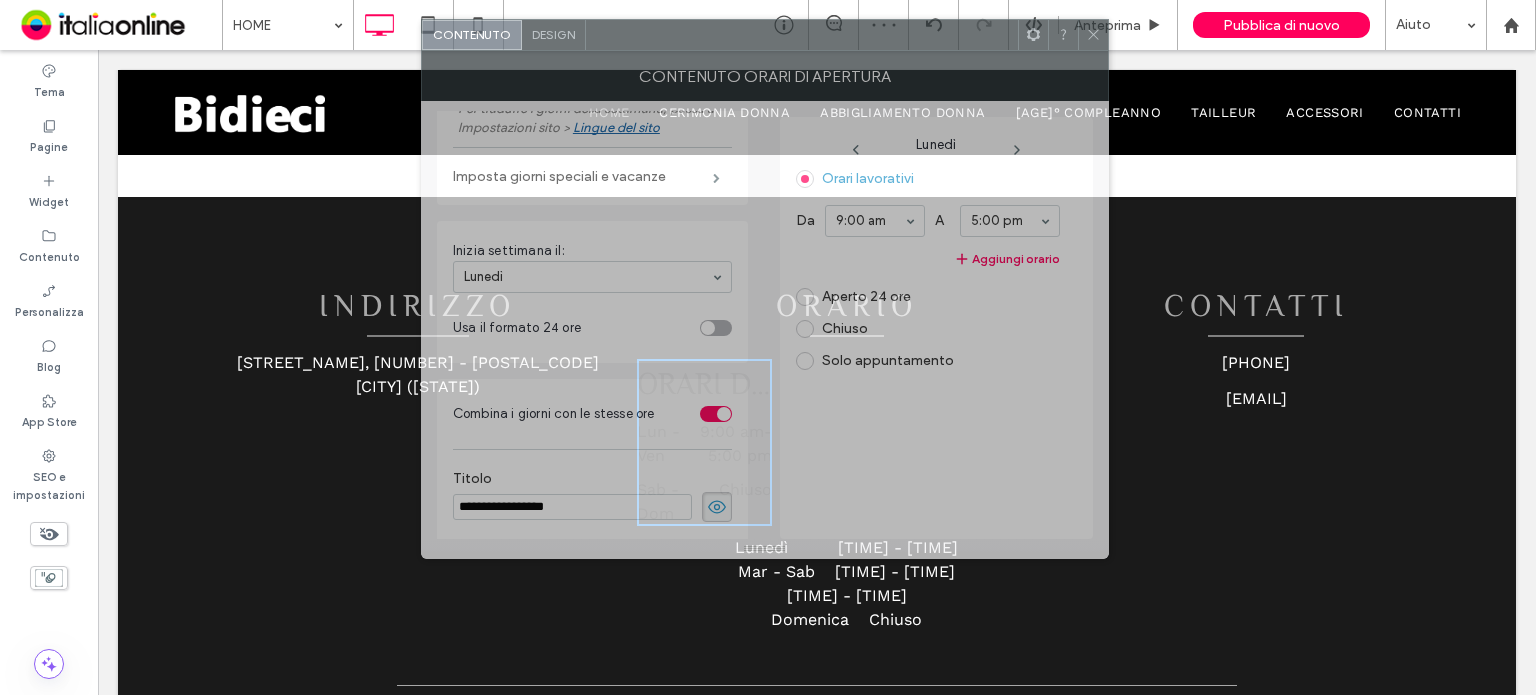 drag, startPoint x: 752, startPoint y: 93, endPoint x: 850, endPoint y: 34, distance: 114.38969 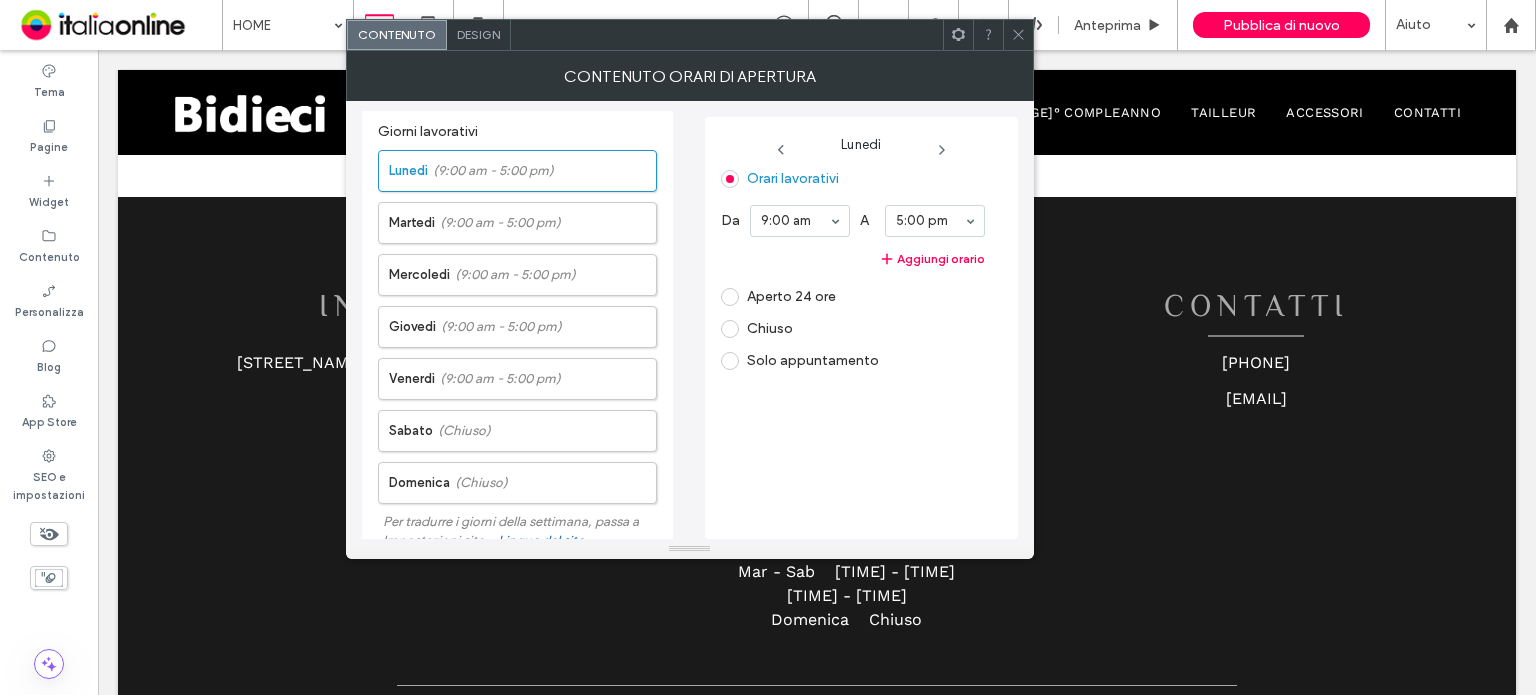 scroll, scrollTop: 0, scrollLeft: 0, axis: both 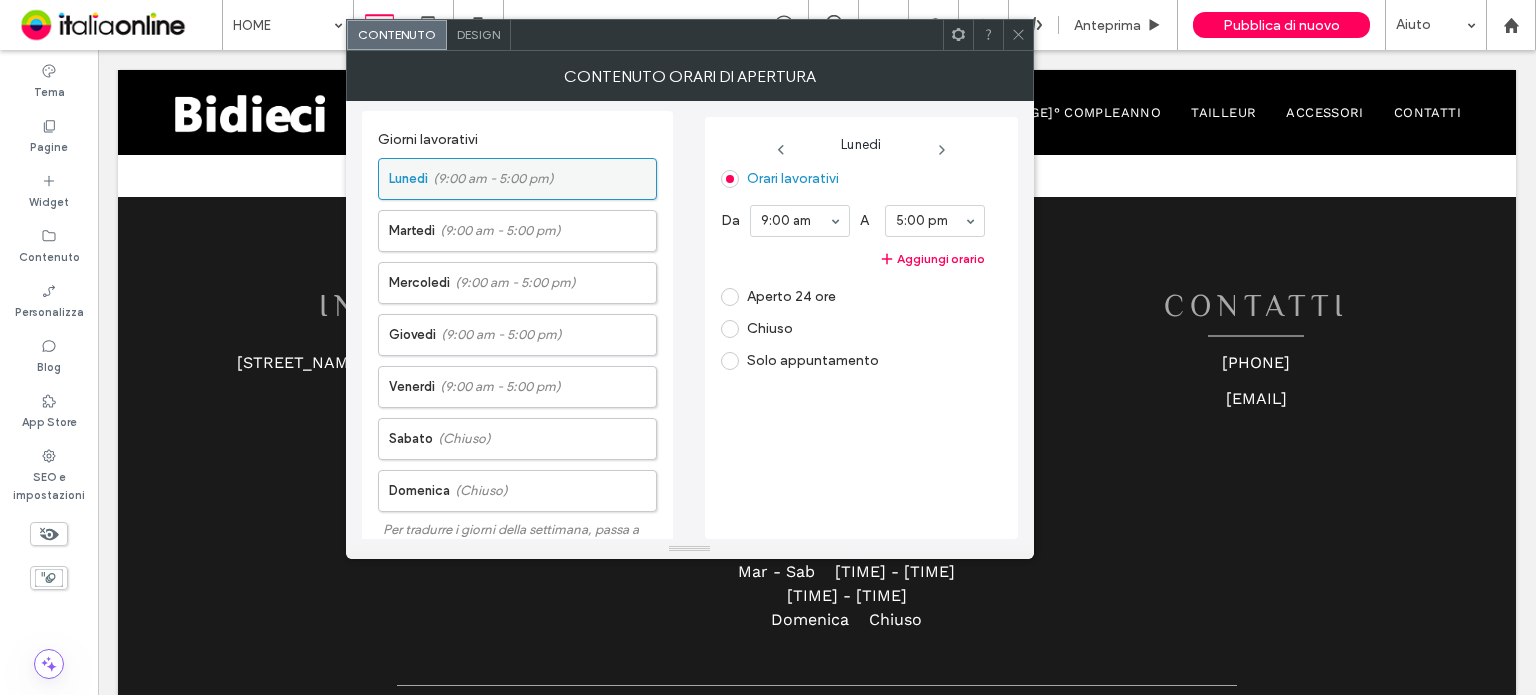 click on "(9:00 am - 5:00 pm)" at bounding box center [493, 179] 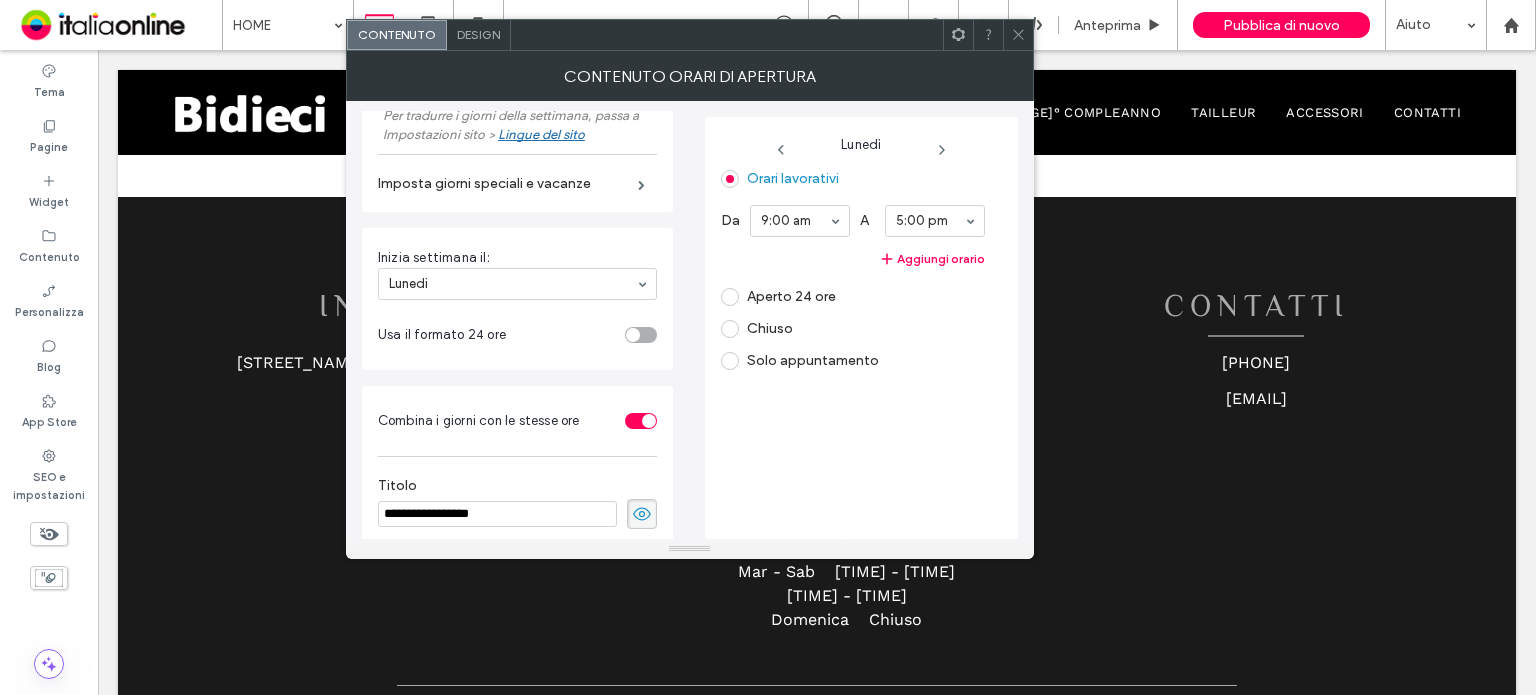 scroll, scrollTop: 421, scrollLeft: 0, axis: vertical 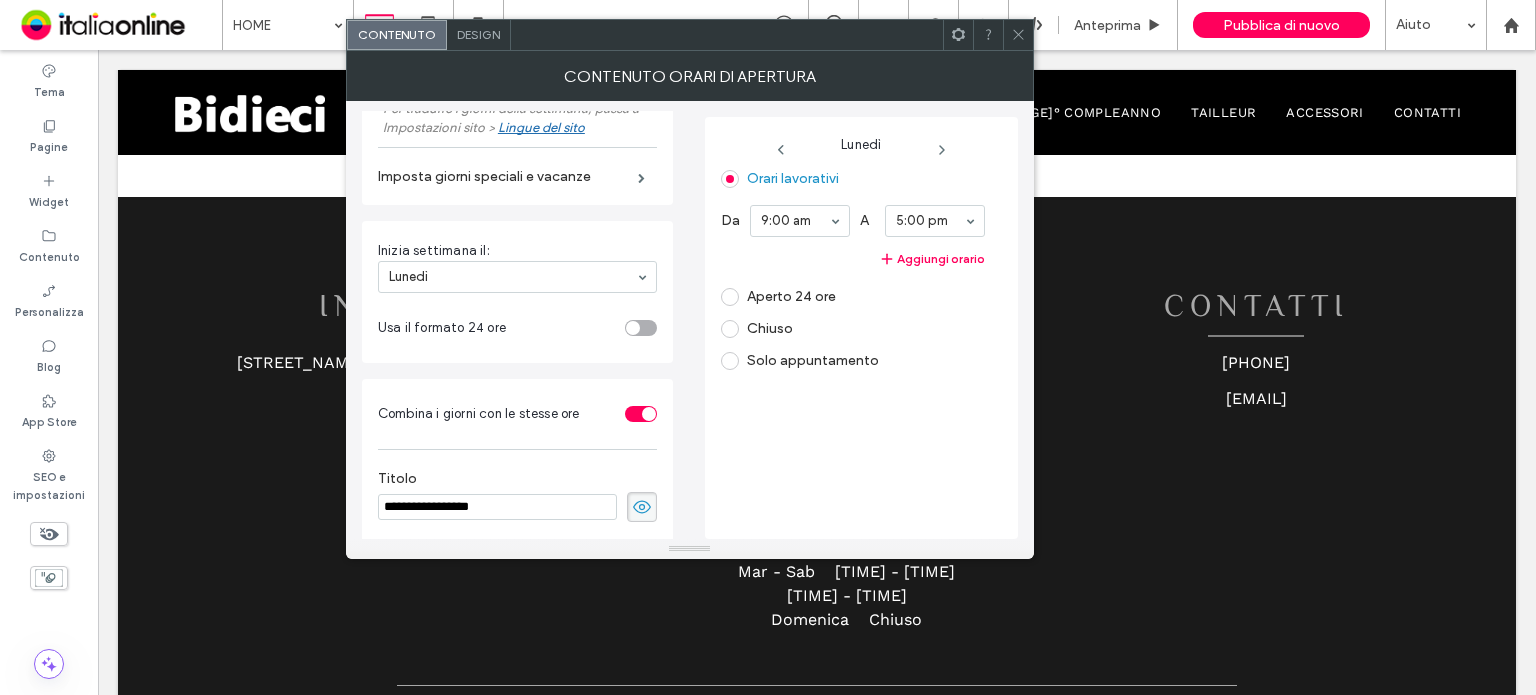 click at bounding box center [641, 328] 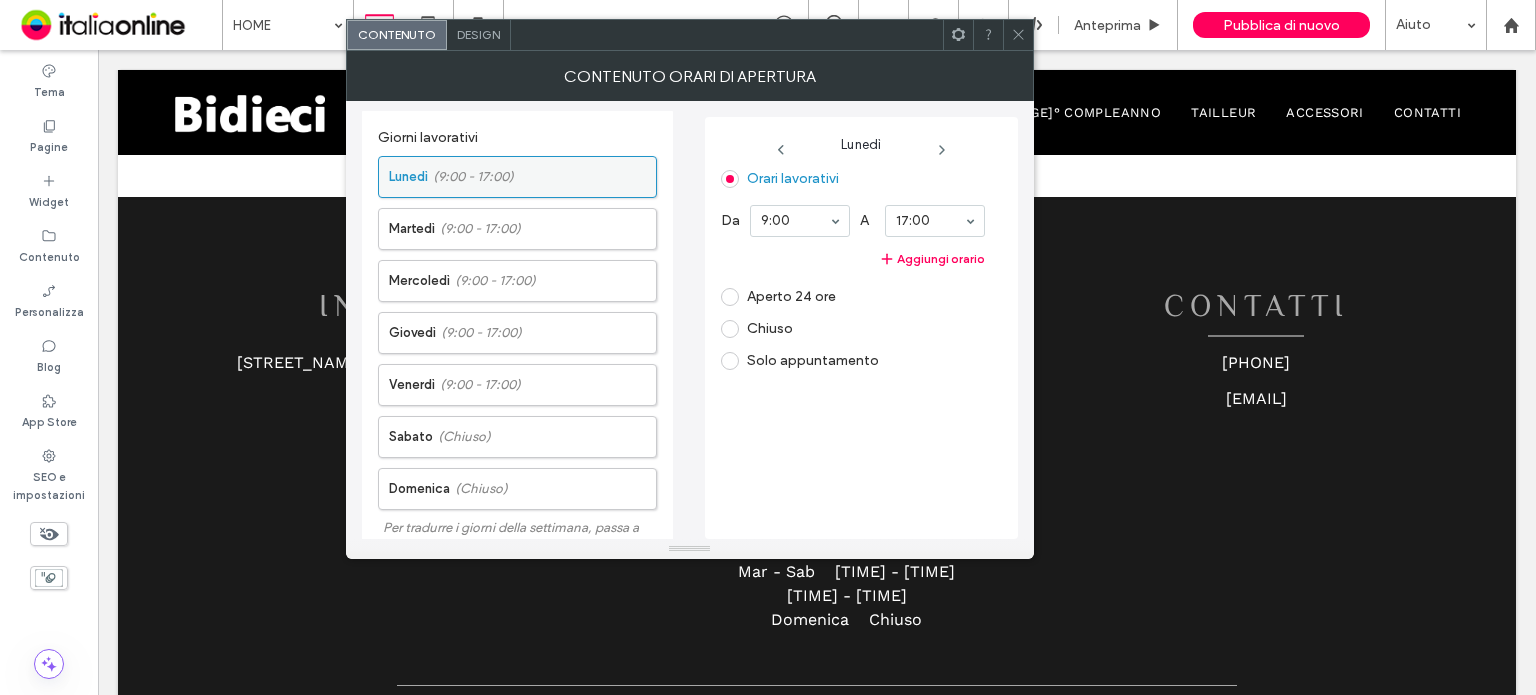 scroll, scrollTop: 0, scrollLeft: 0, axis: both 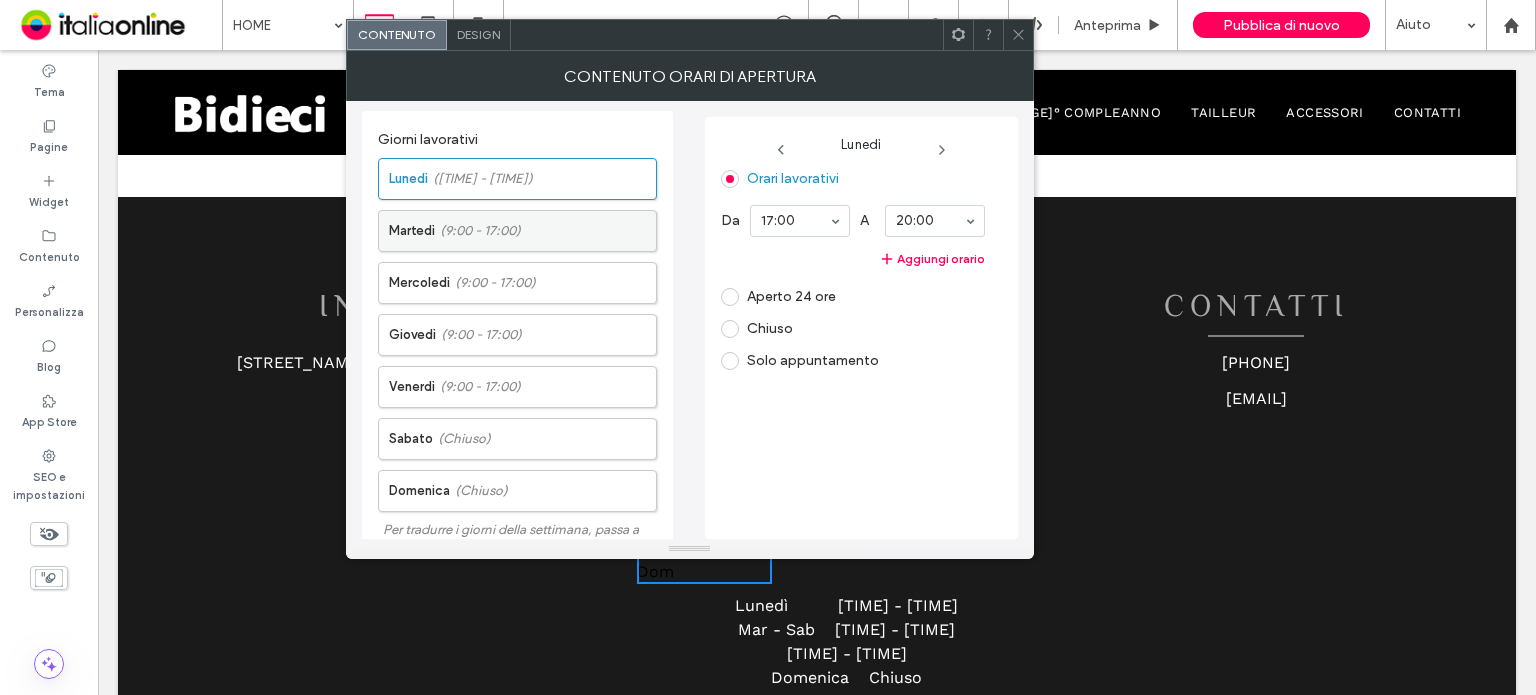 click on "Martedì (9:00 - 17:00)" at bounding box center (522, 231) 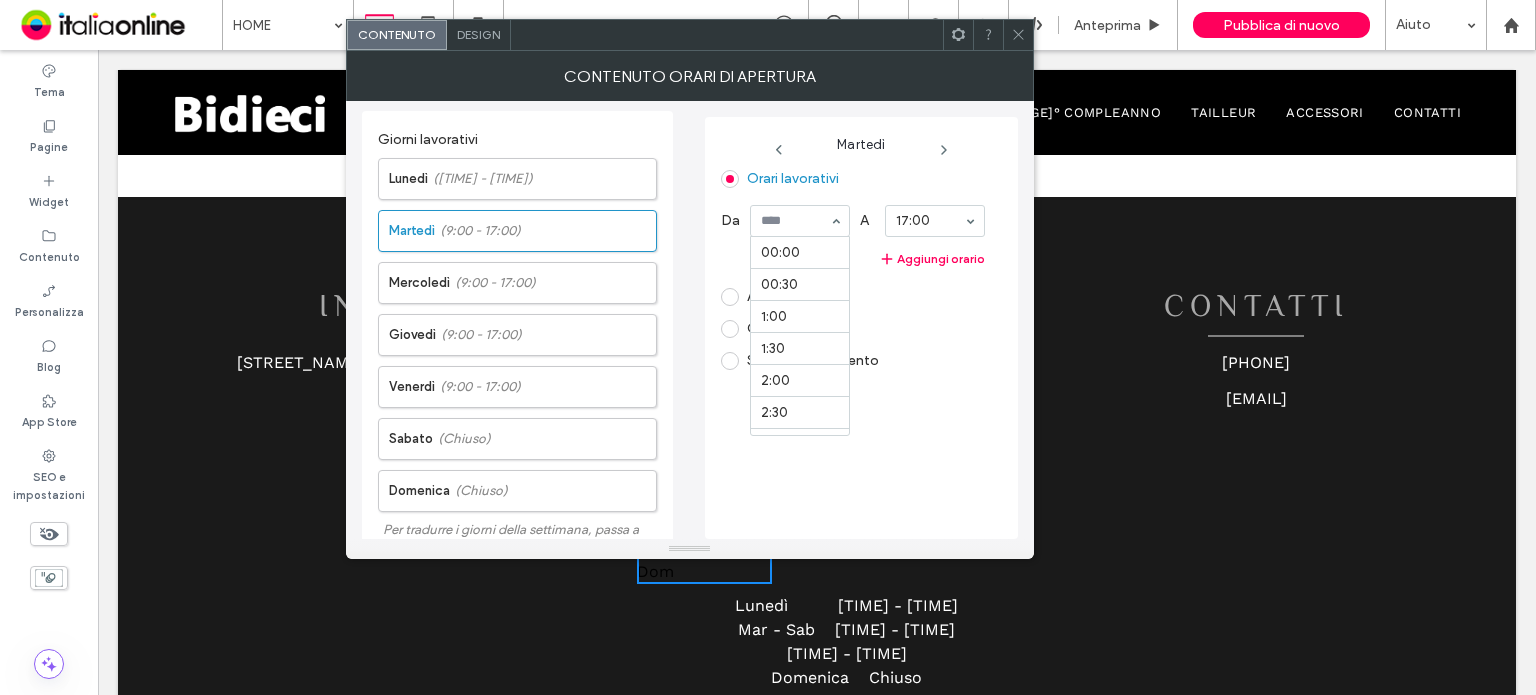 scroll, scrollTop: 589, scrollLeft: 0, axis: vertical 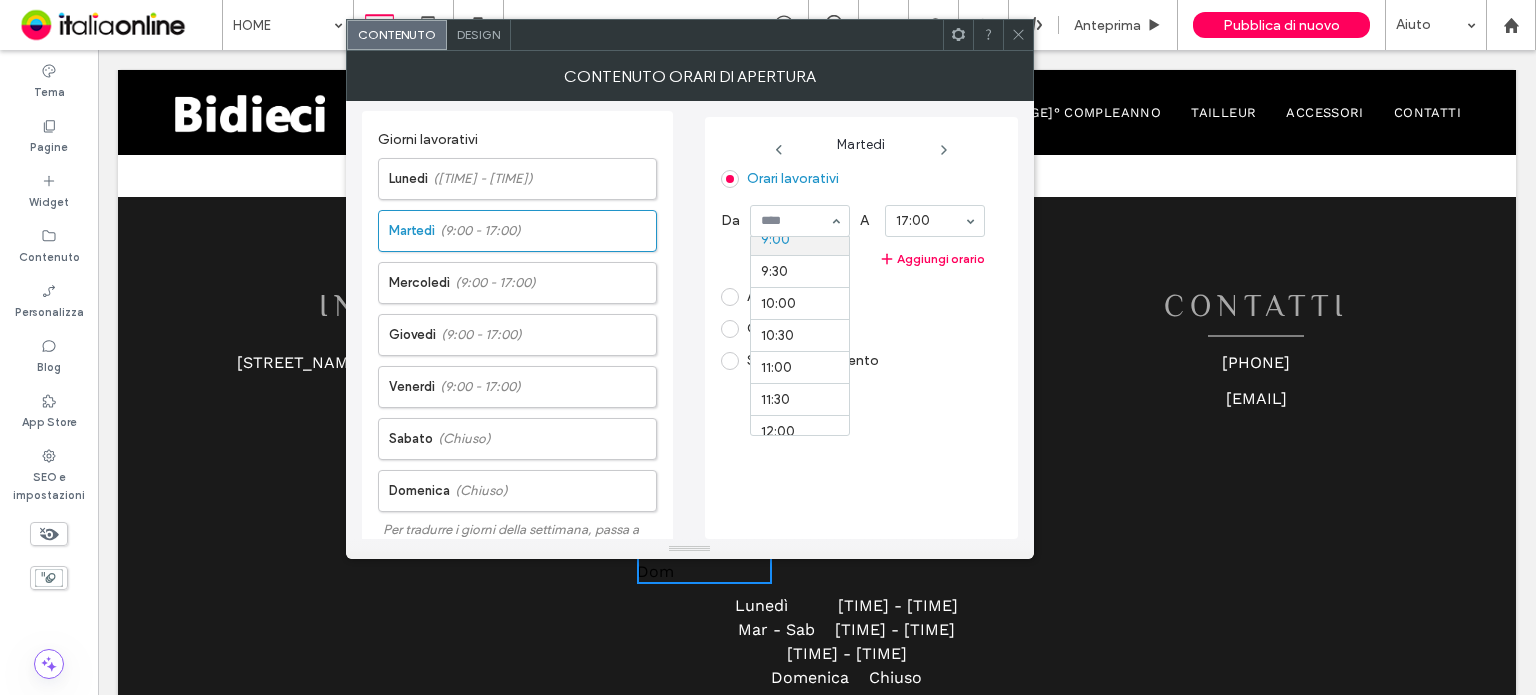 click at bounding box center [795, 221] 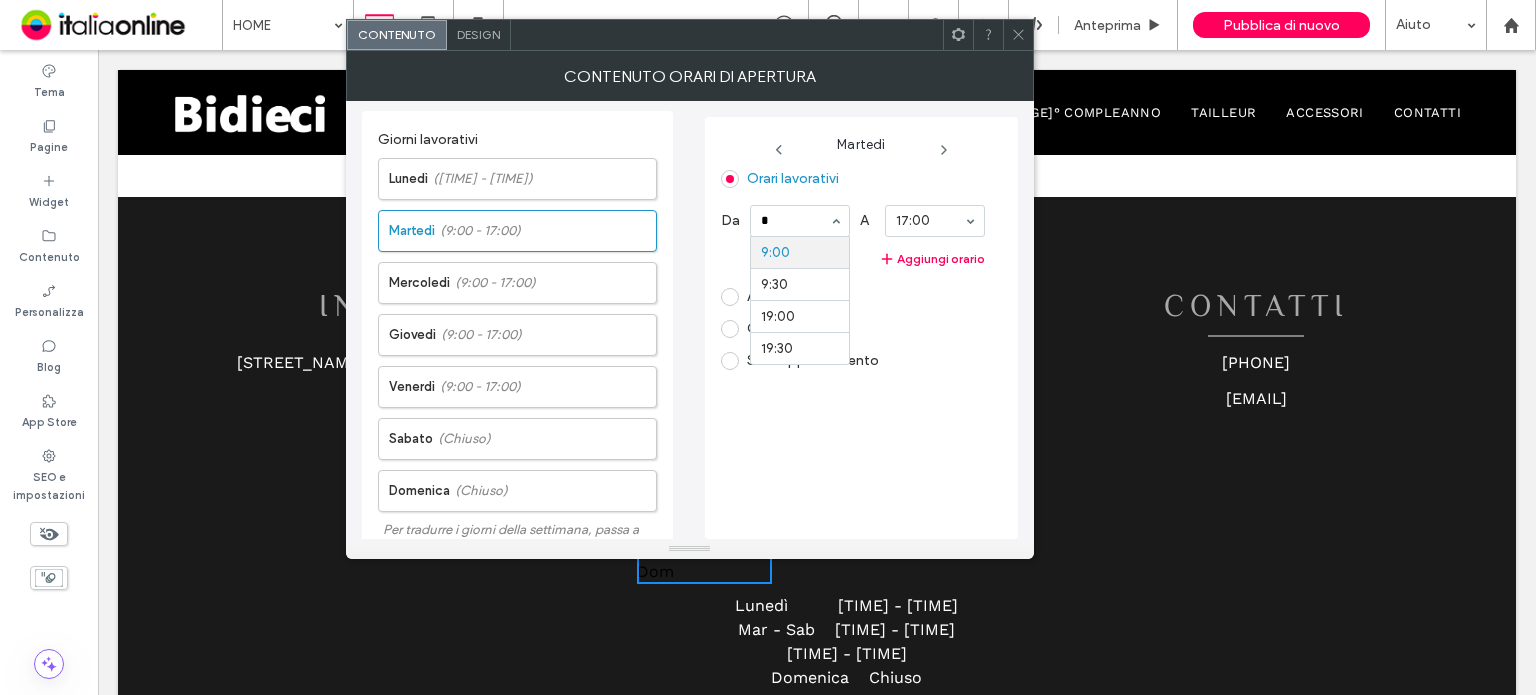scroll, scrollTop: 0, scrollLeft: 0, axis: both 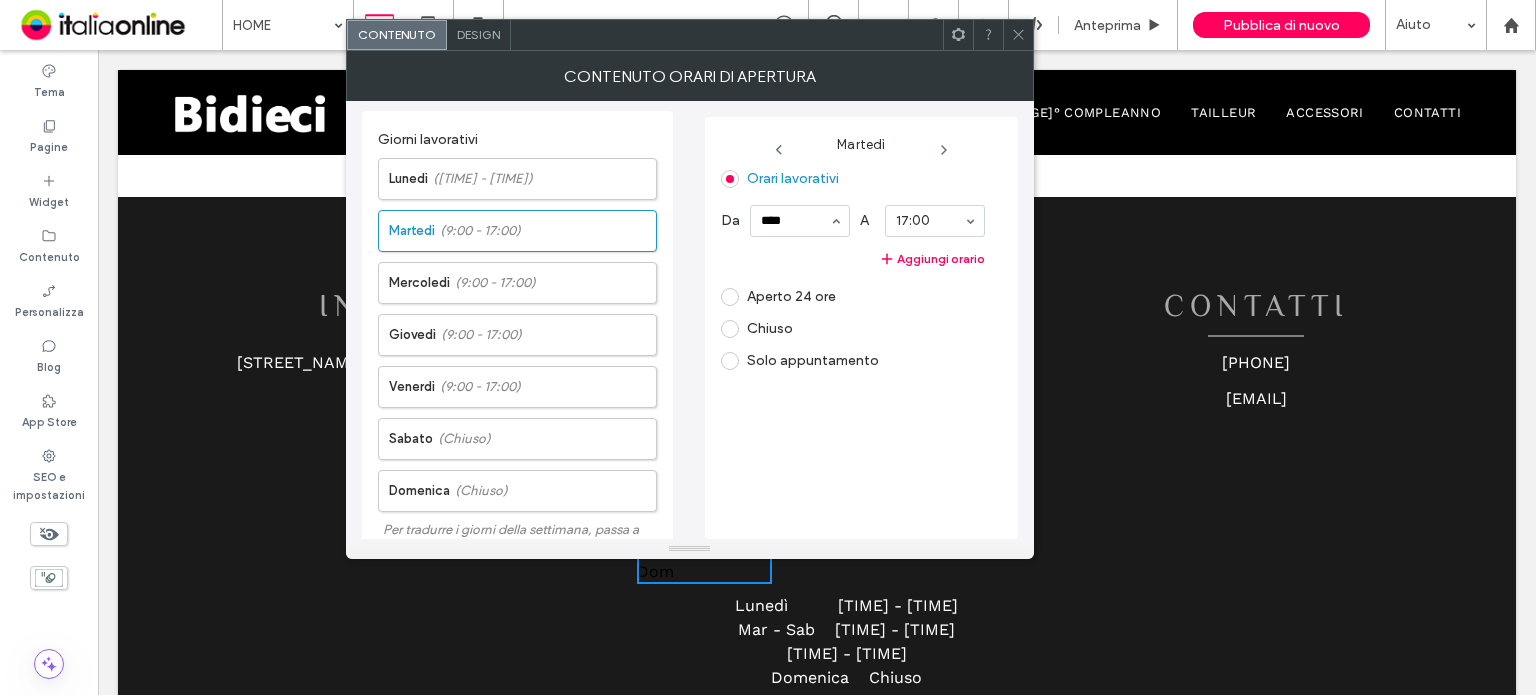 type on "****" 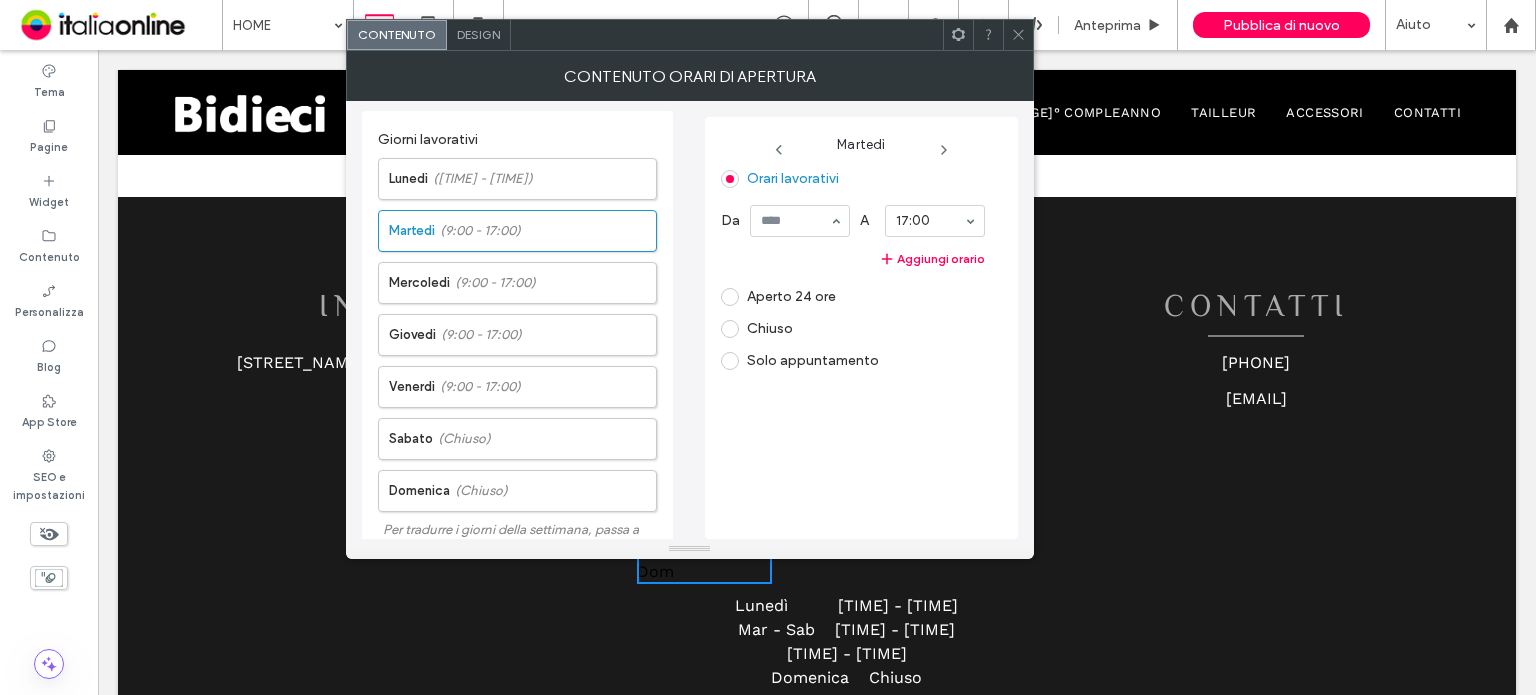 click on "Orari lavorativi Da A [TIME] Aggiungi orario Aperto 24 ore Chiuso Solo appuntamento" at bounding box center [853, 270] 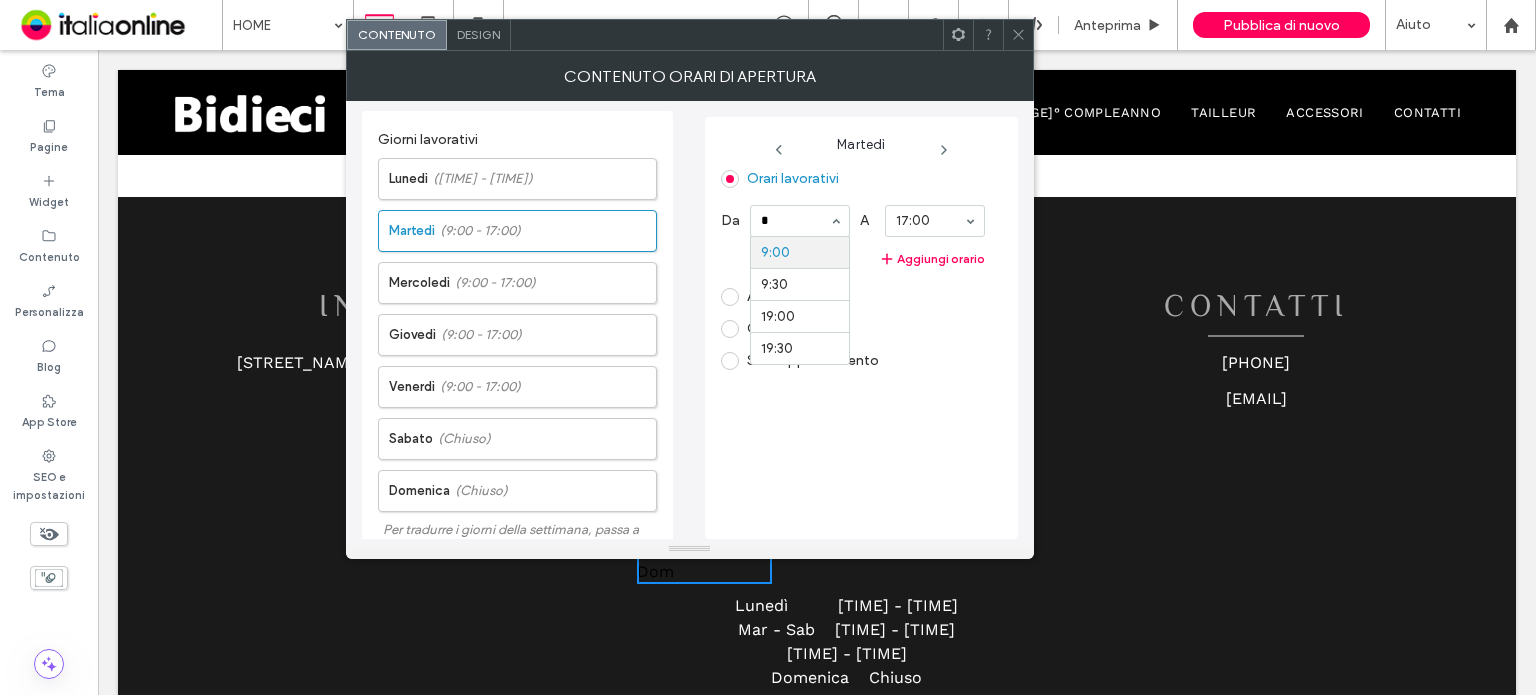 scroll, scrollTop: 0, scrollLeft: 0, axis: both 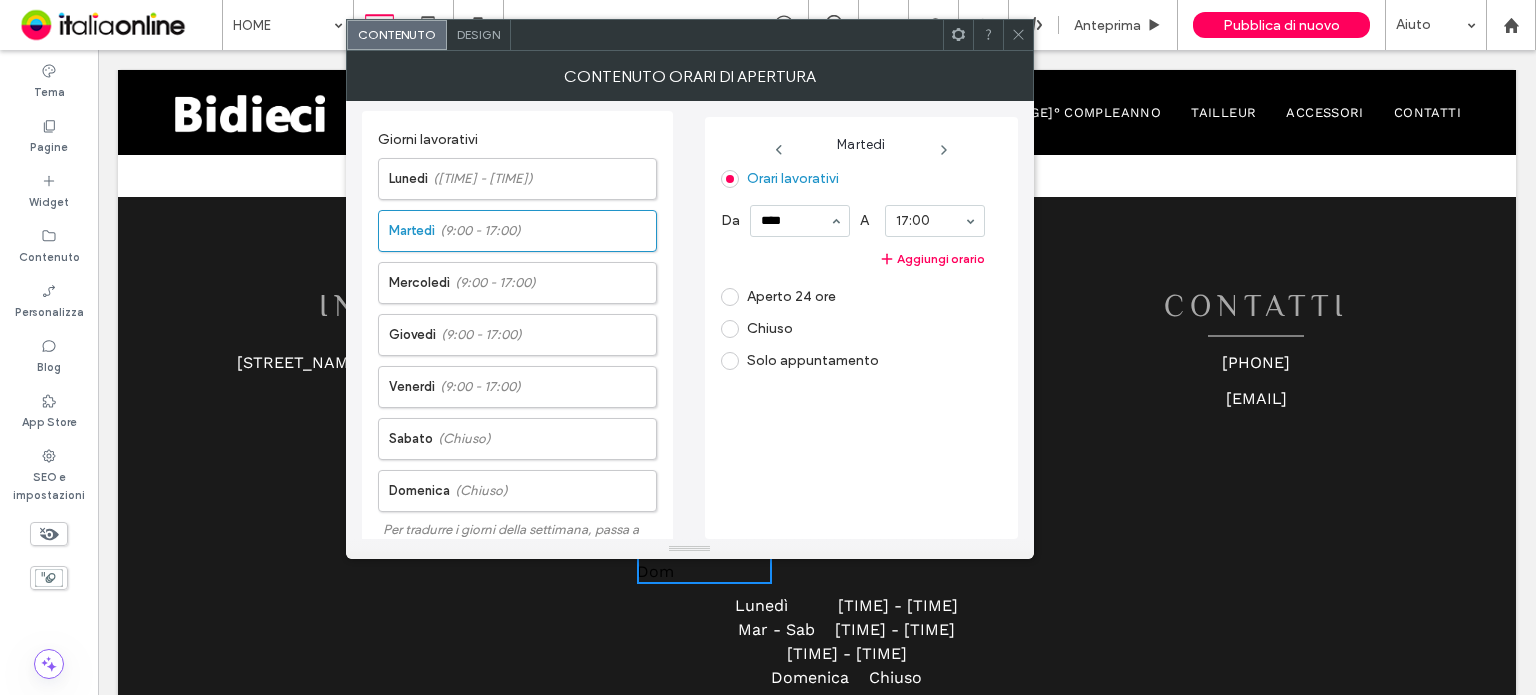 type on "****" 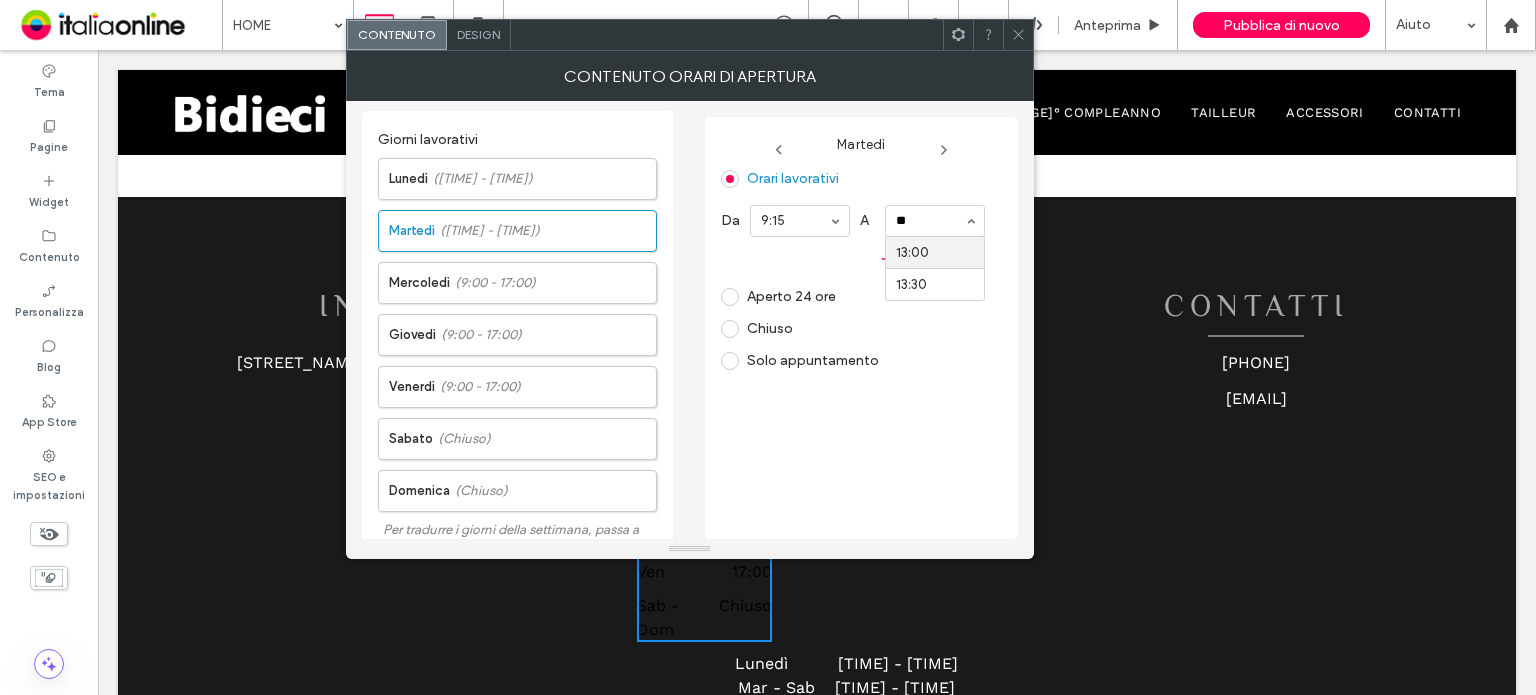 scroll, scrollTop: 0, scrollLeft: 0, axis: both 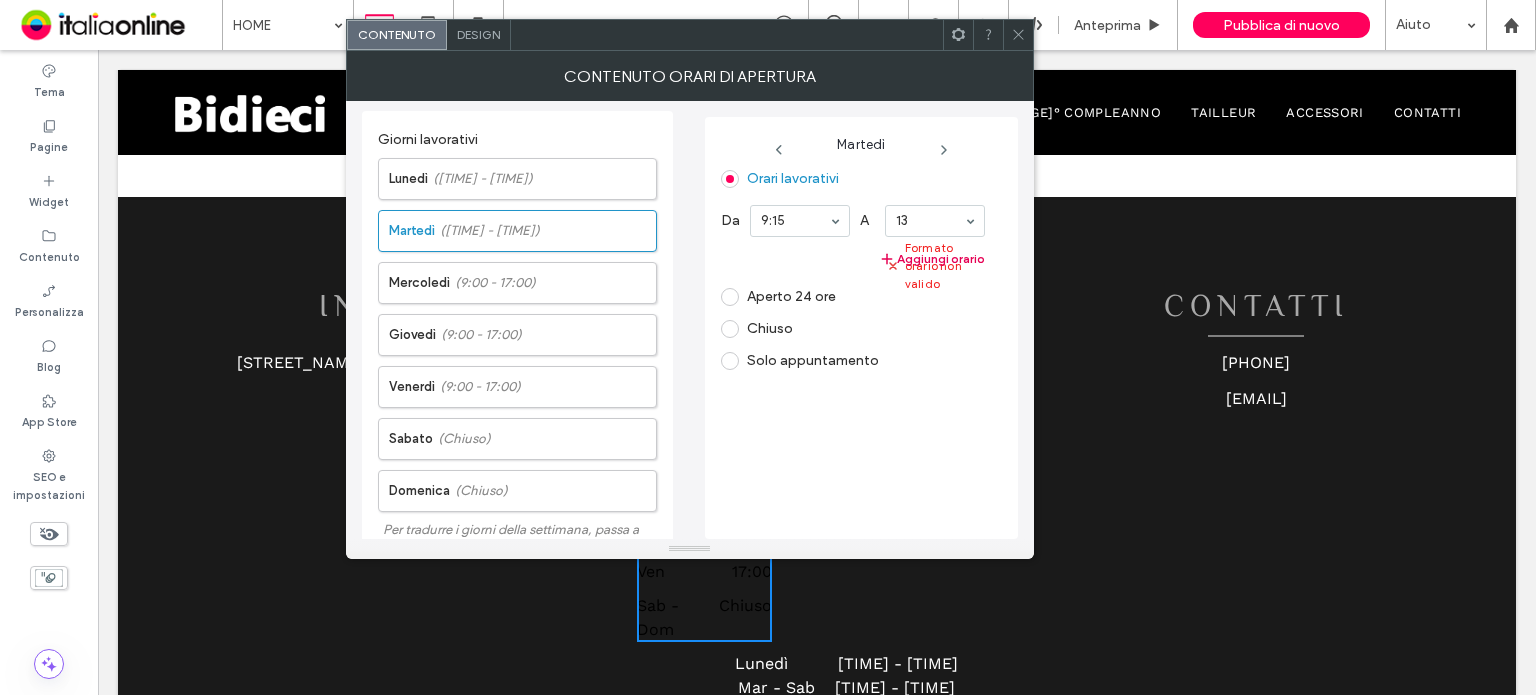 click on "Aggiungi orario" at bounding box center (853, 259) 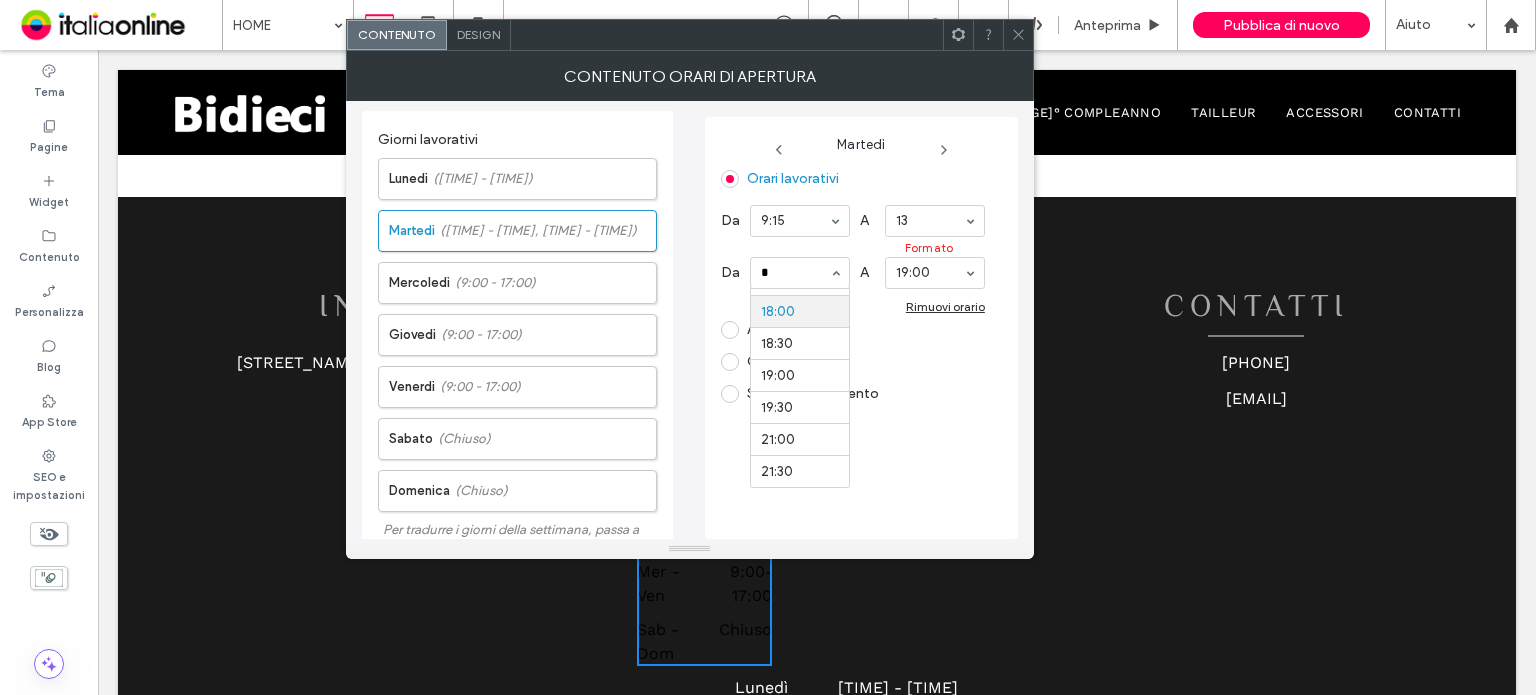 scroll, scrollTop: 588, scrollLeft: 0, axis: vertical 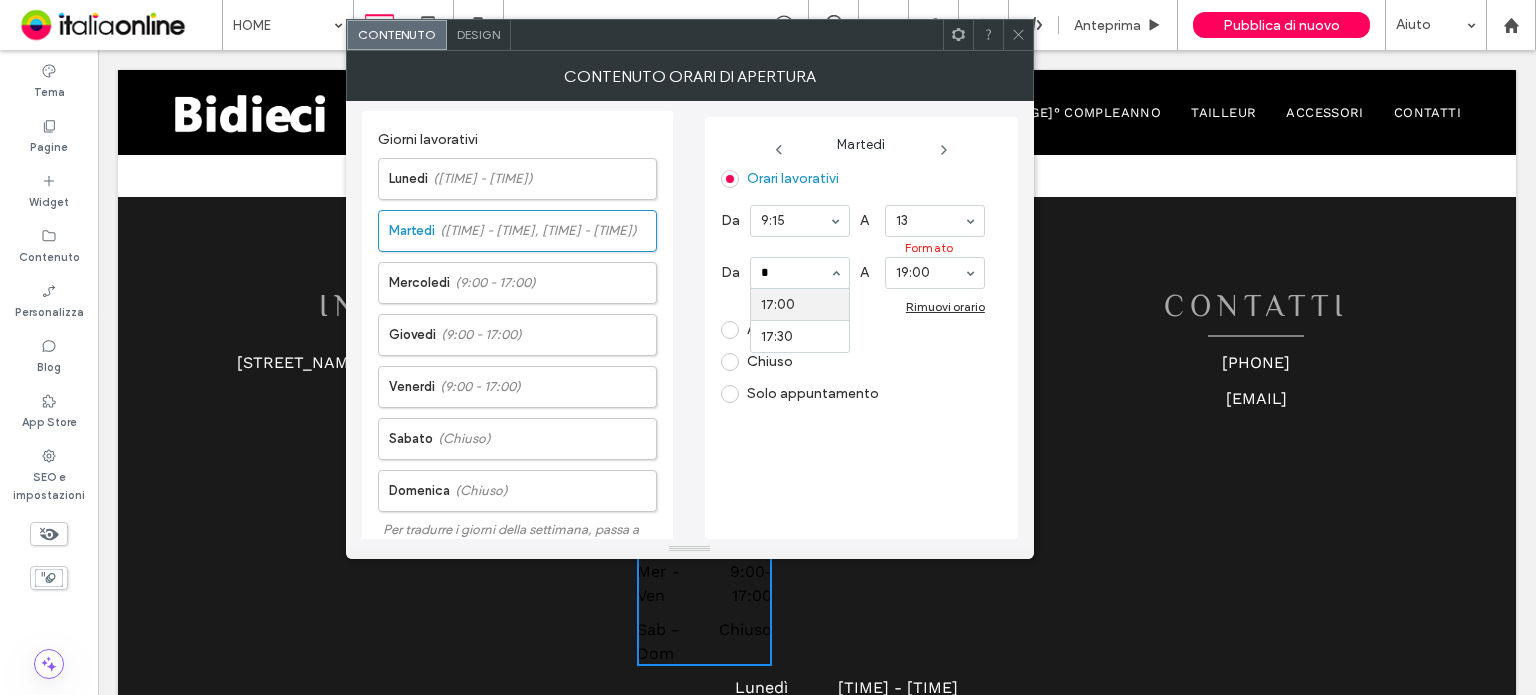 type on "**" 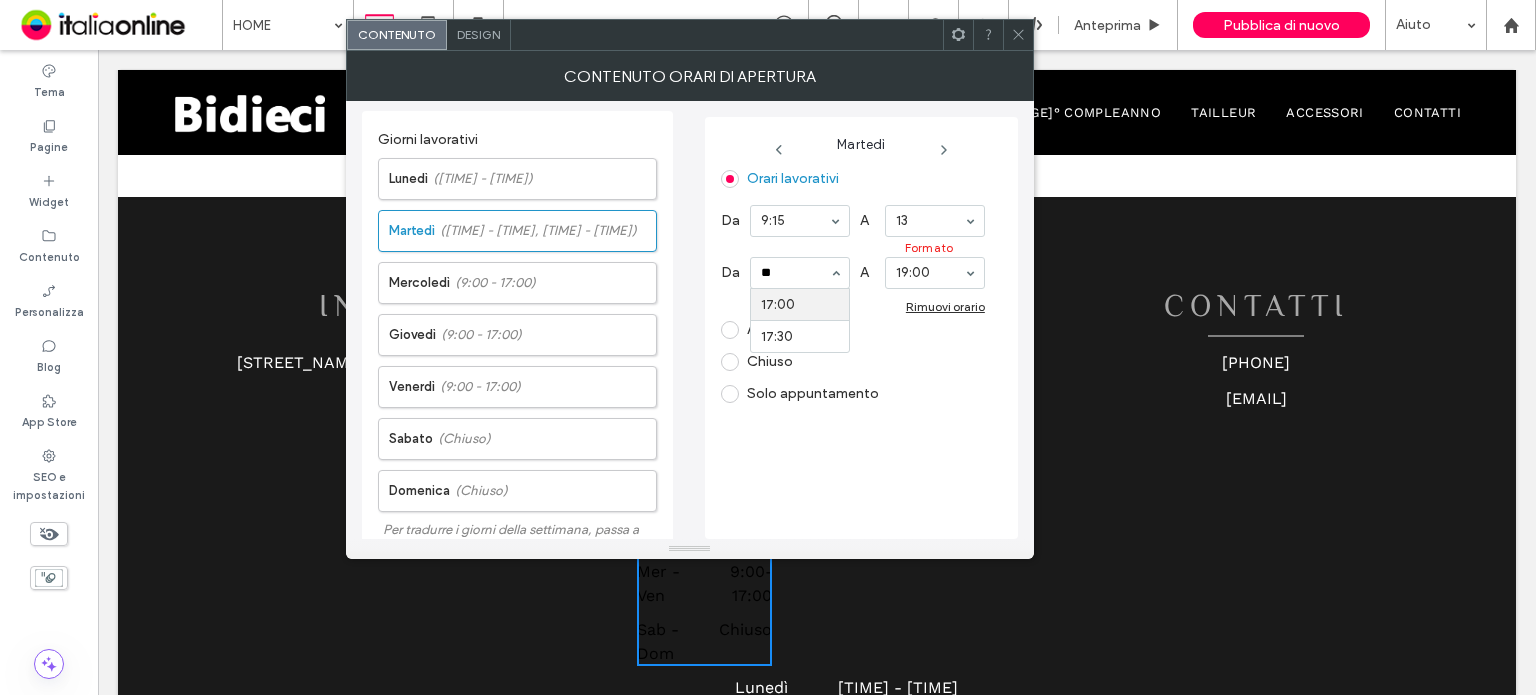 scroll, scrollTop: 0, scrollLeft: 0, axis: both 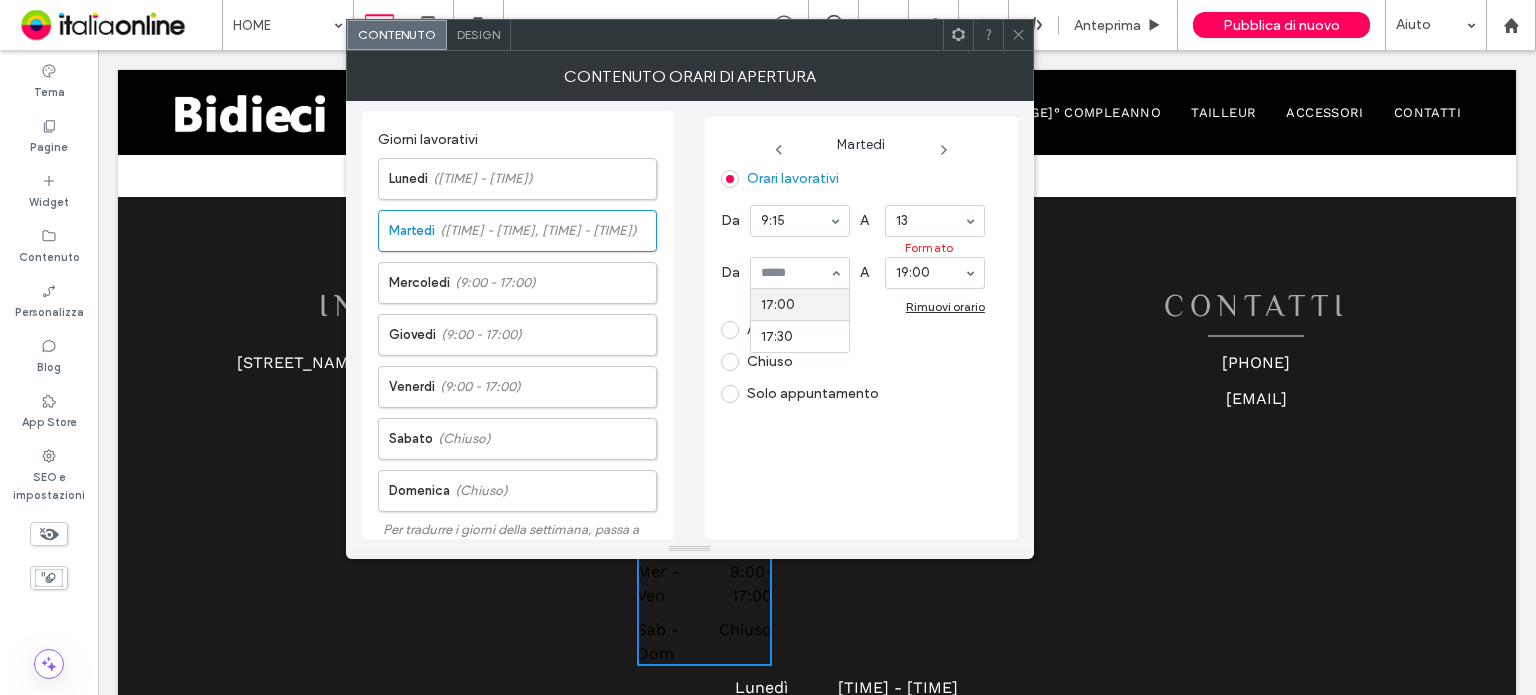 drag, startPoint x: 798, startPoint y: 304, endPoint x: 825, endPoint y: 300, distance: 27.294687 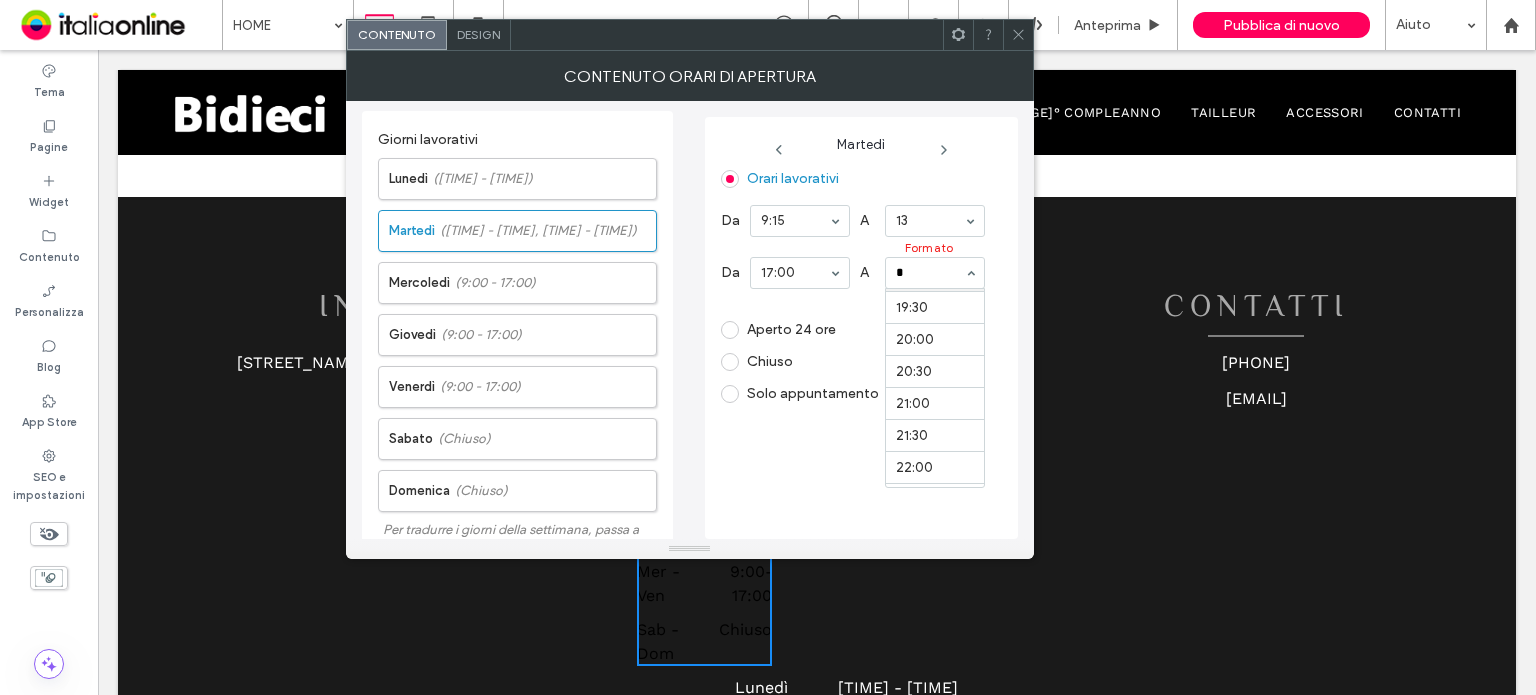 scroll, scrollTop: 194, scrollLeft: 0, axis: vertical 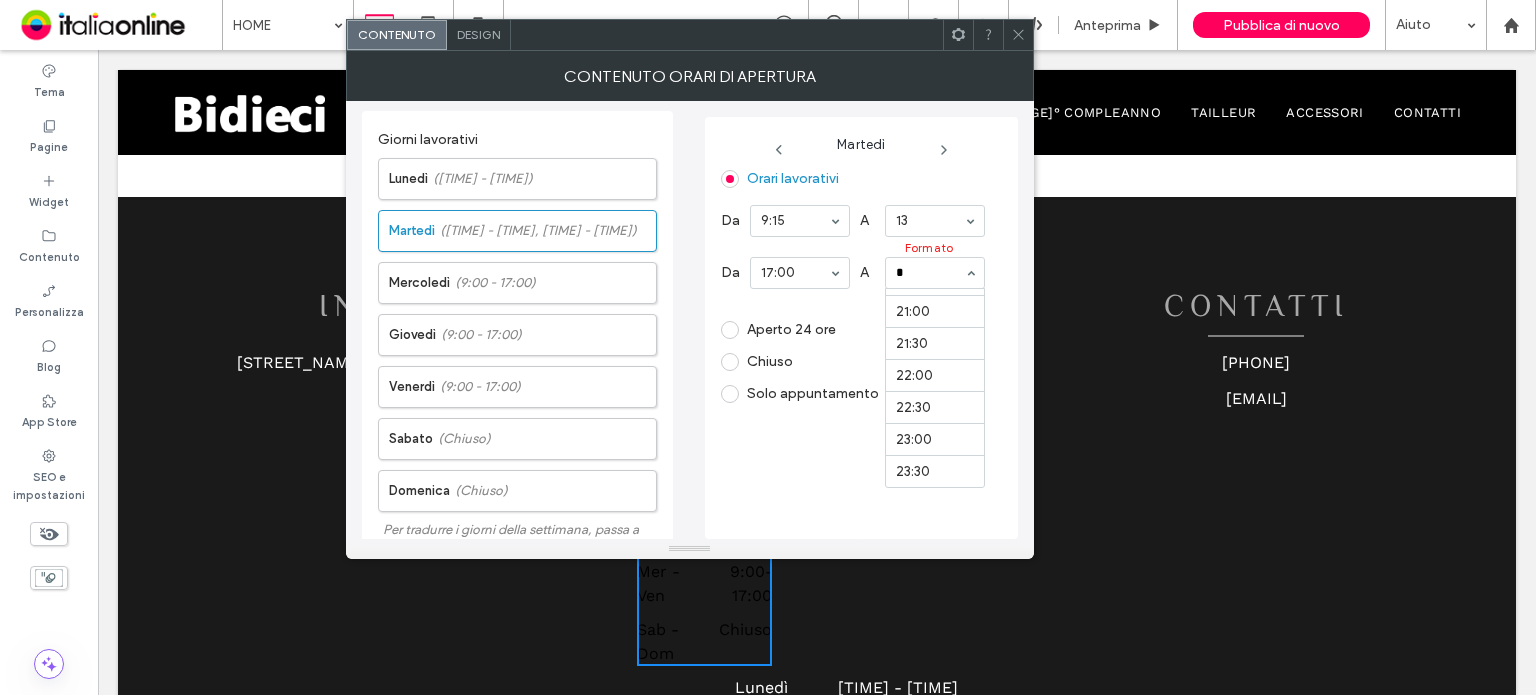 type on "**" 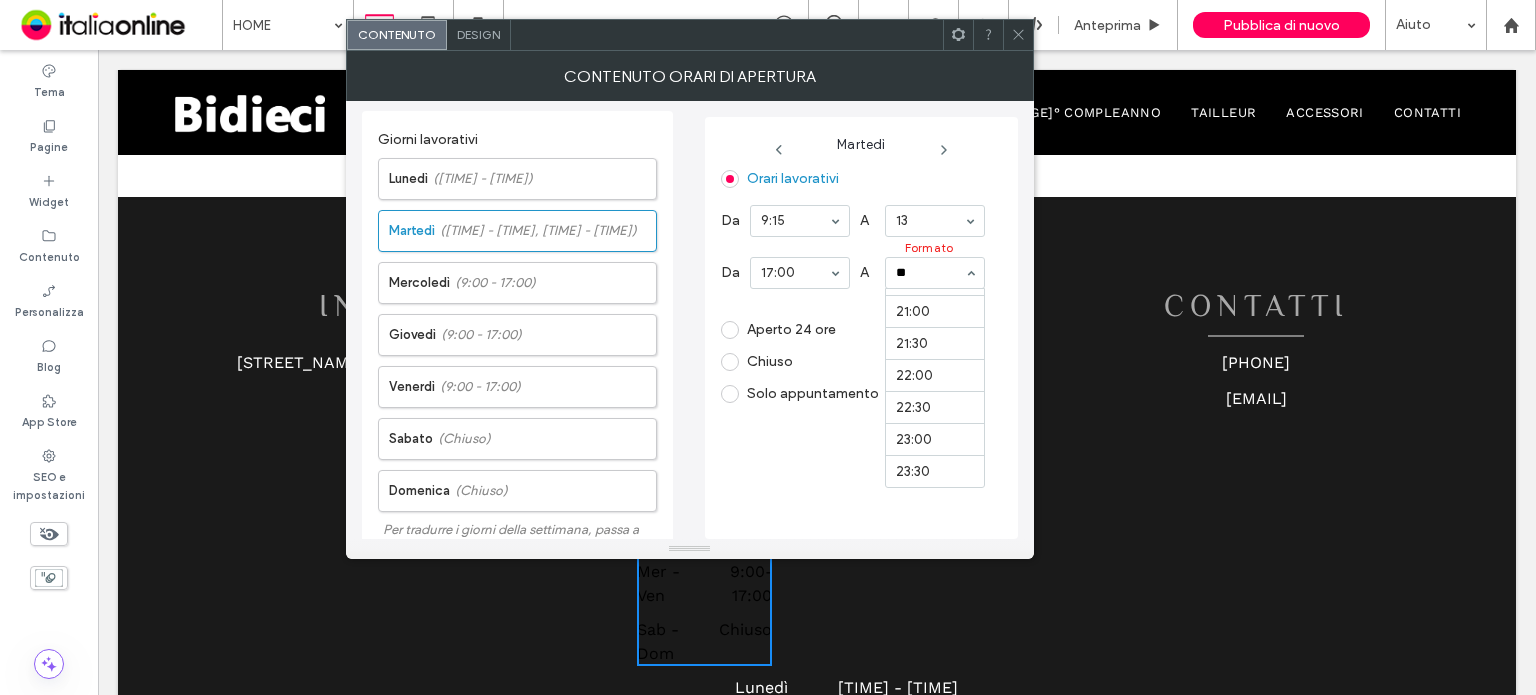 scroll, scrollTop: 0, scrollLeft: 0, axis: both 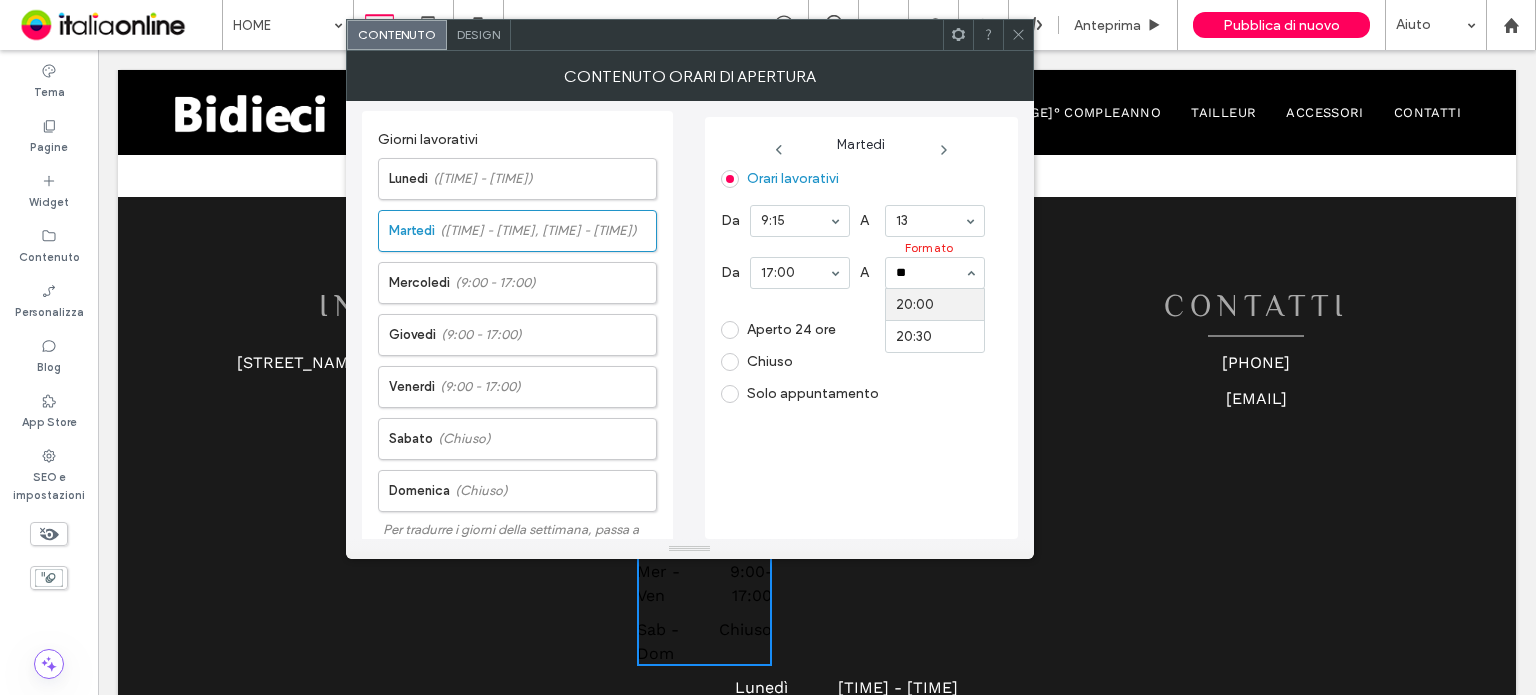 type 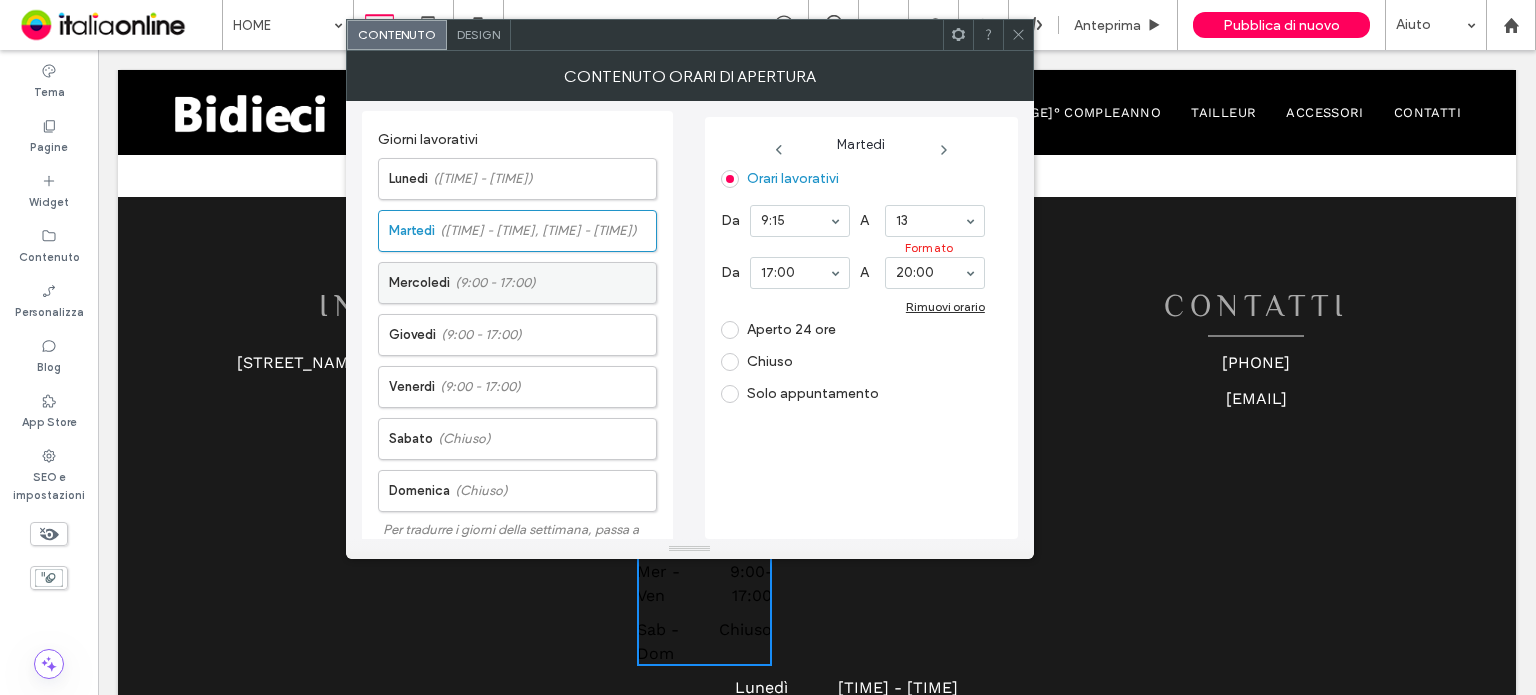 click on "Mercoledì (9:00 - 17:00)" at bounding box center [522, 283] 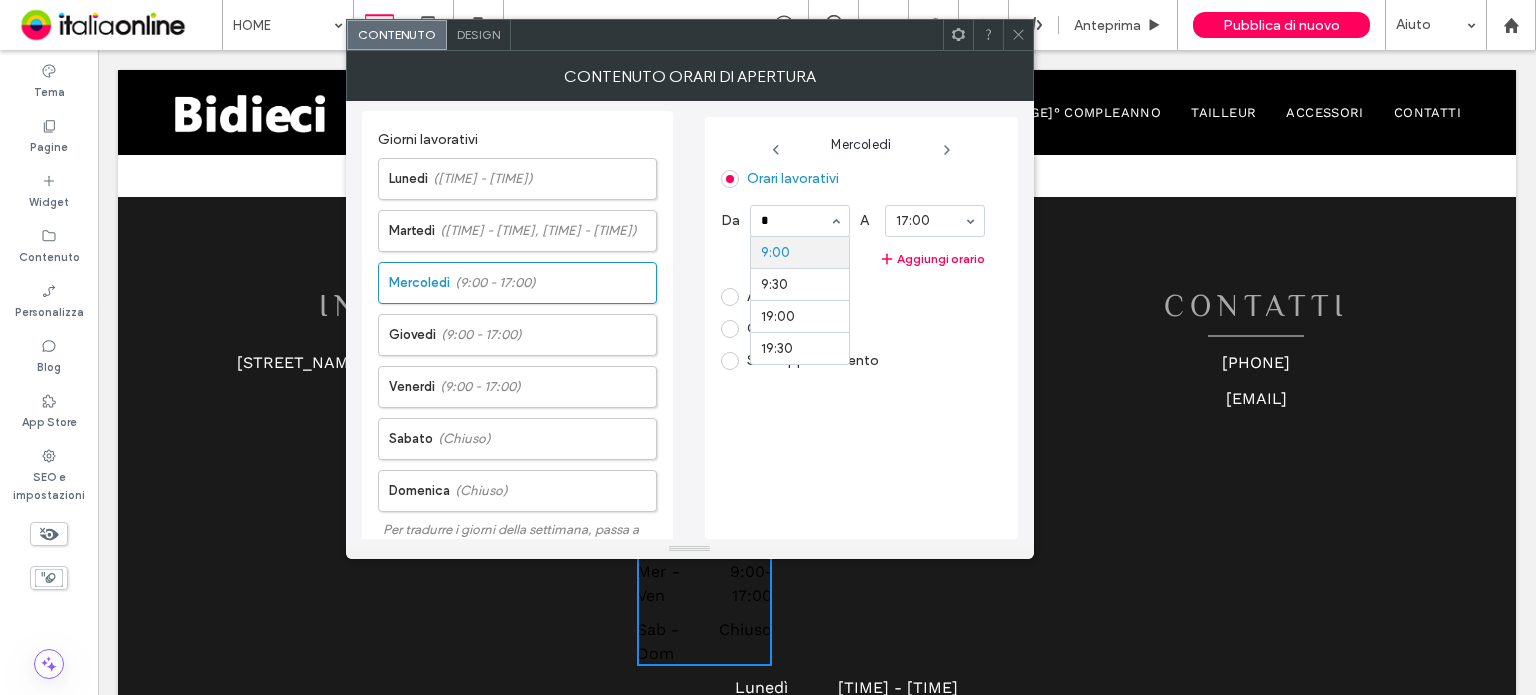 scroll, scrollTop: 0, scrollLeft: 0, axis: both 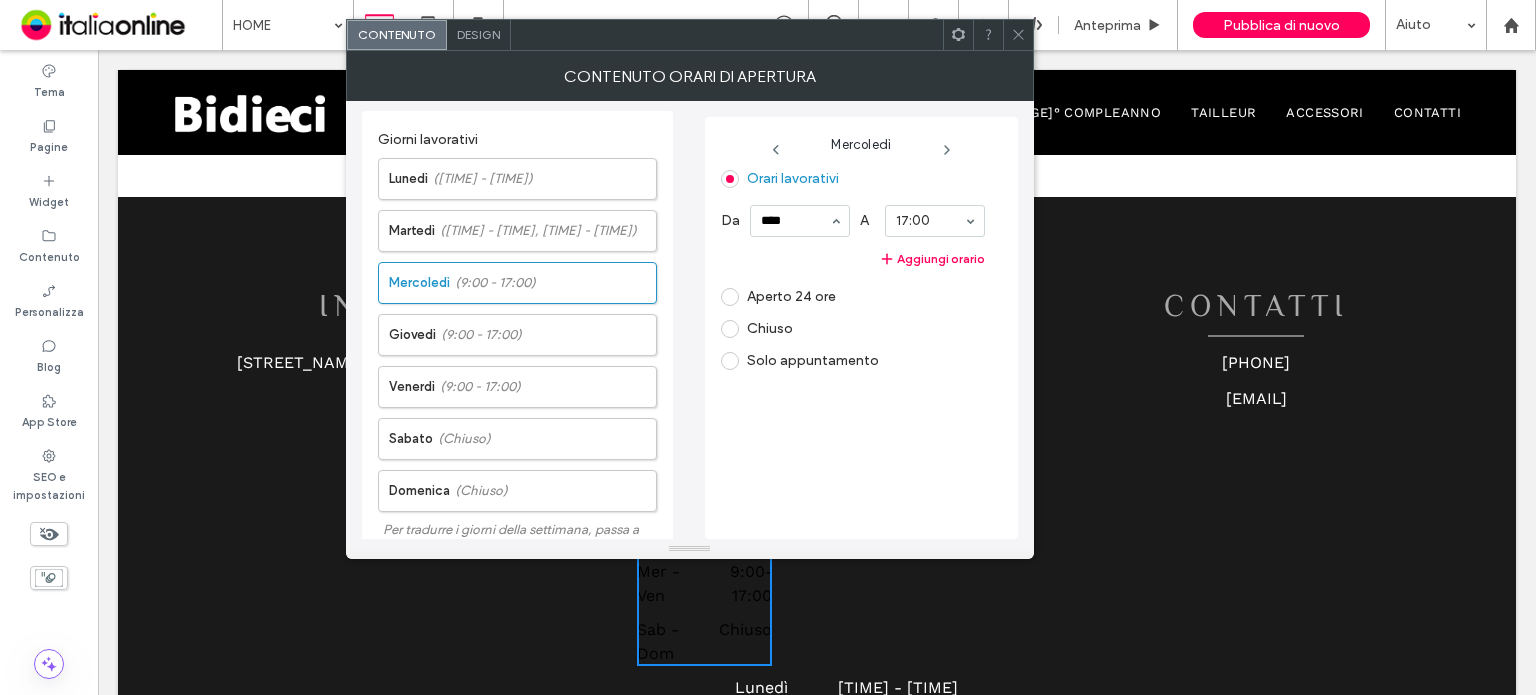 click on "****" at bounding box center [795, 221] 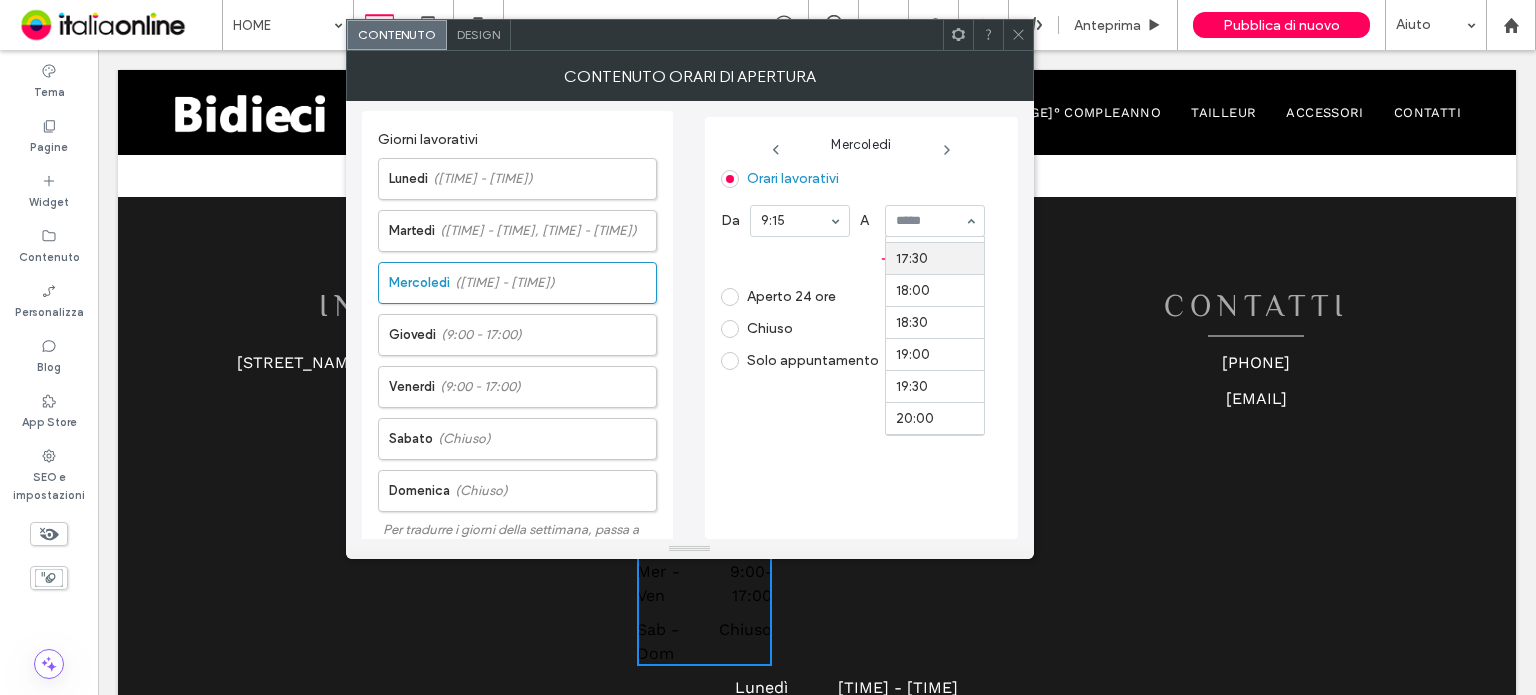 scroll, scrollTop: 814, scrollLeft: 0, axis: vertical 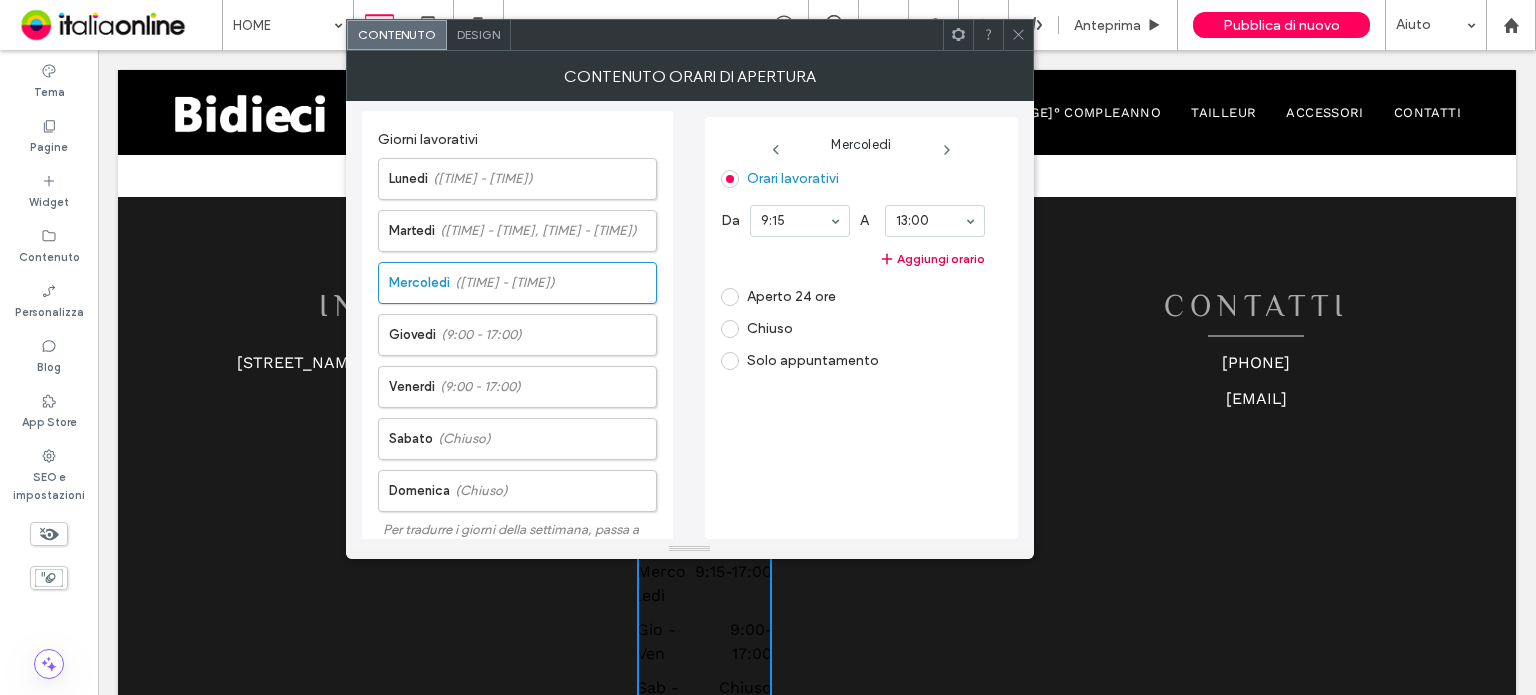 click on "Aggiungi orario" at bounding box center [853, 259] 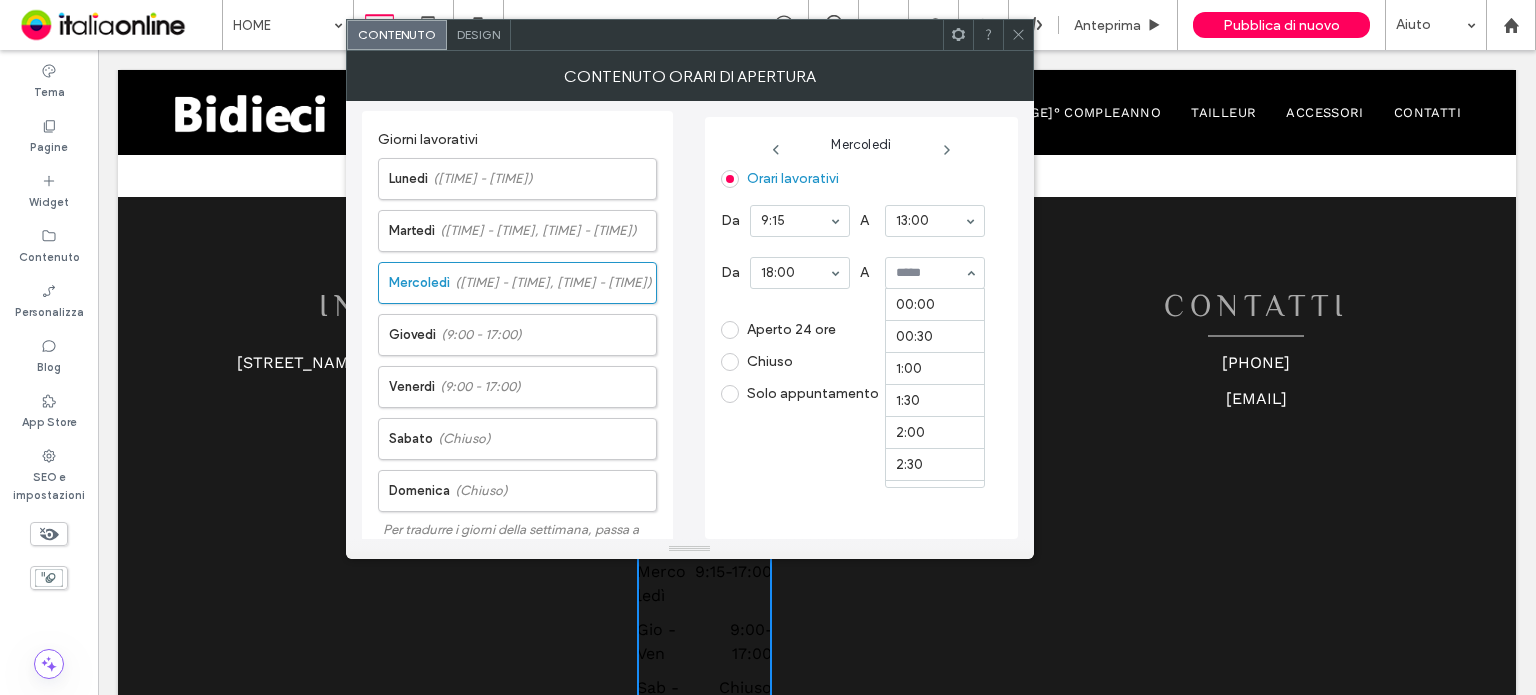 scroll, scrollTop: 1245, scrollLeft: 0, axis: vertical 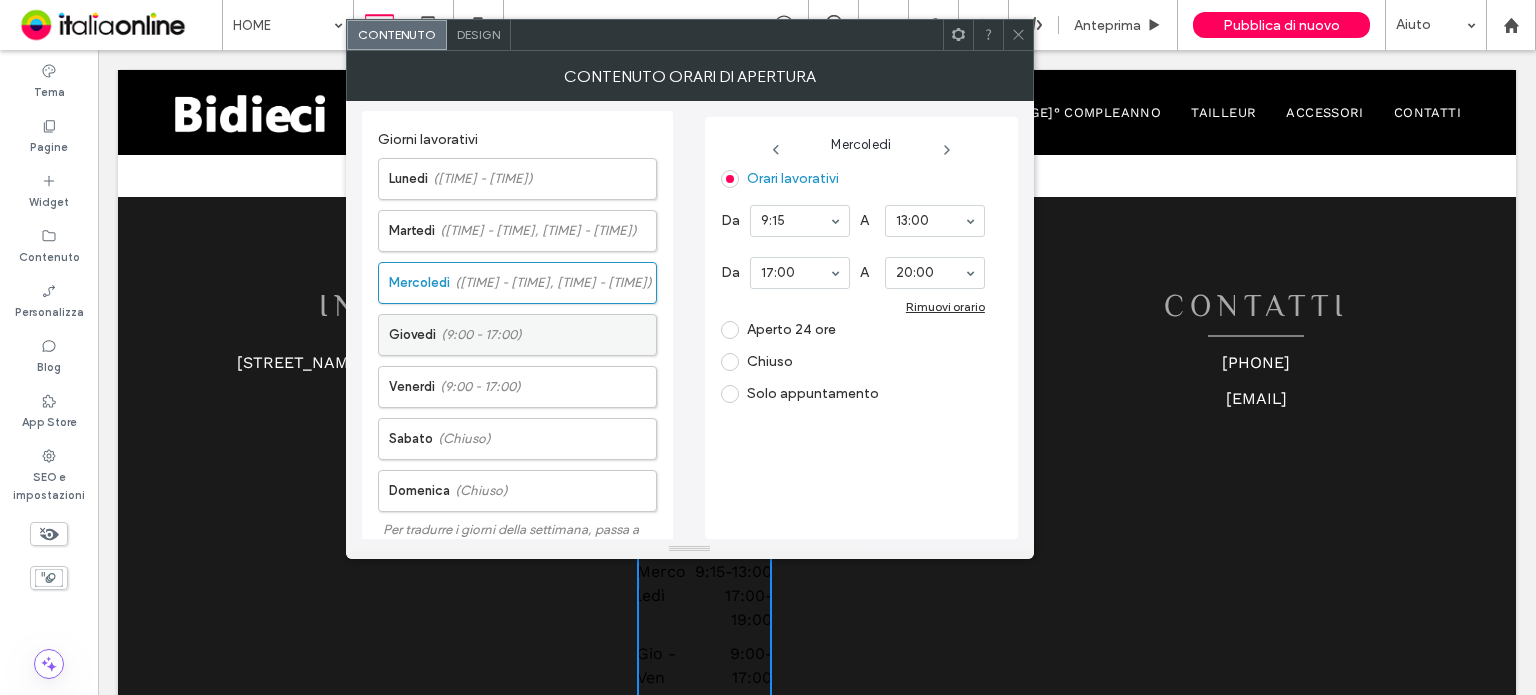 click on "Giovedì (9:00 - 17:00)" at bounding box center [522, 335] 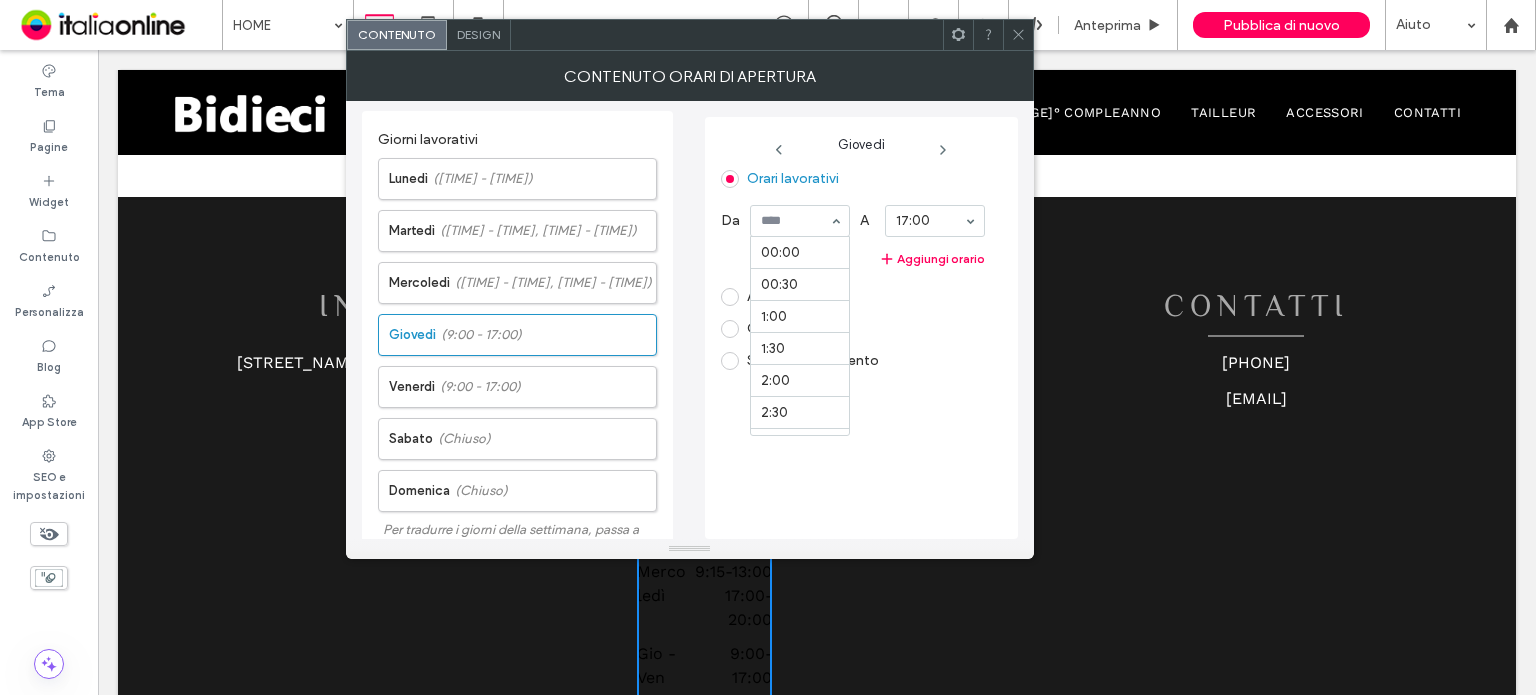 scroll, scrollTop: 589, scrollLeft: 0, axis: vertical 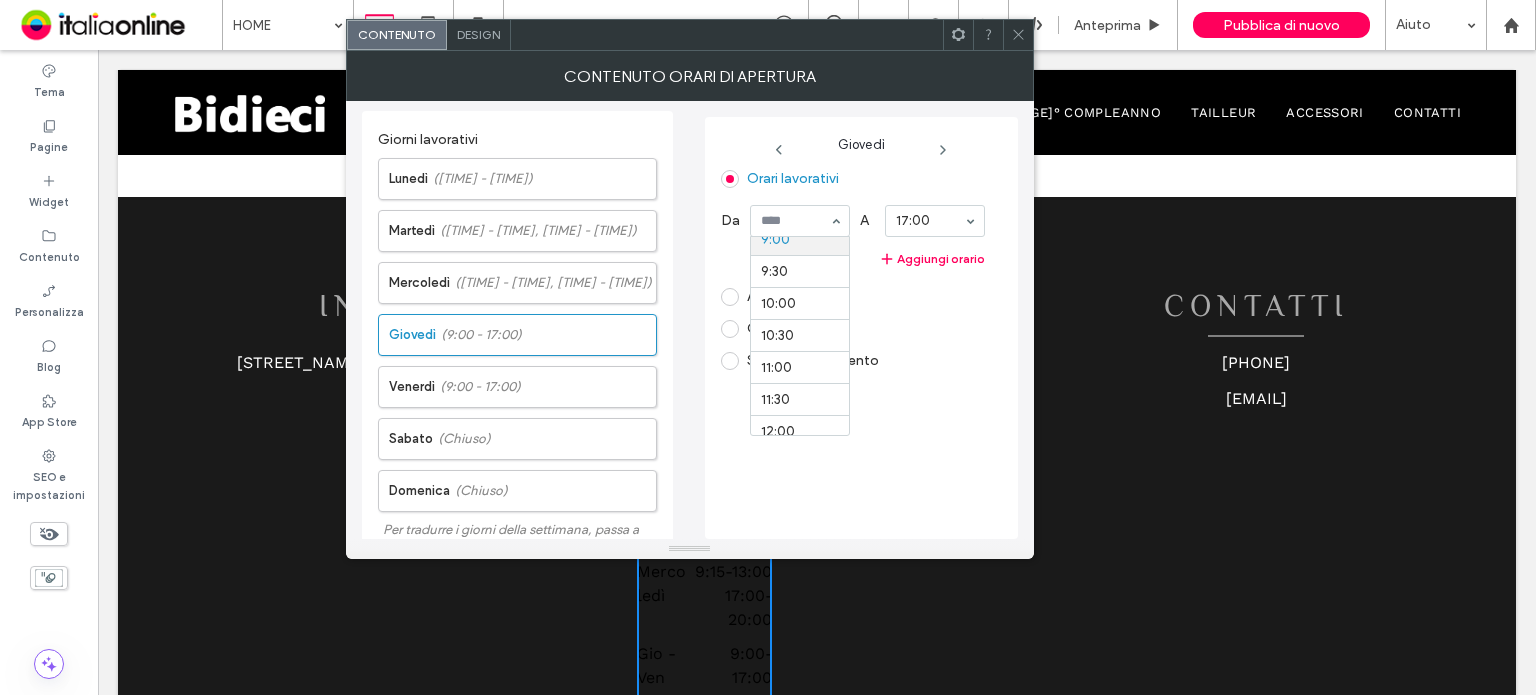 paste on "****" 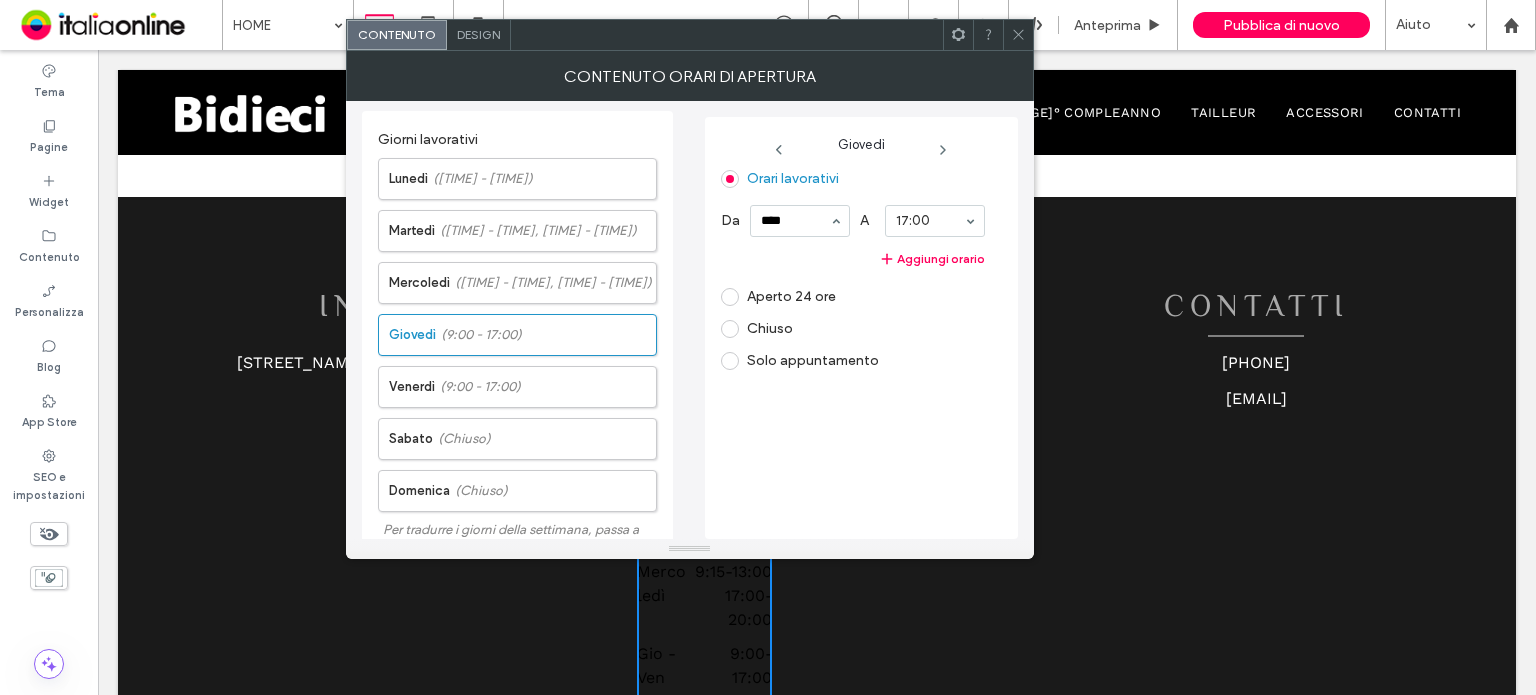 type on "****" 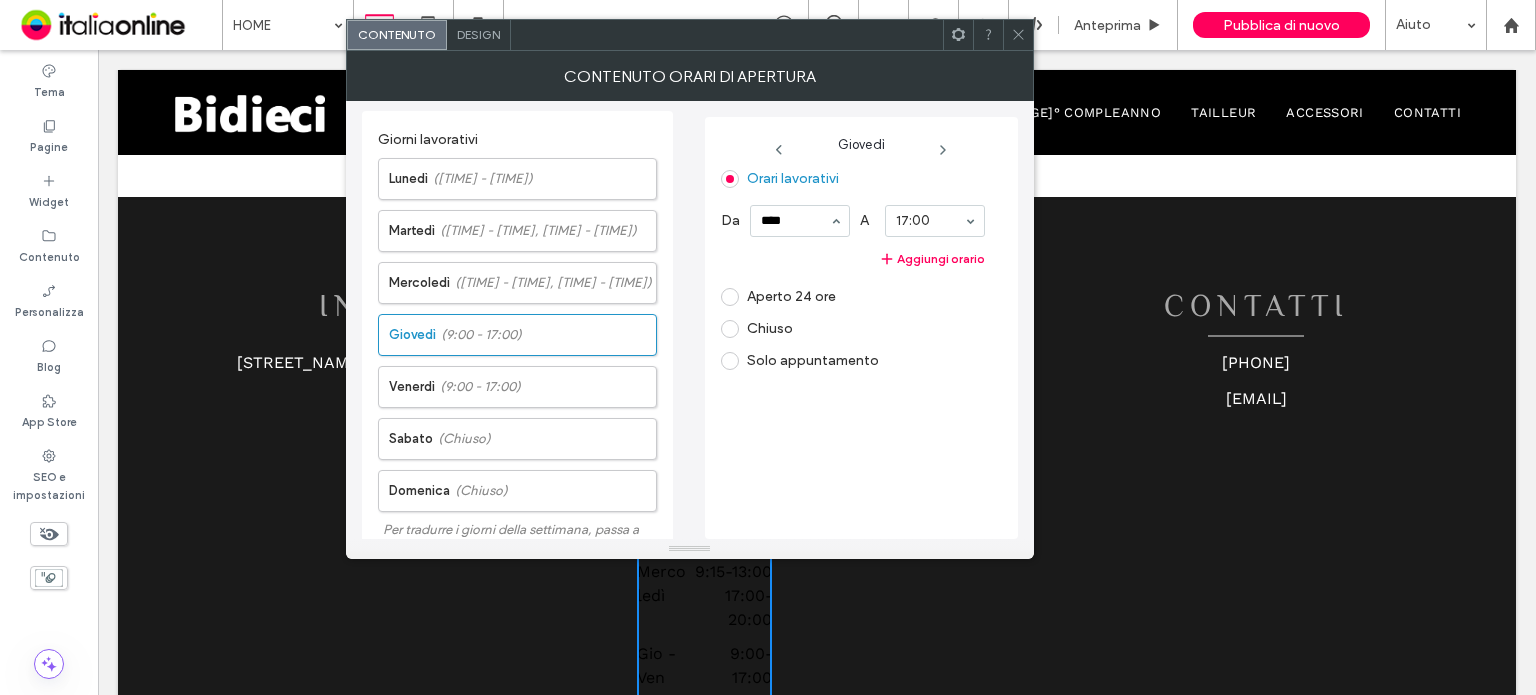 type 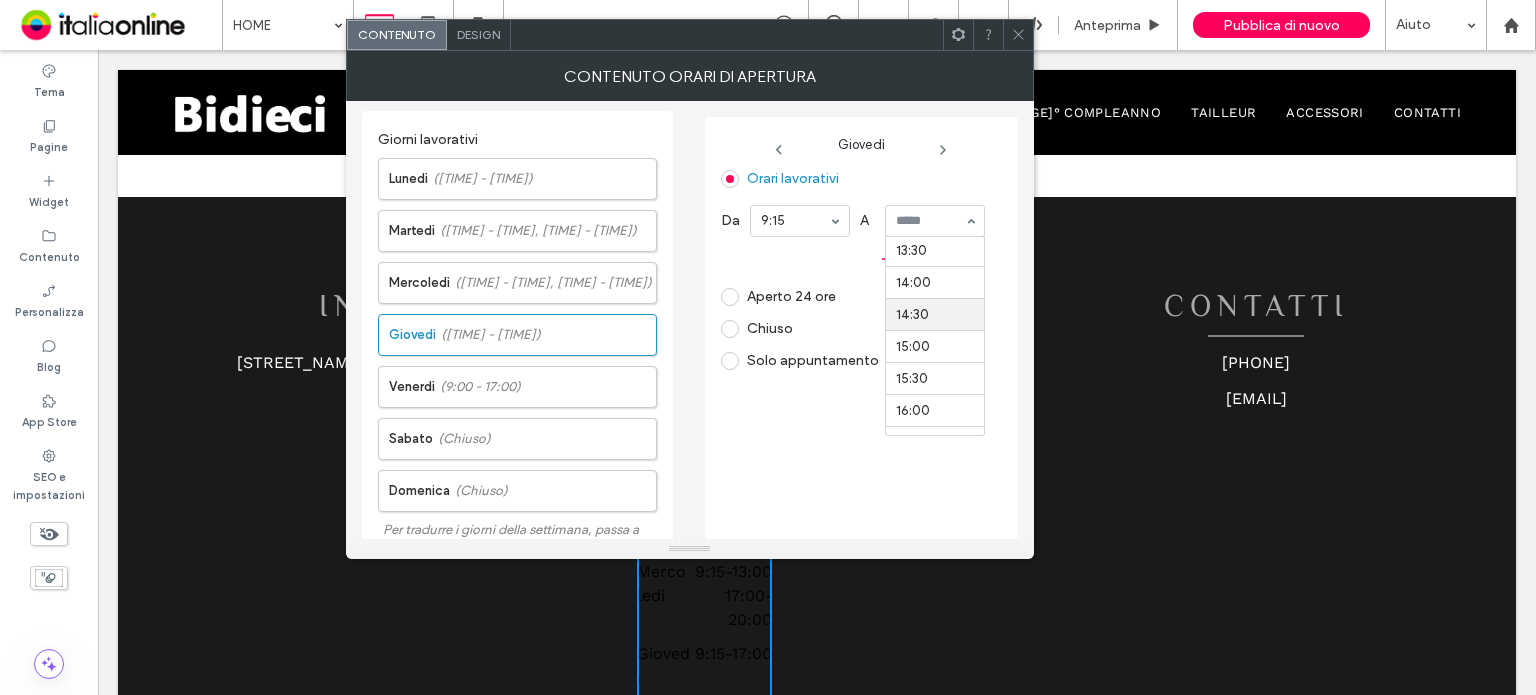 scroll, scrollTop: 814, scrollLeft: 0, axis: vertical 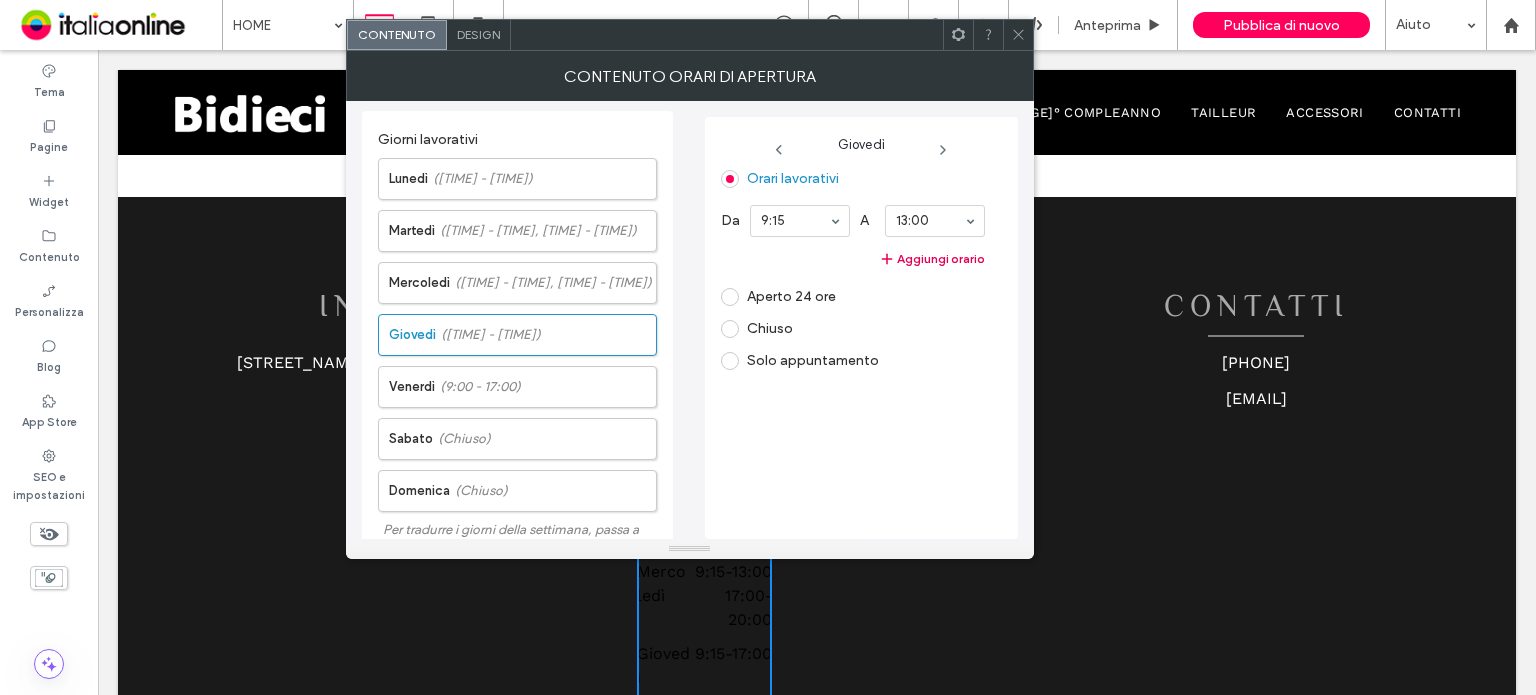 click on "Aggiungi orario" at bounding box center [853, 259] 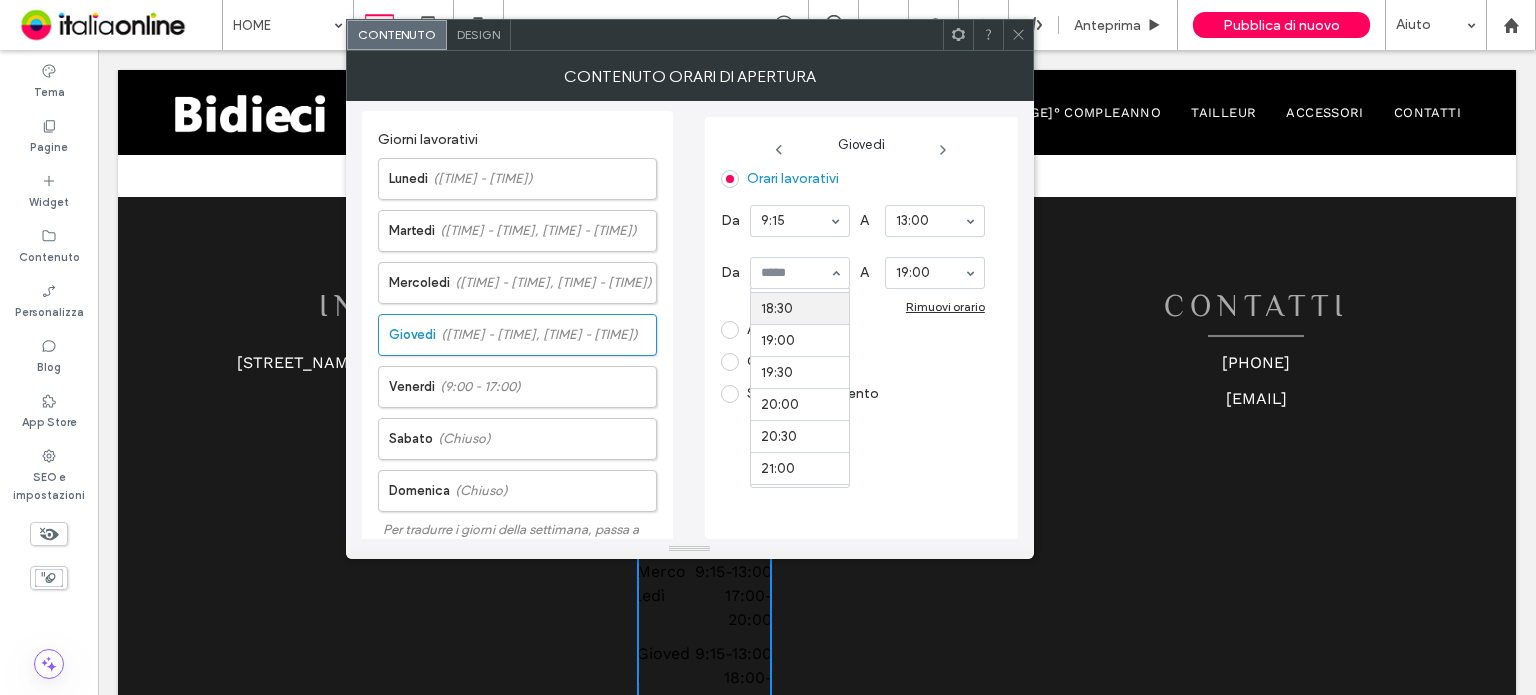 scroll, scrollTop: 1080, scrollLeft: 0, axis: vertical 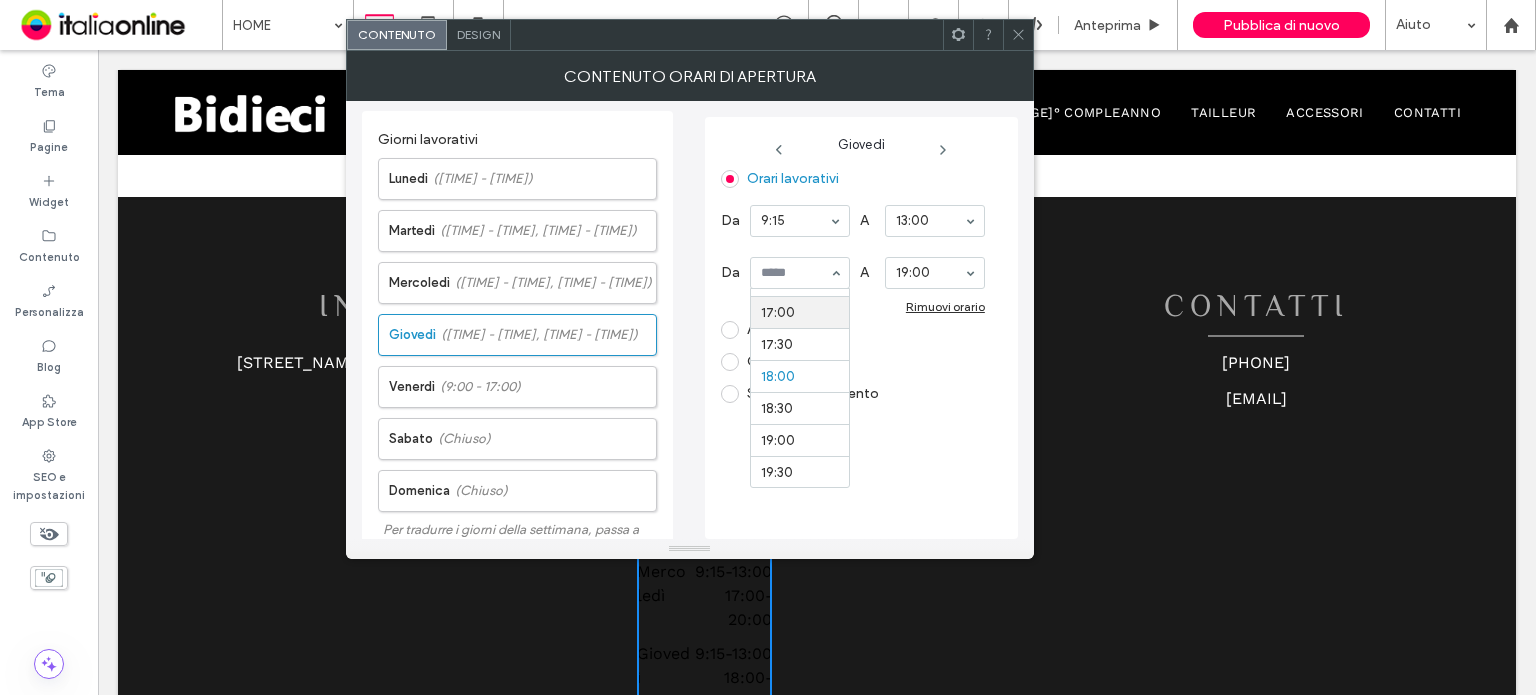 drag, startPoint x: 794, startPoint y: 349, endPoint x: 840, endPoint y: 331, distance: 49.396355 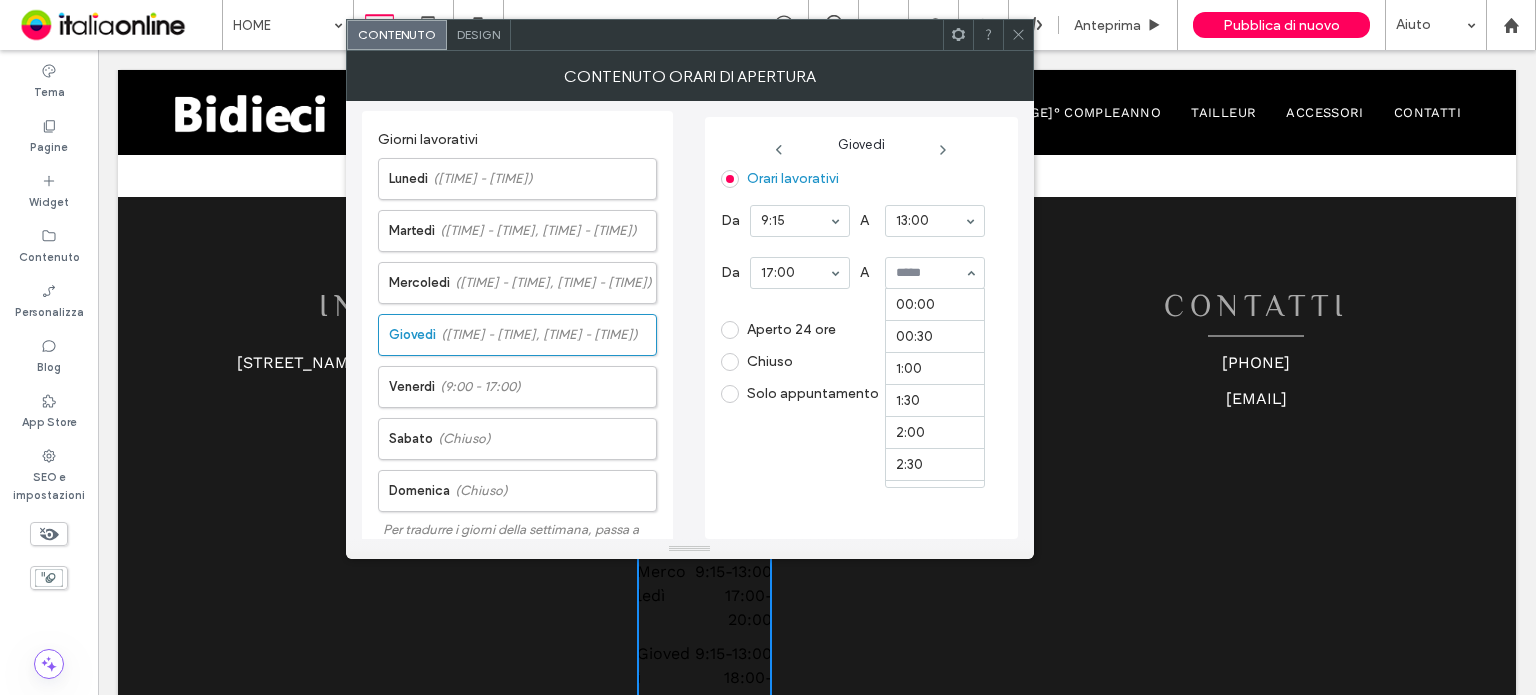 scroll, scrollTop: 1245, scrollLeft: 0, axis: vertical 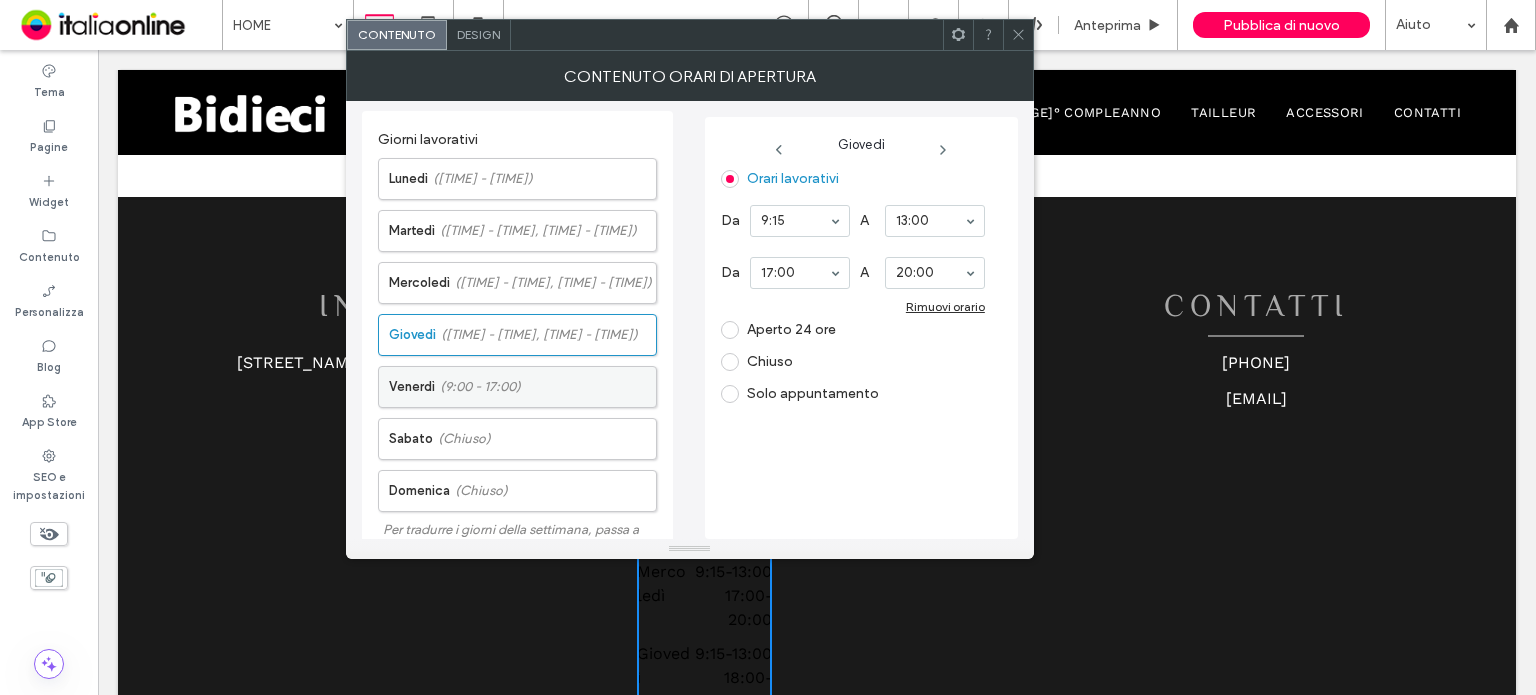 click on "Venerdì (9:00 - 17:00)" at bounding box center [522, 387] 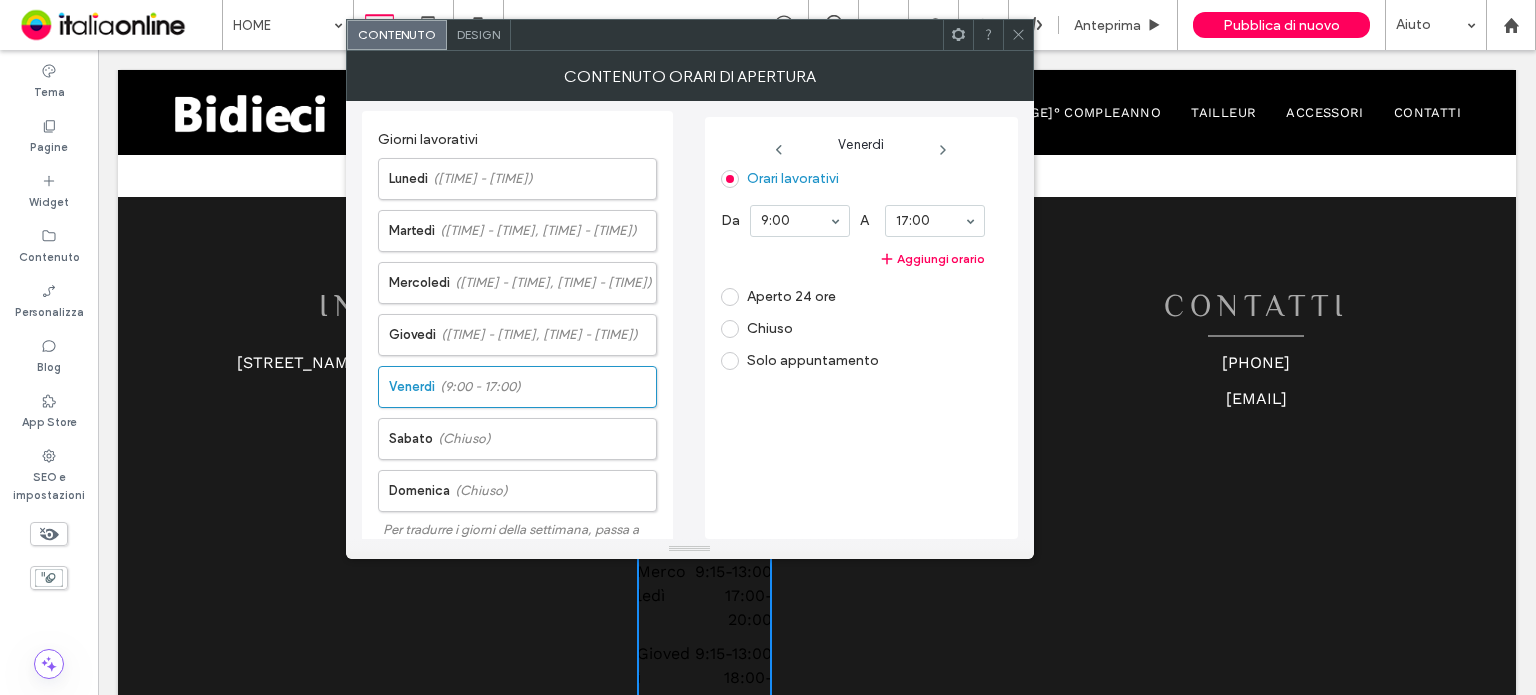 click on "9:00" at bounding box center (800, 221) 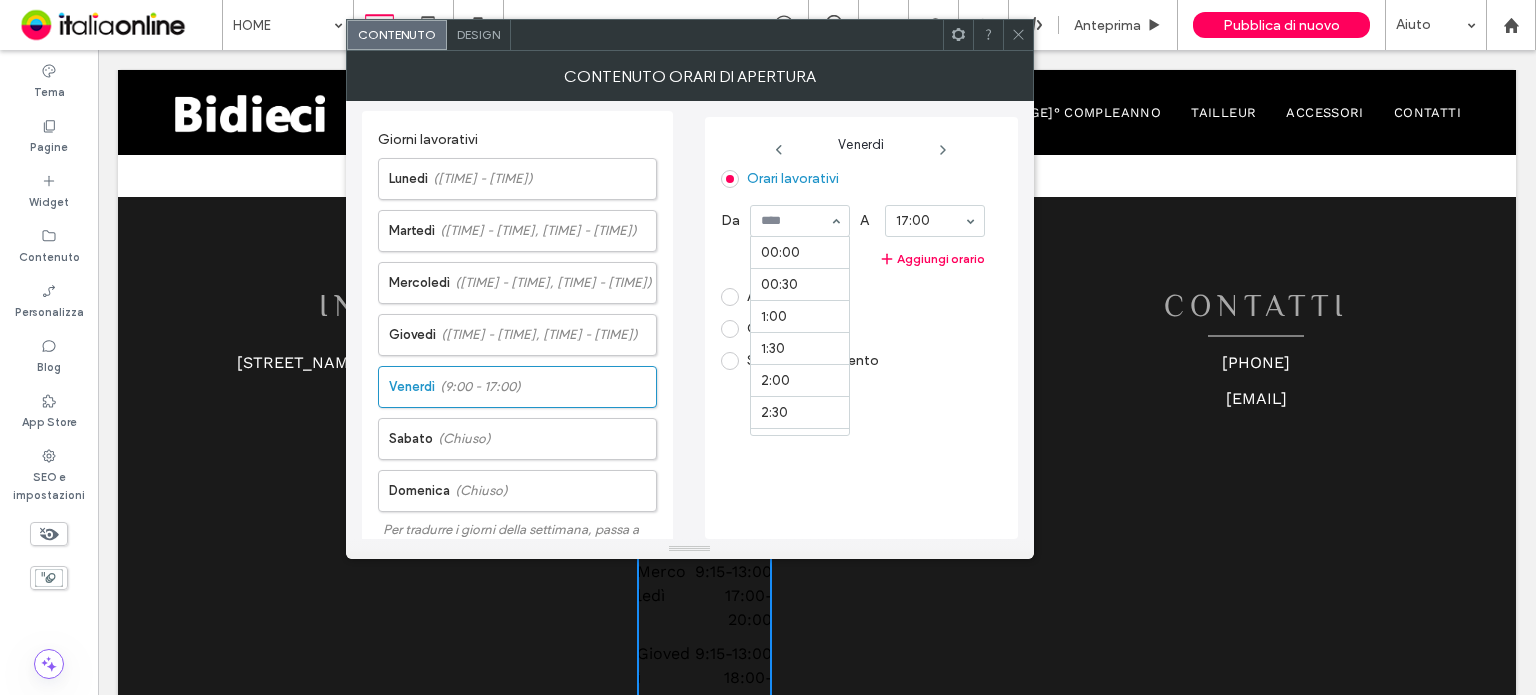 scroll, scrollTop: 589, scrollLeft: 0, axis: vertical 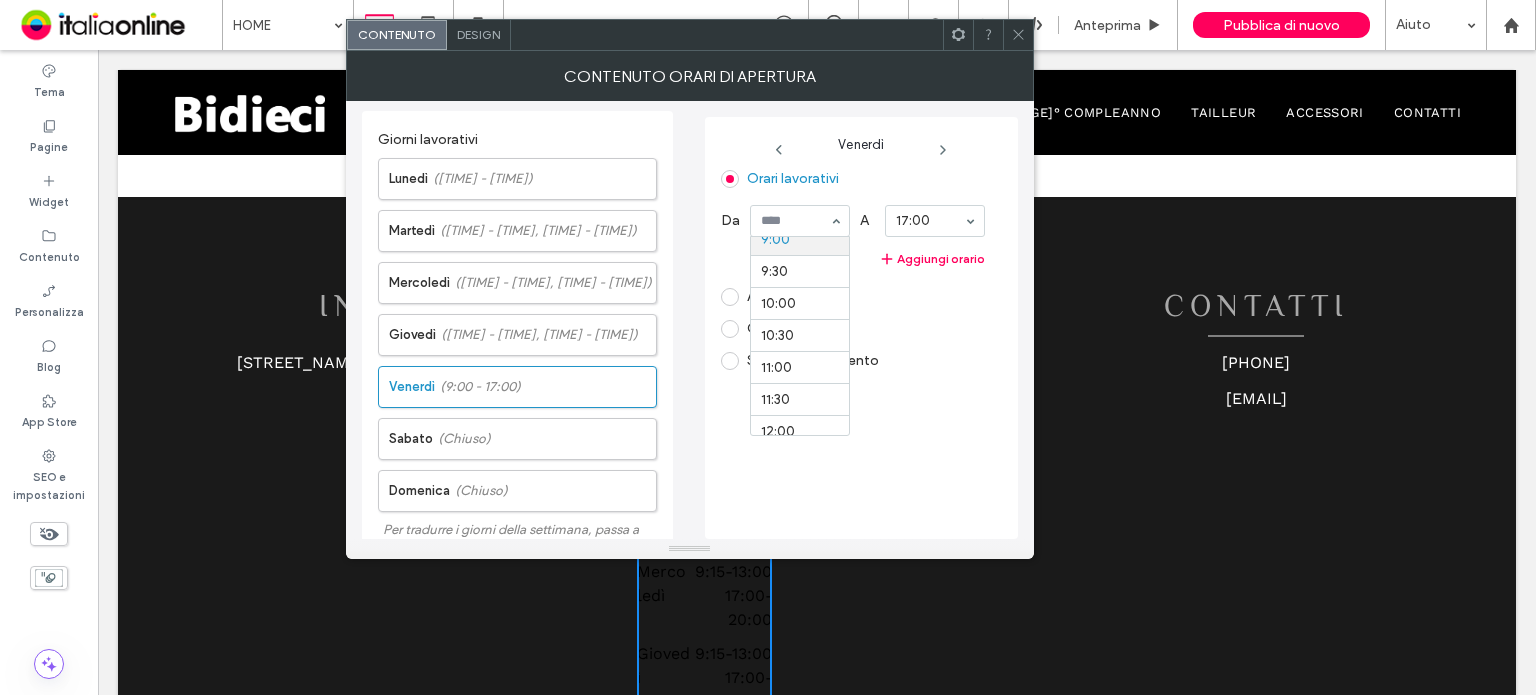 paste on "****" 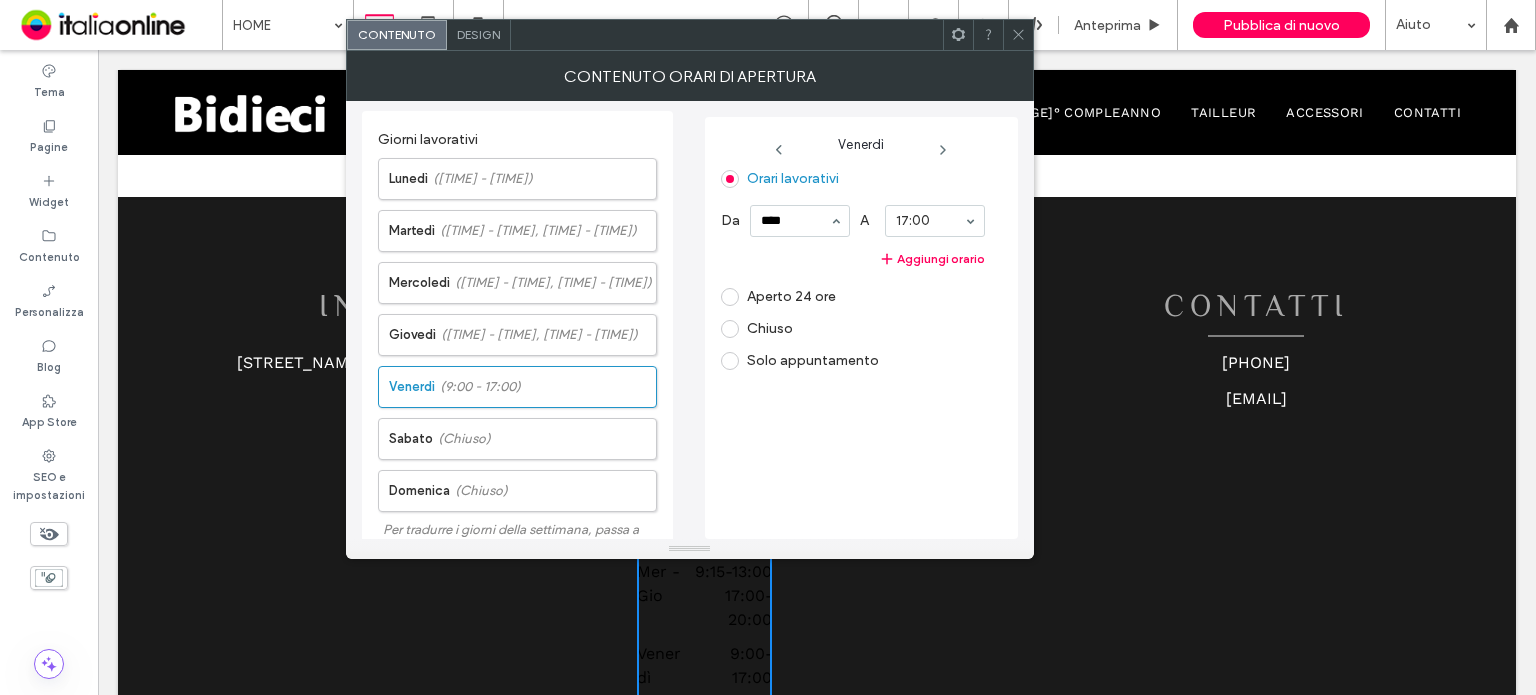 type on "****" 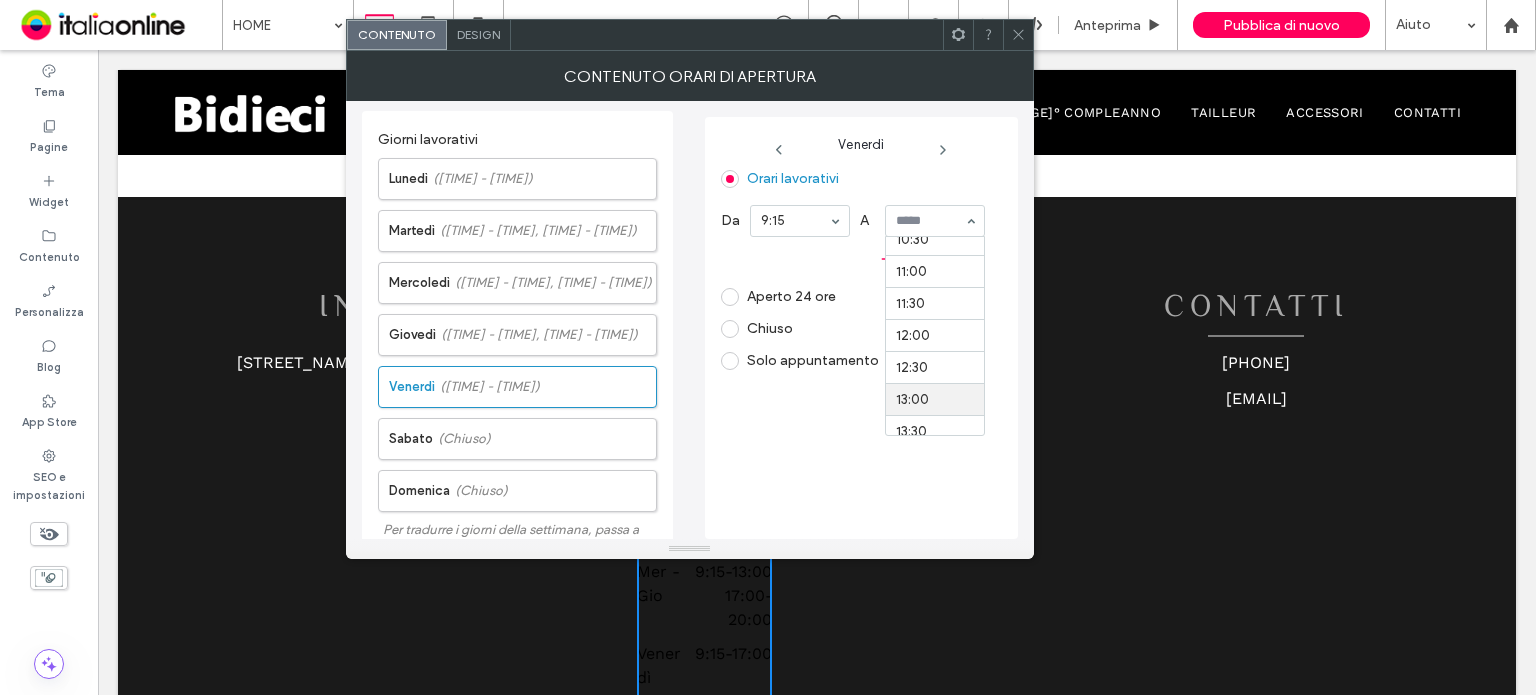 scroll, scrollTop: 714, scrollLeft: 0, axis: vertical 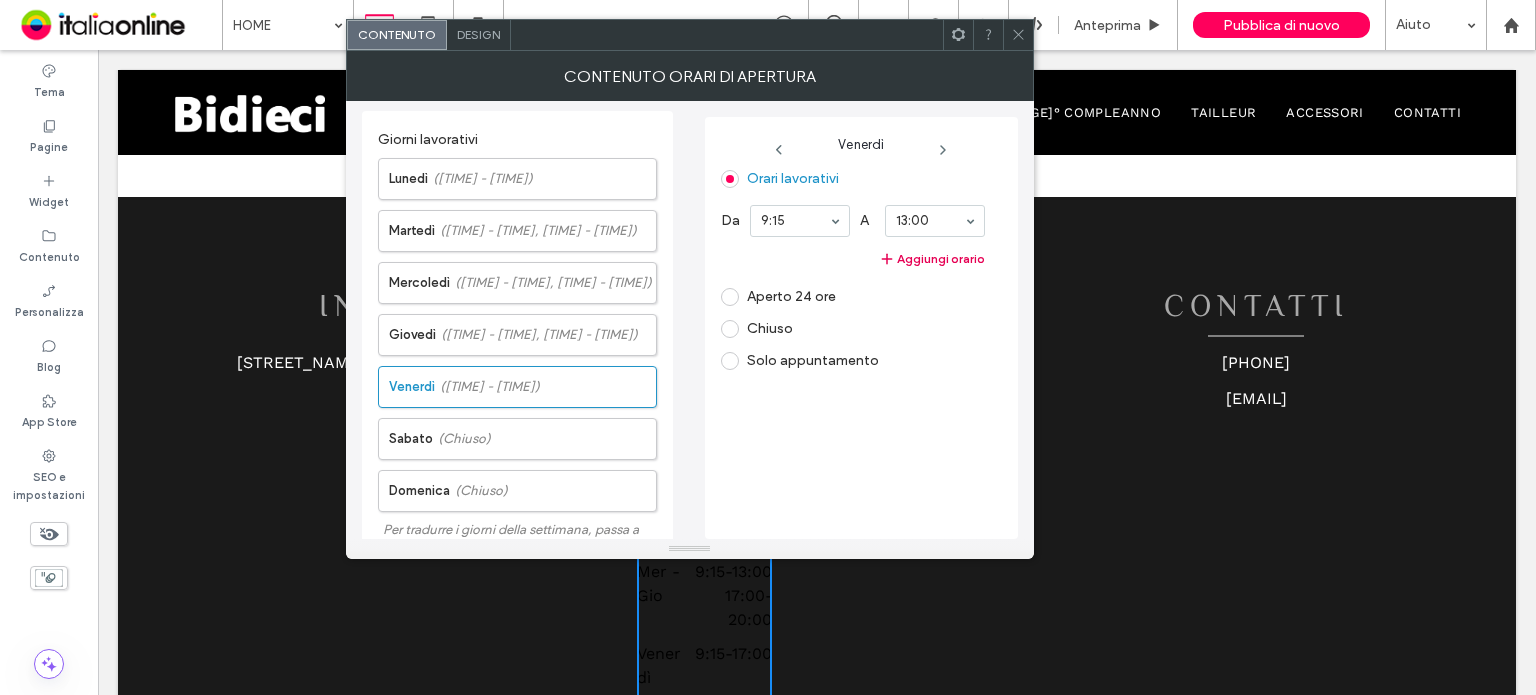 click on "Aggiungi orario" at bounding box center [853, 259] 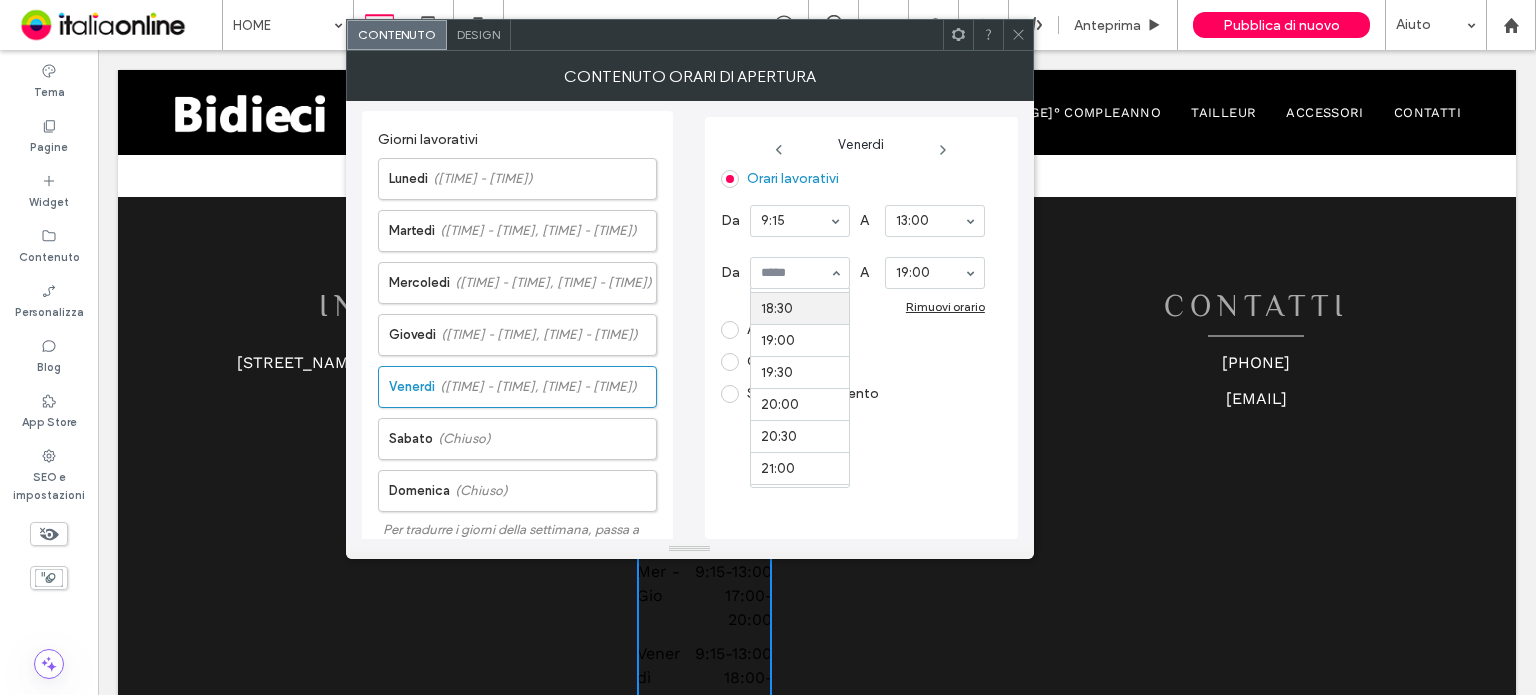 scroll, scrollTop: 1080, scrollLeft: 0, axis: vertical 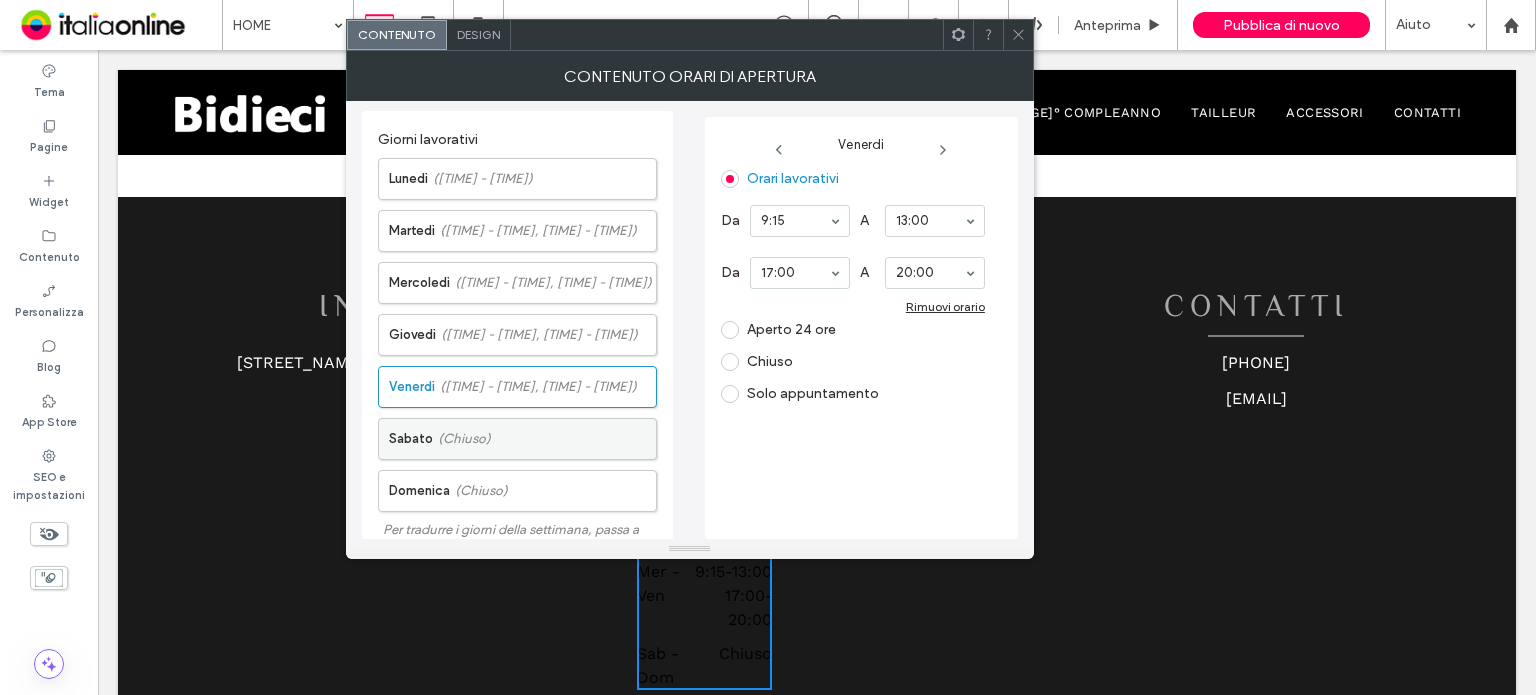 click on "Sabato (Chiuso)" at bounding box center [522, 439] 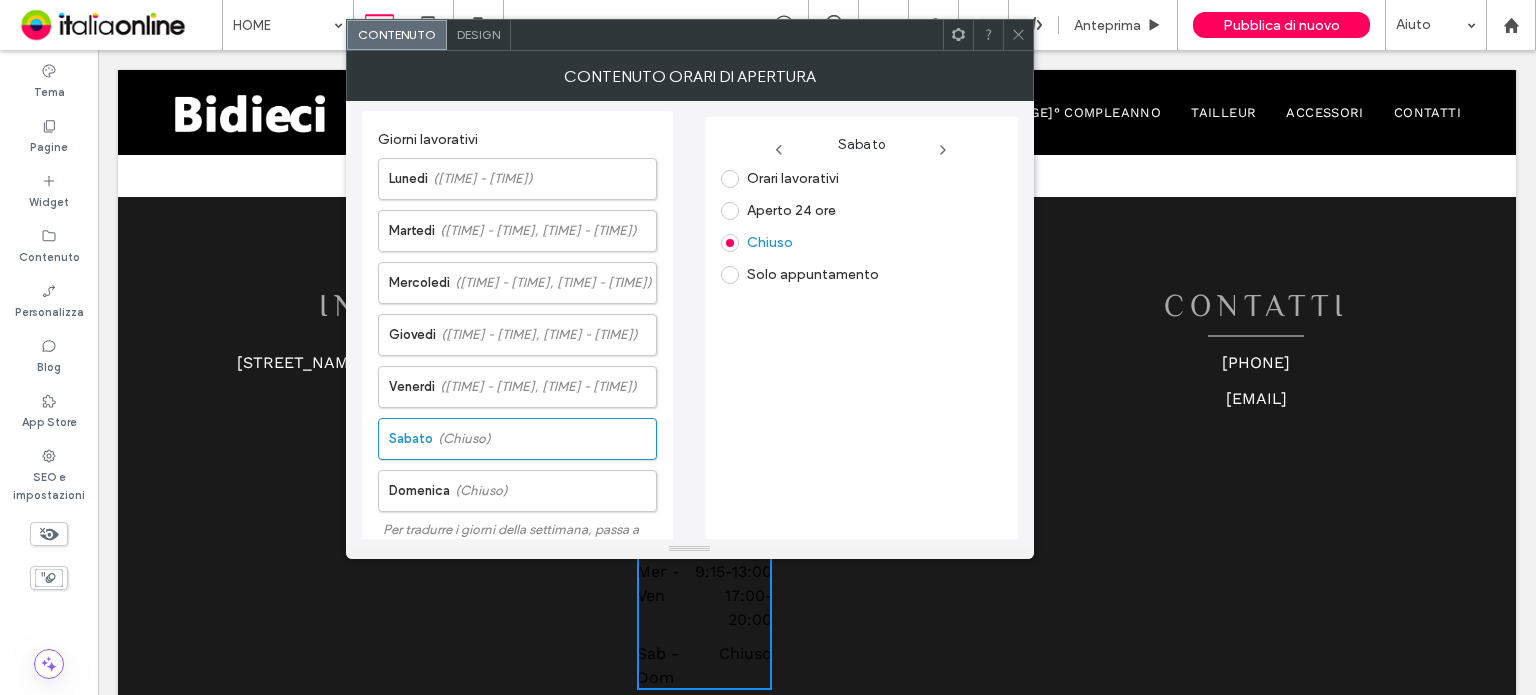 click on "Orari lavorativi" at bounding box center [793, 178] 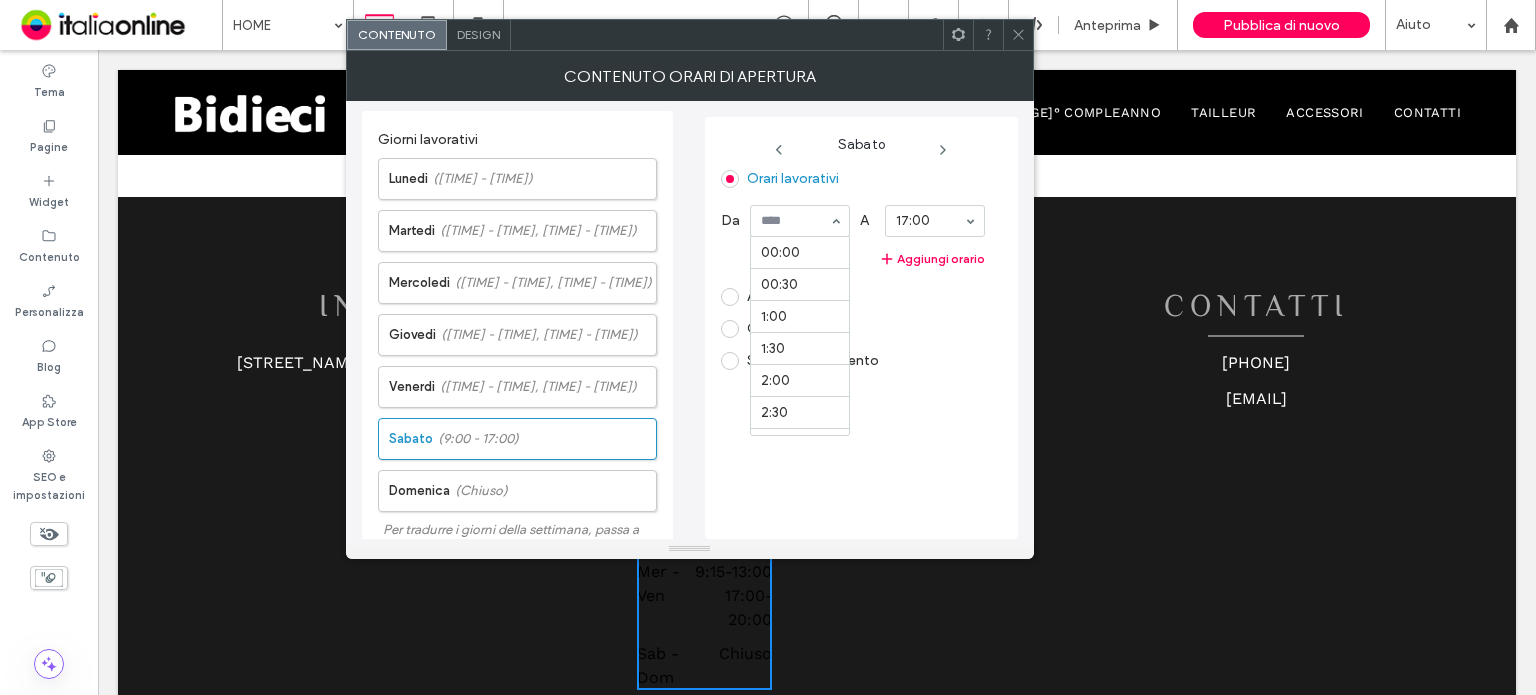 scroll, scrollTop: 589, scrollLeft: 0, axis: vertical 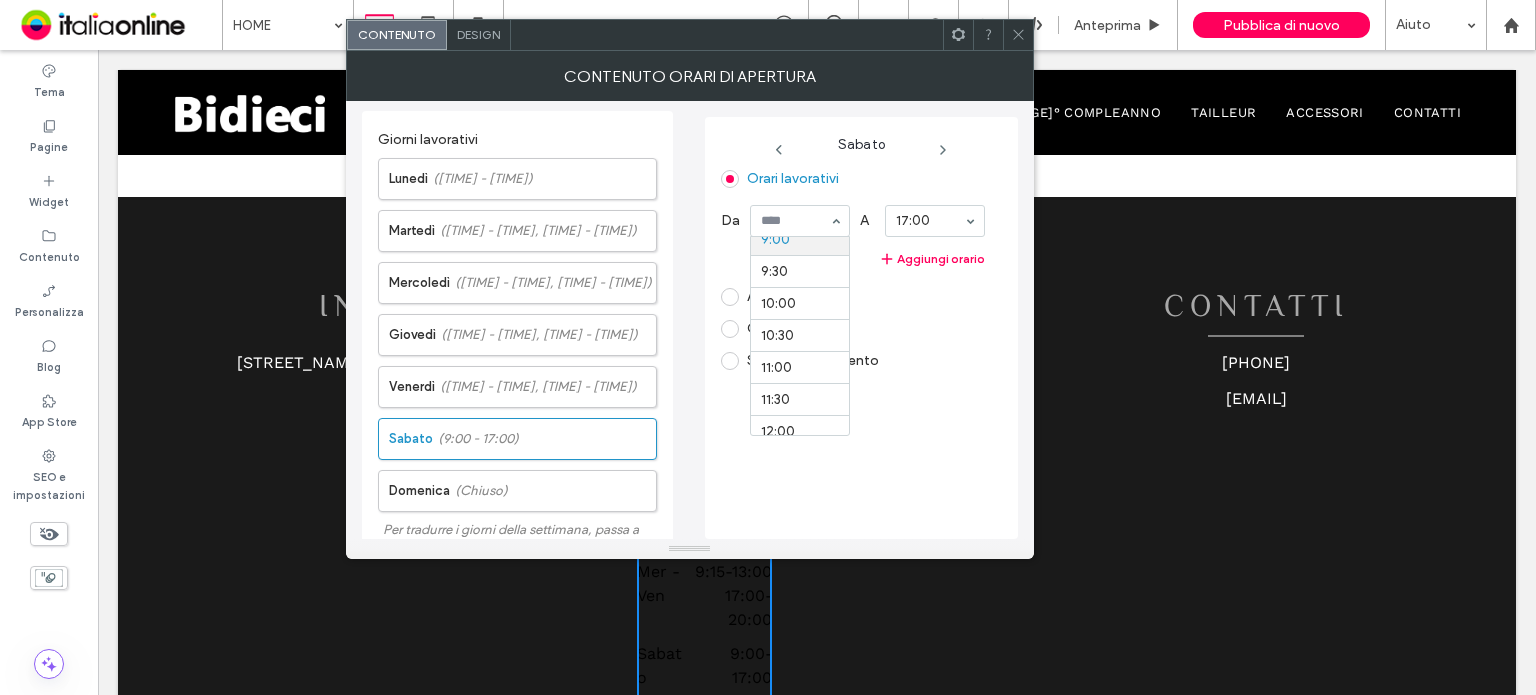 paste on "****" 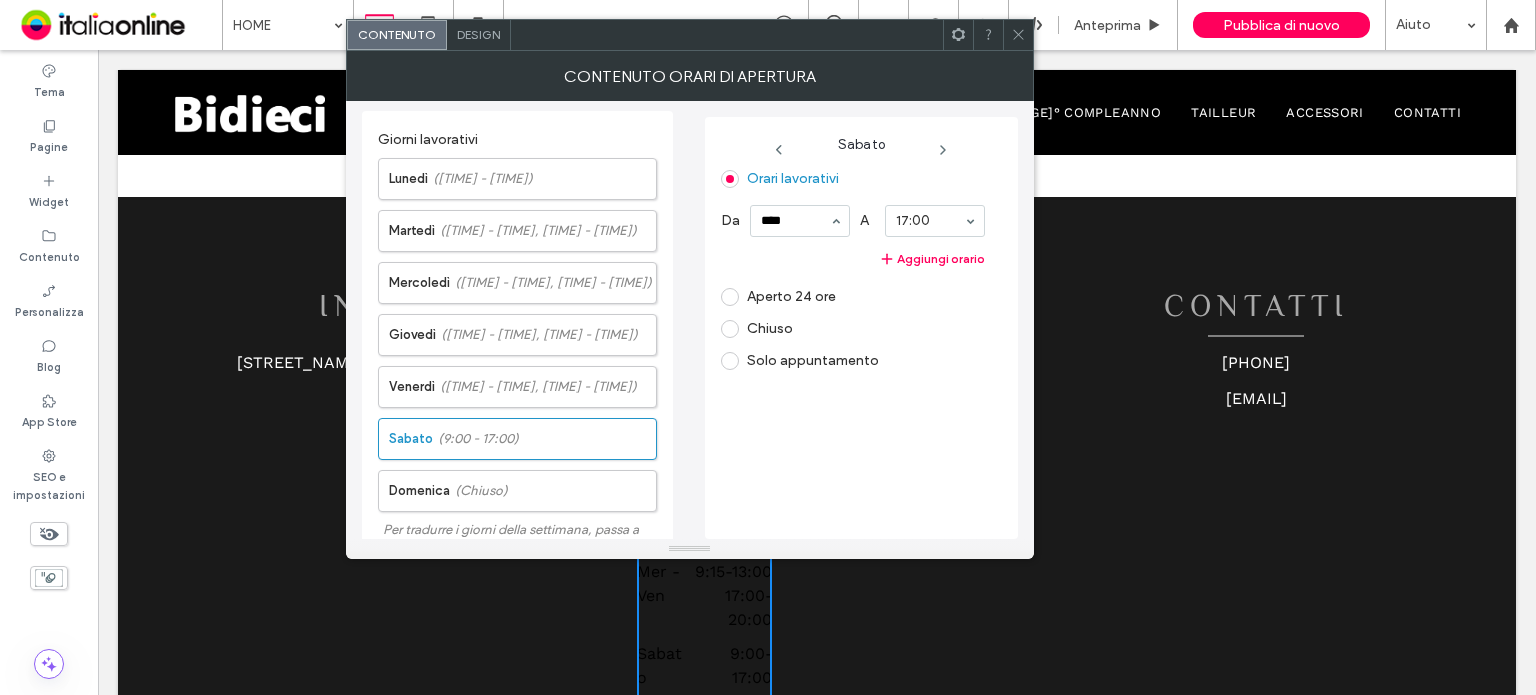 type on "****" 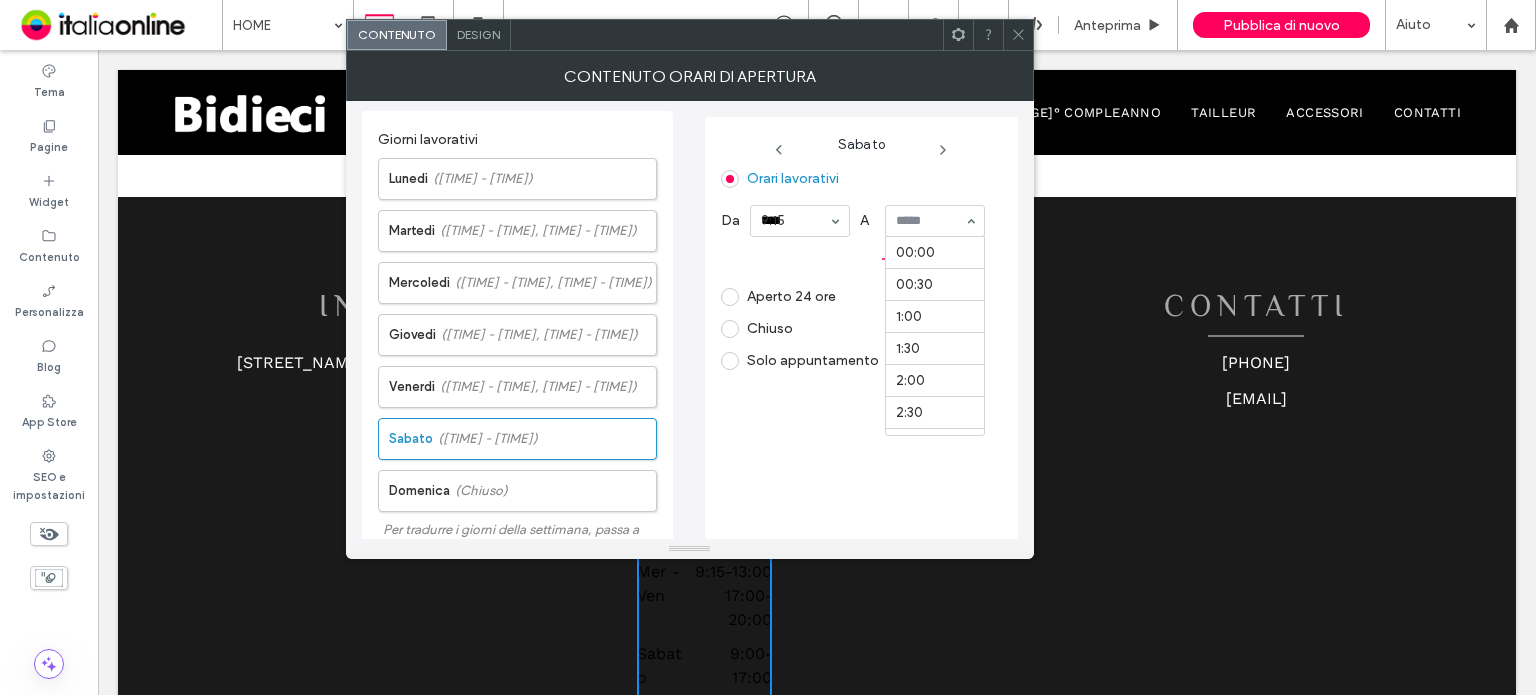 type 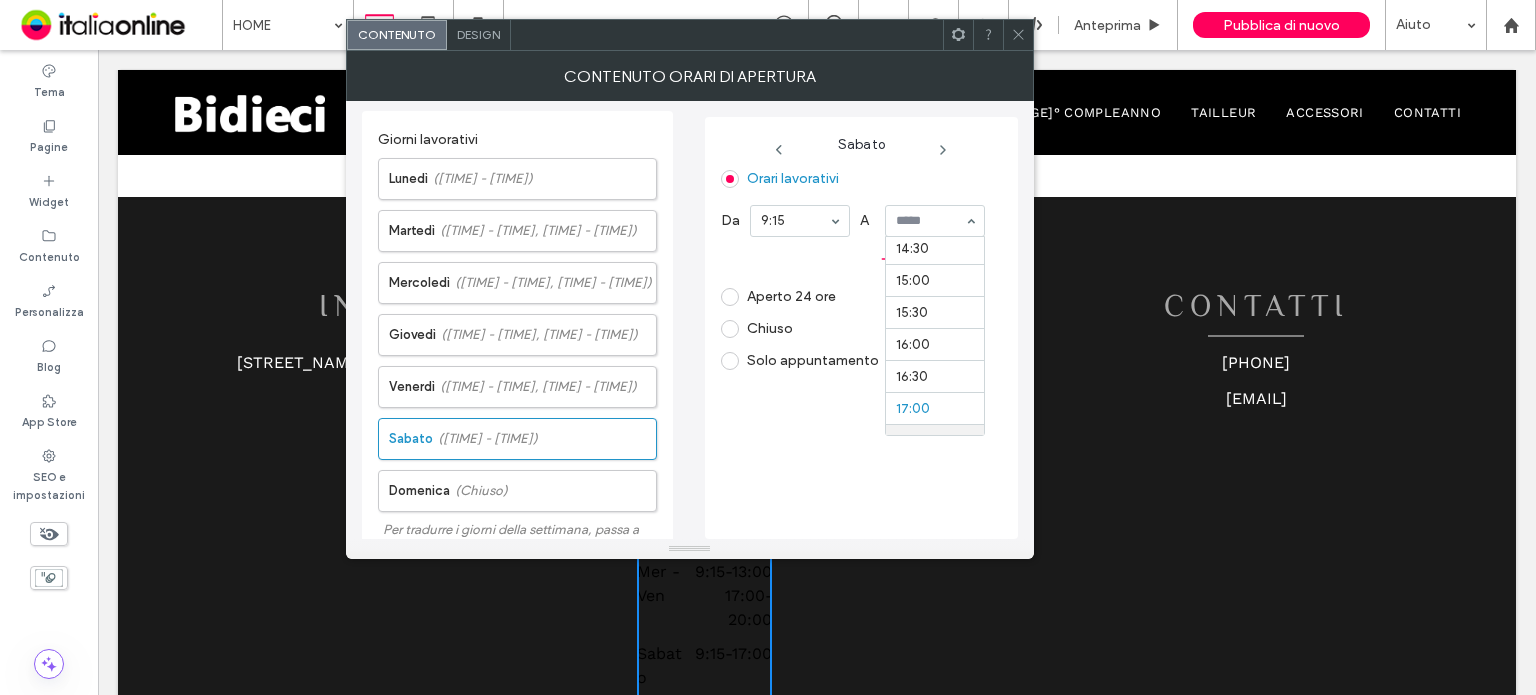scroll, scrollTop: 814, scrollLeft: 0, axis: vertical 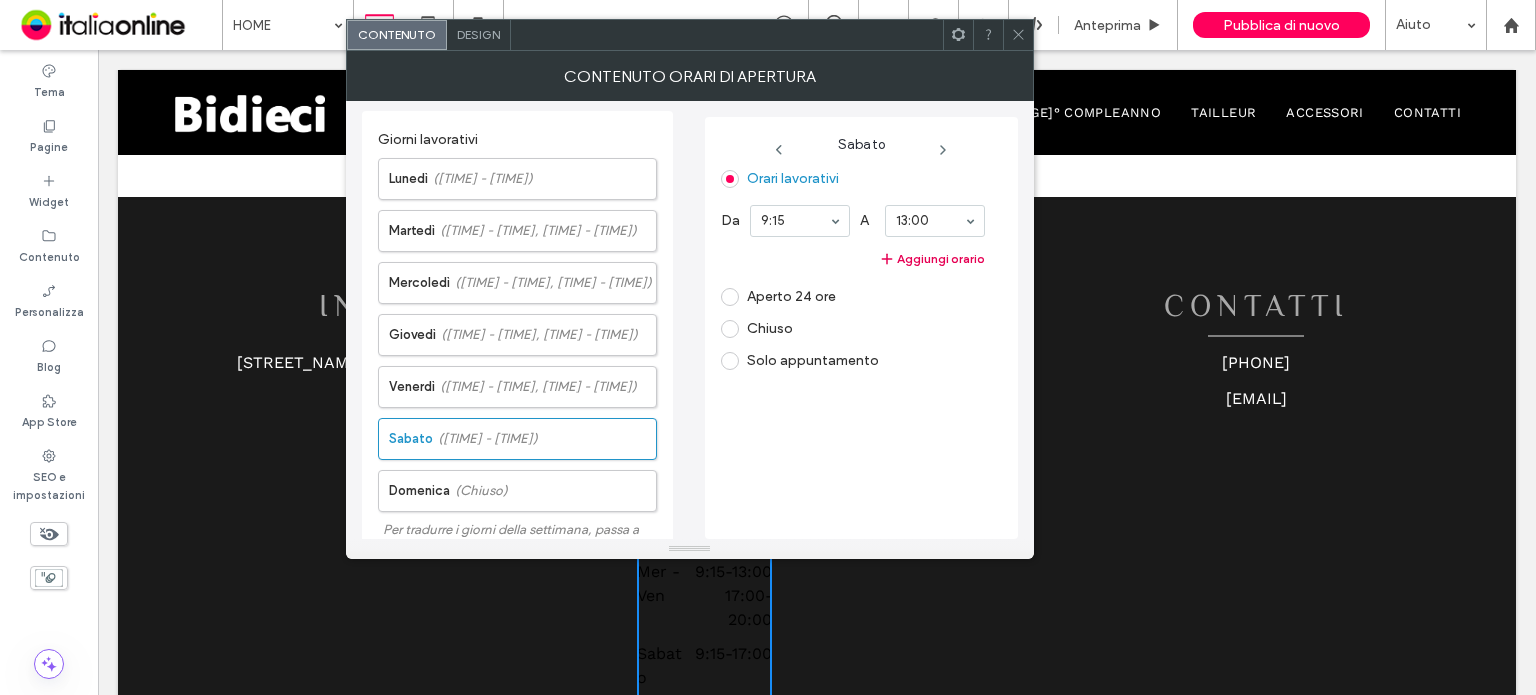 click 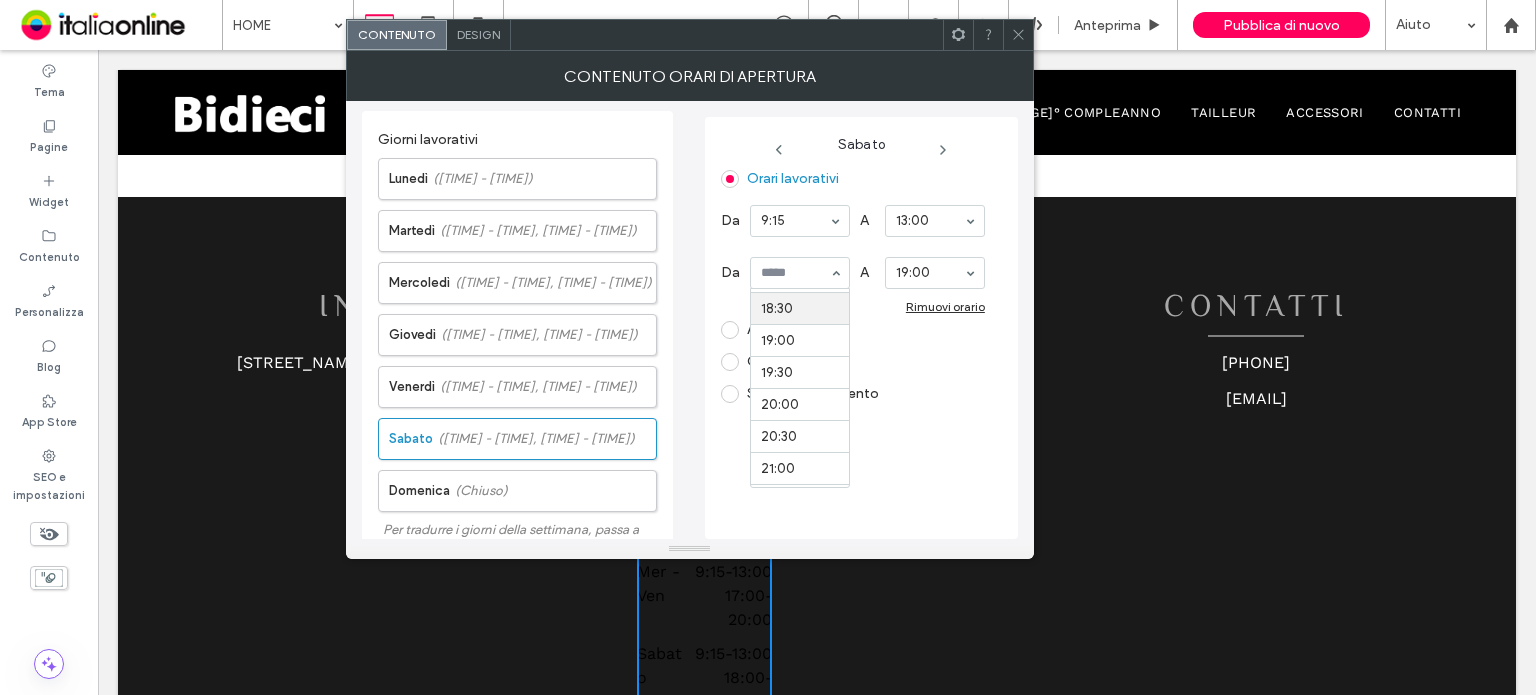 scroll, scrollTop: 1080, scrollLeft: 0, axis: vertical 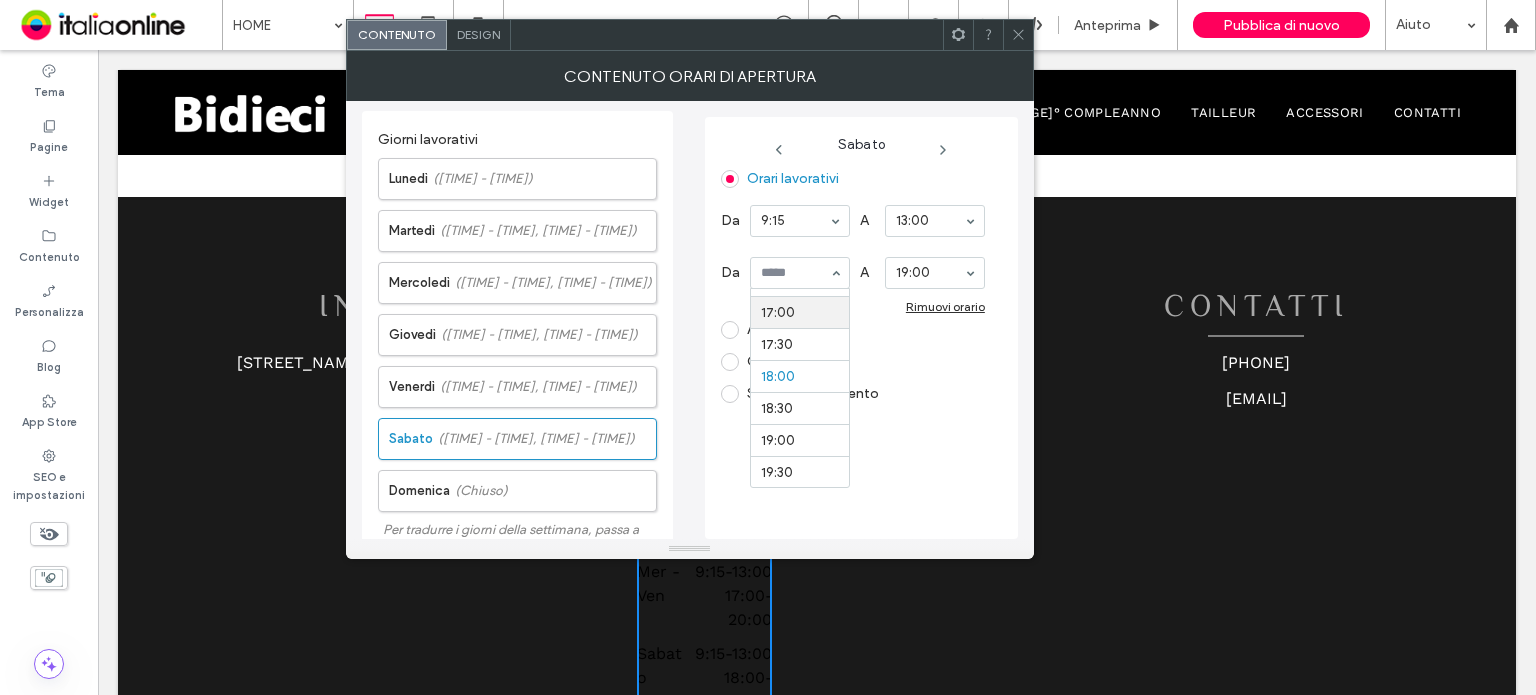 drag, startPoint x: 801, startPoint y: 341, endPoint x: 841, endPoint y: 324, distance: 43.462627 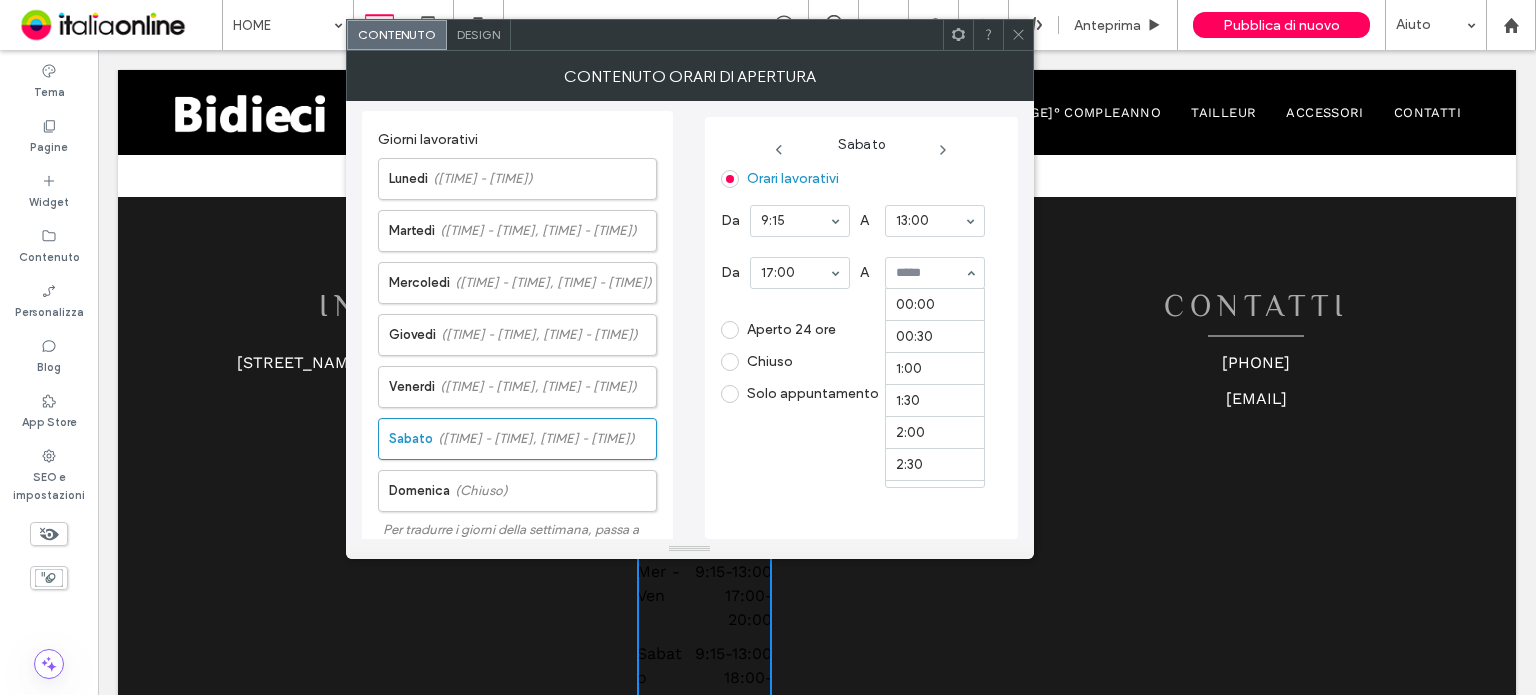 scroll, scrollTop: 1245, scrollLeft: 0, axis: vertical 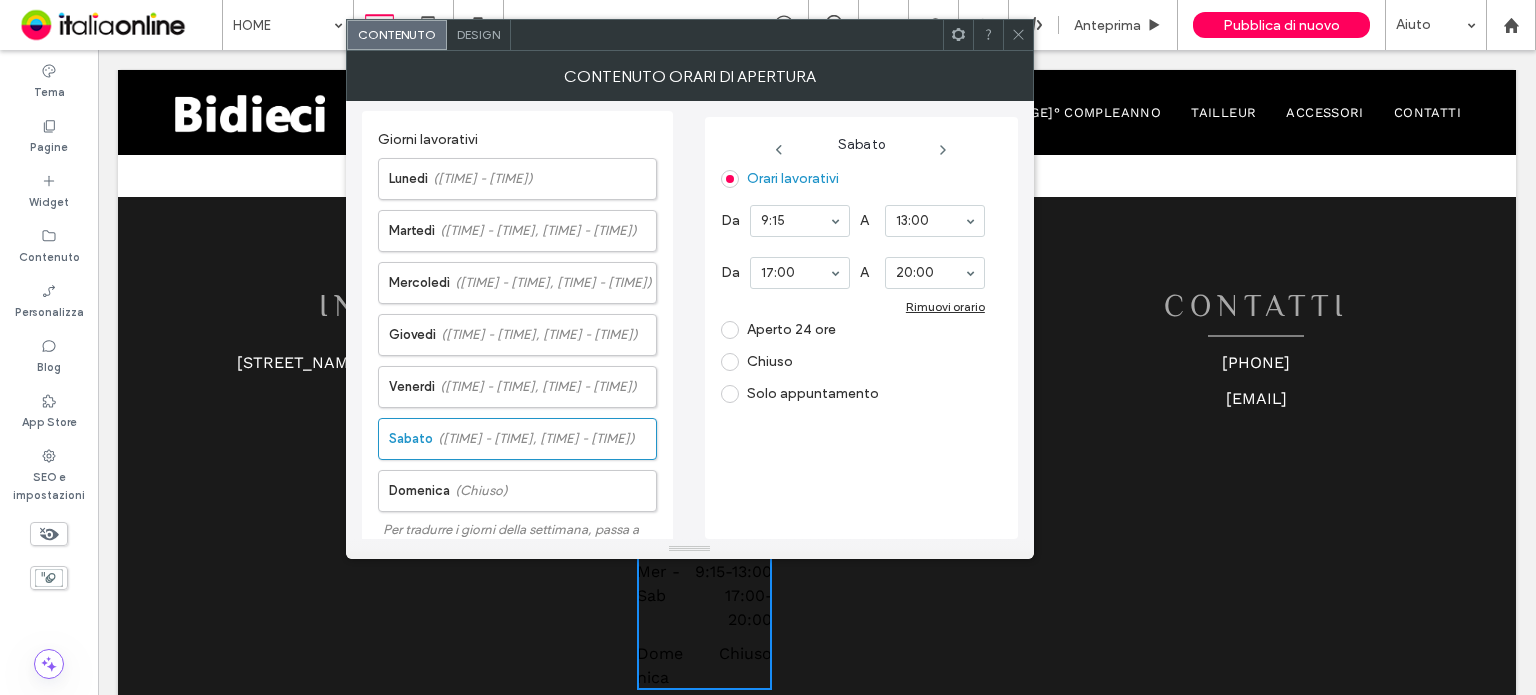 click 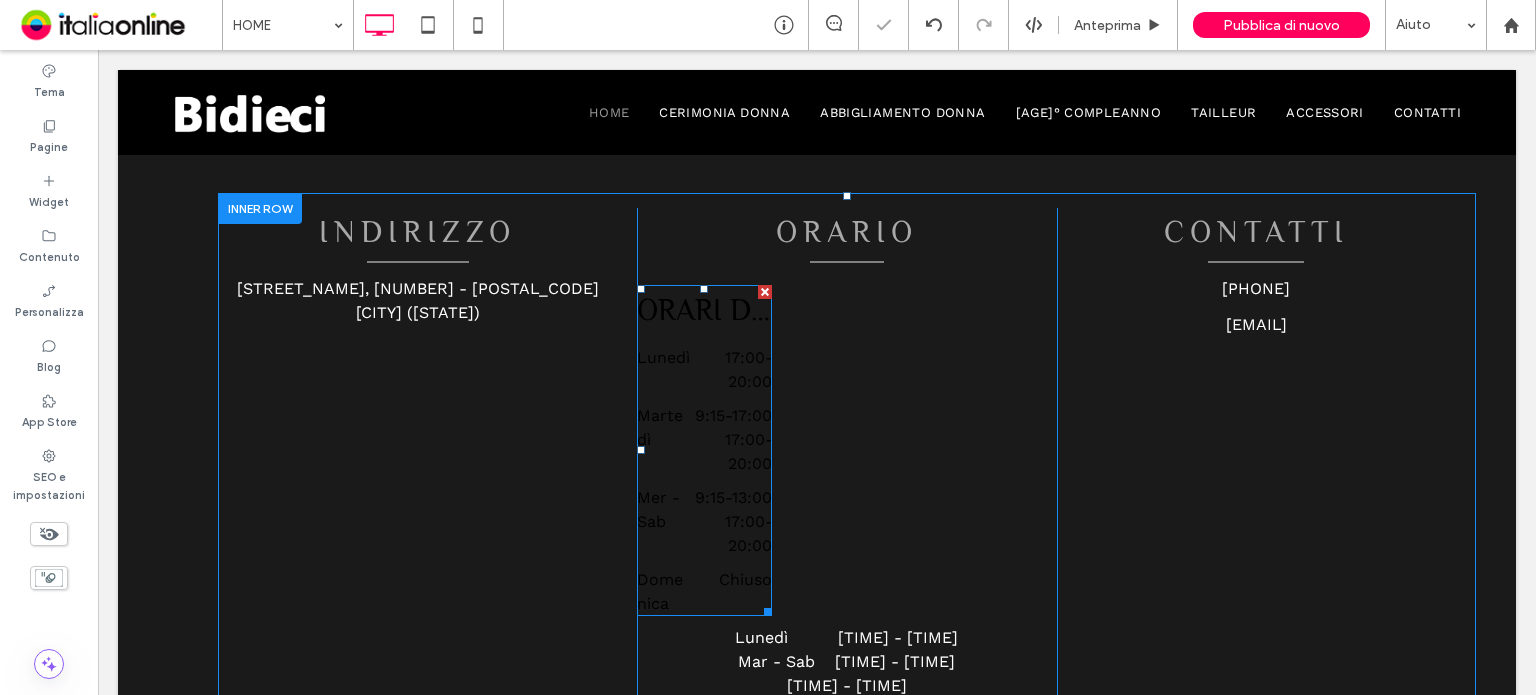 scroll, scrollTop: 5496, scrollLeft: 0, axis: vertical 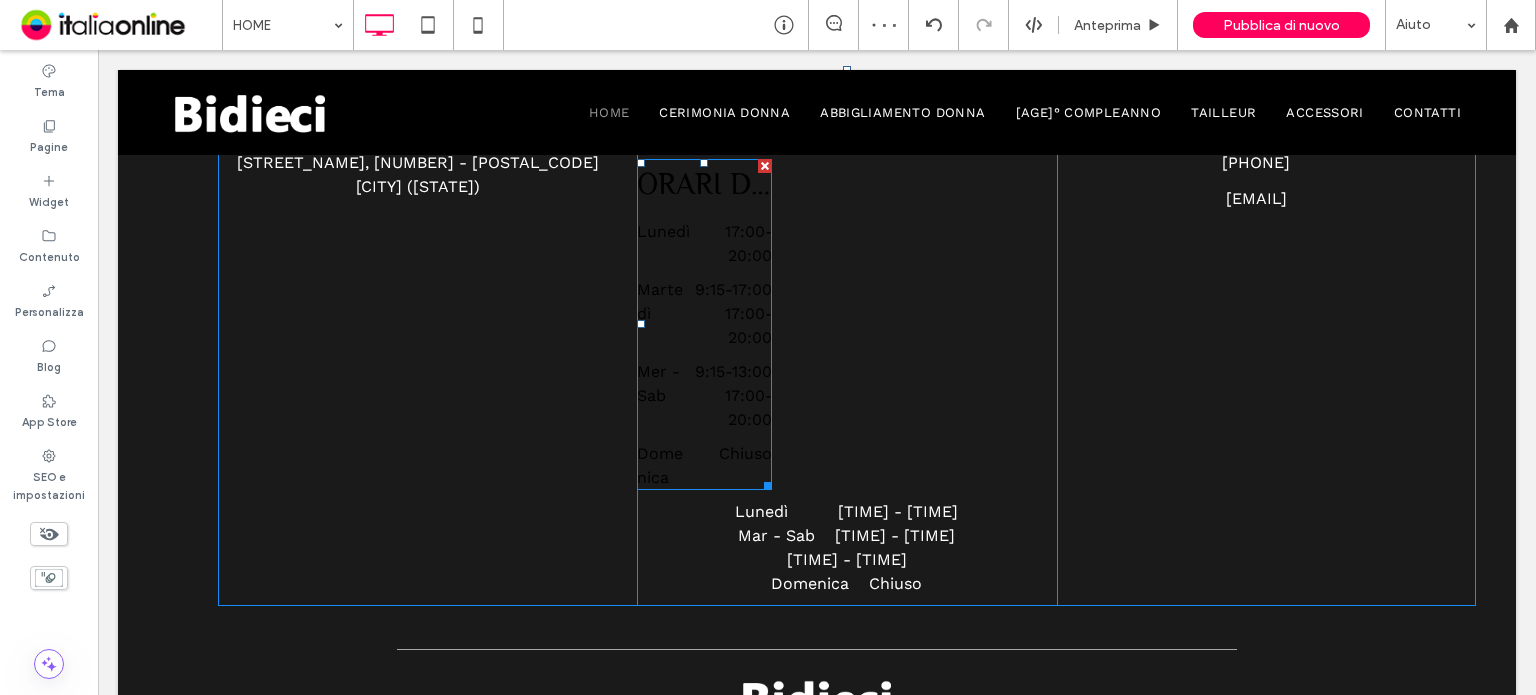 click on "17:00" at bounding box center (745, 313) 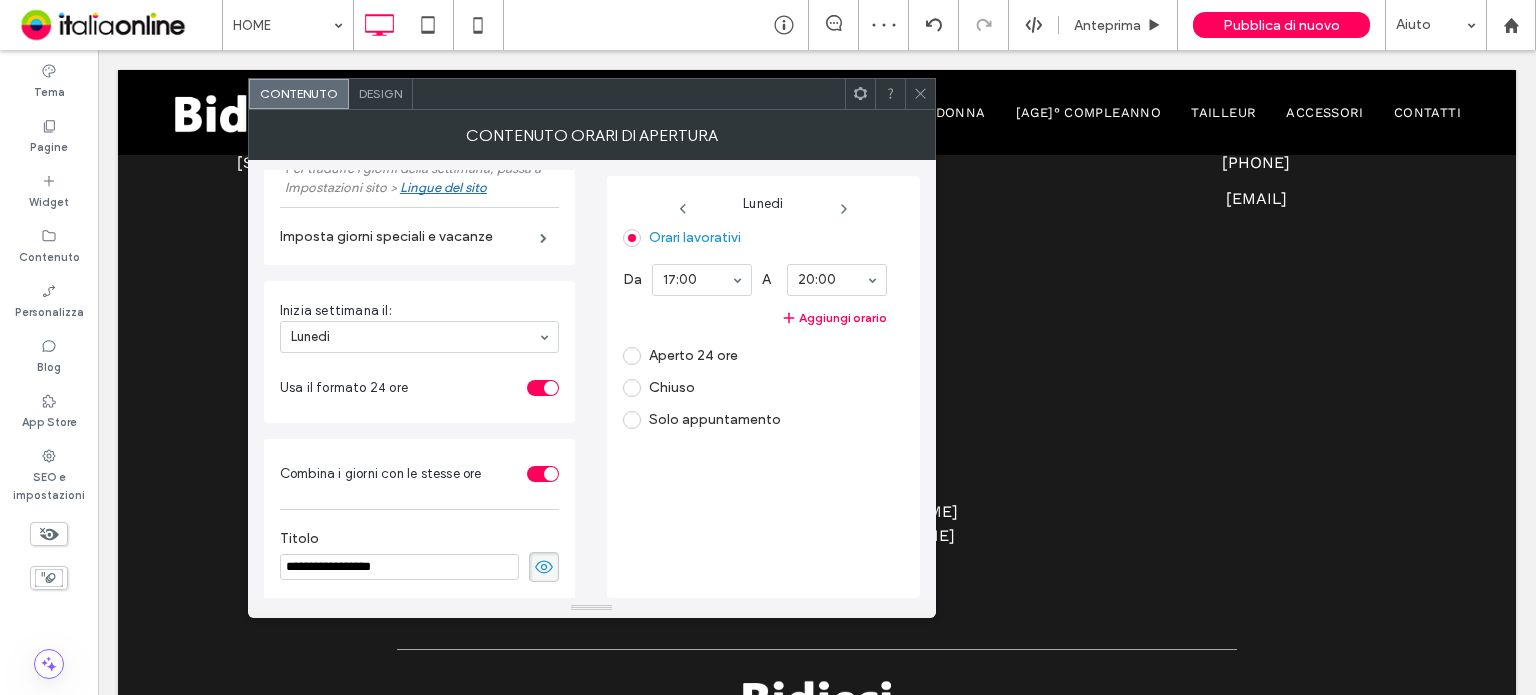 scroll, scrollTop: 421, scrollLeft: 0, axis: vertical 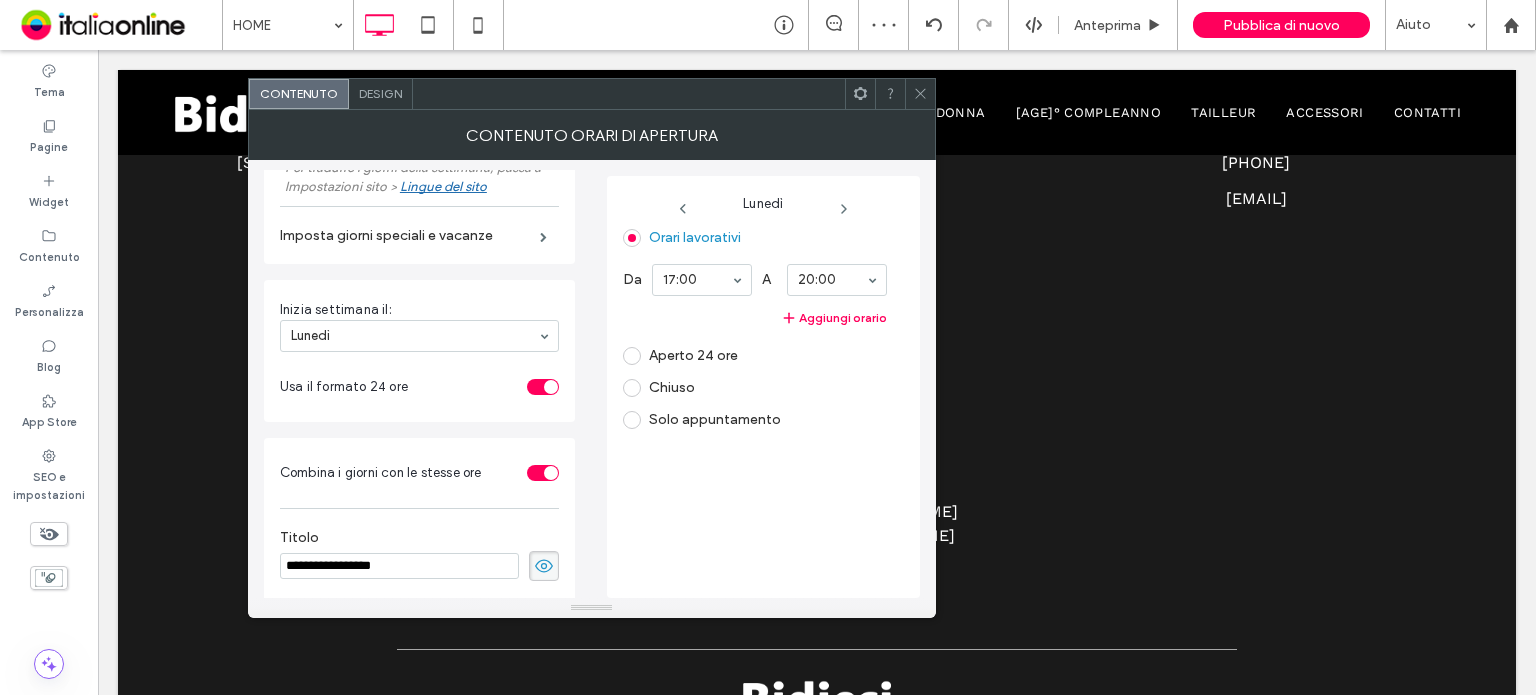 click 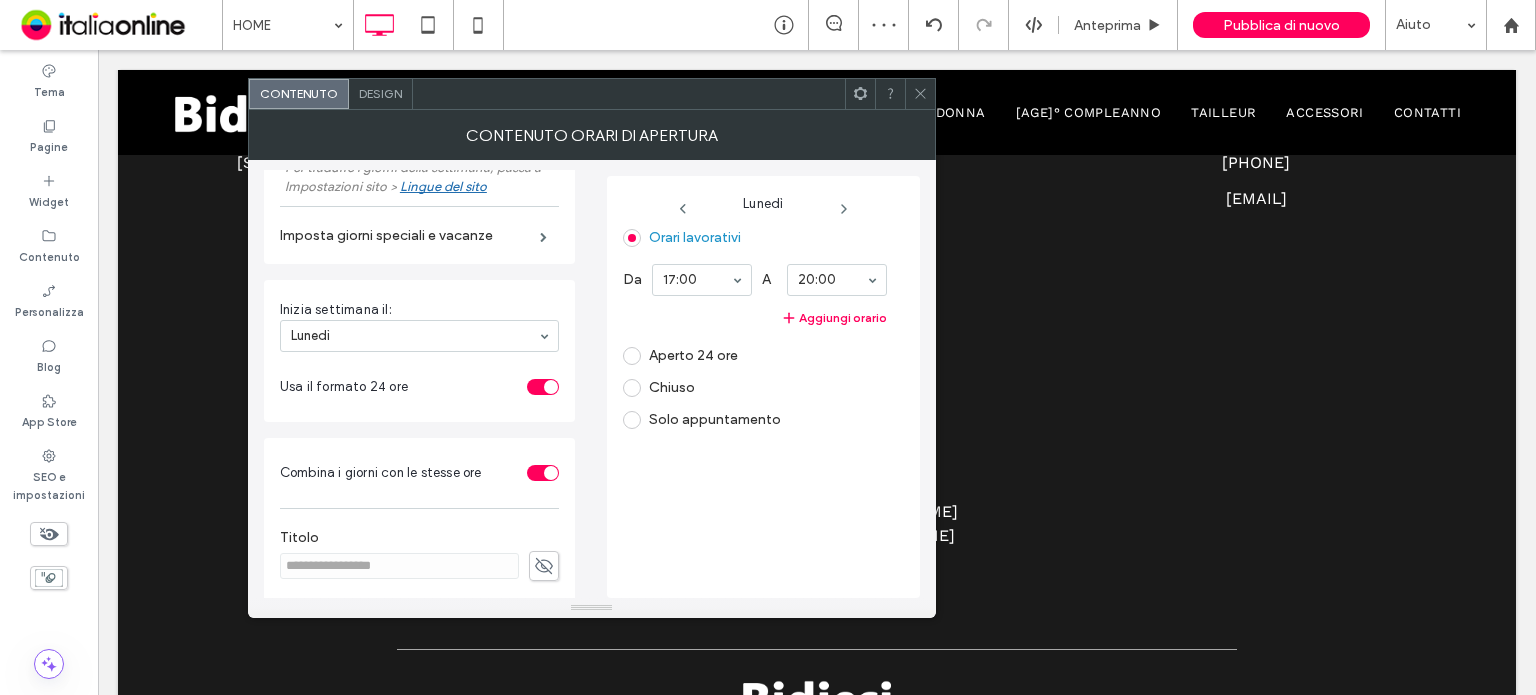 click on "Design" at bounding box center (381, 94) 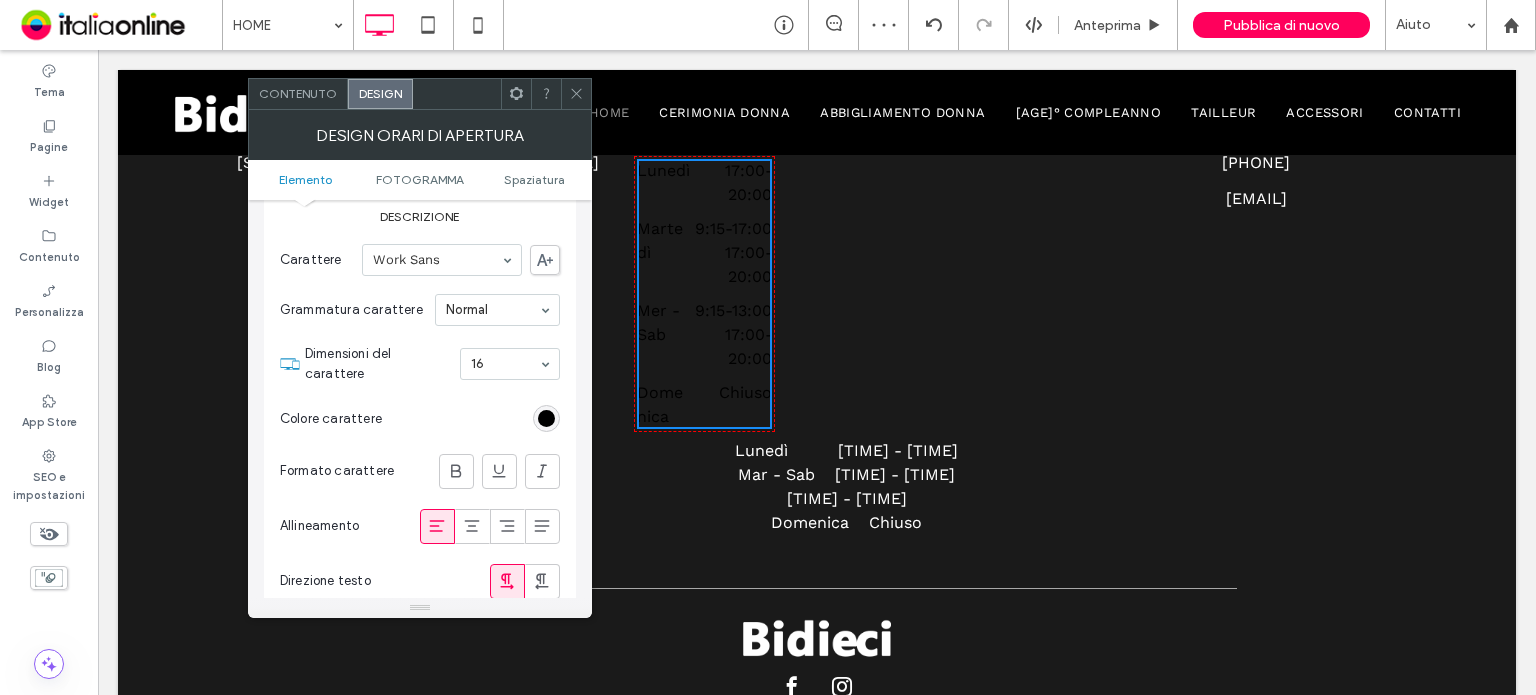 scroll, scrollTop: 100, scrollLeft: 0, axis: vertical 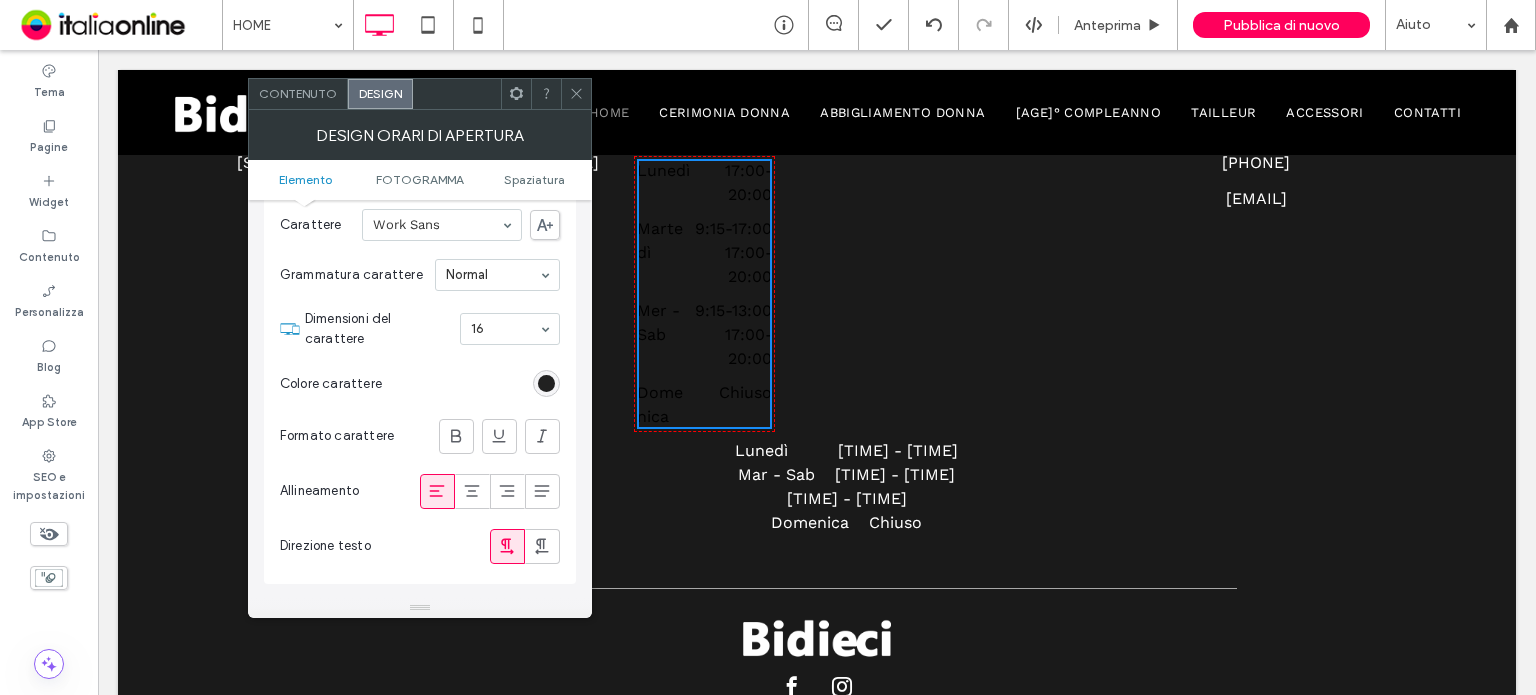 click at bounding box center (546, 383) 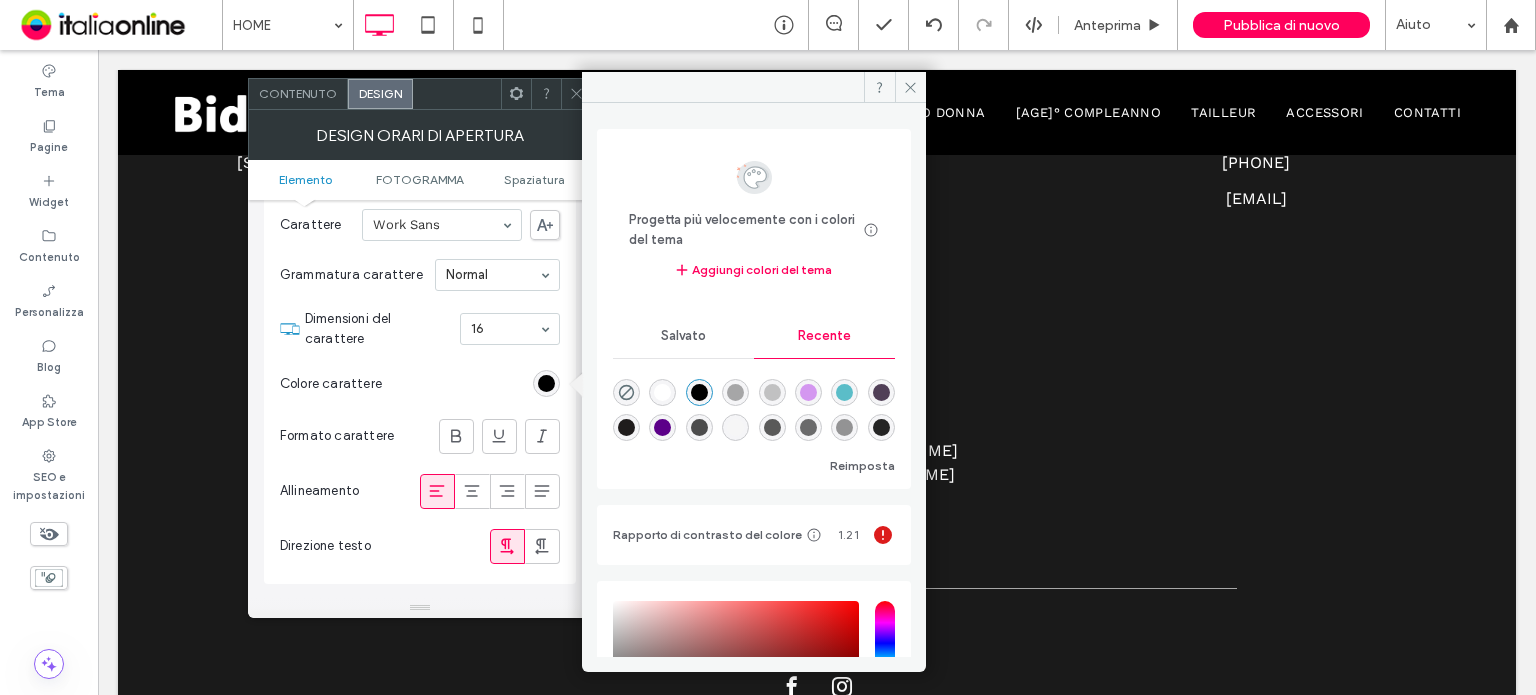 click at bounding box center [662, 392] 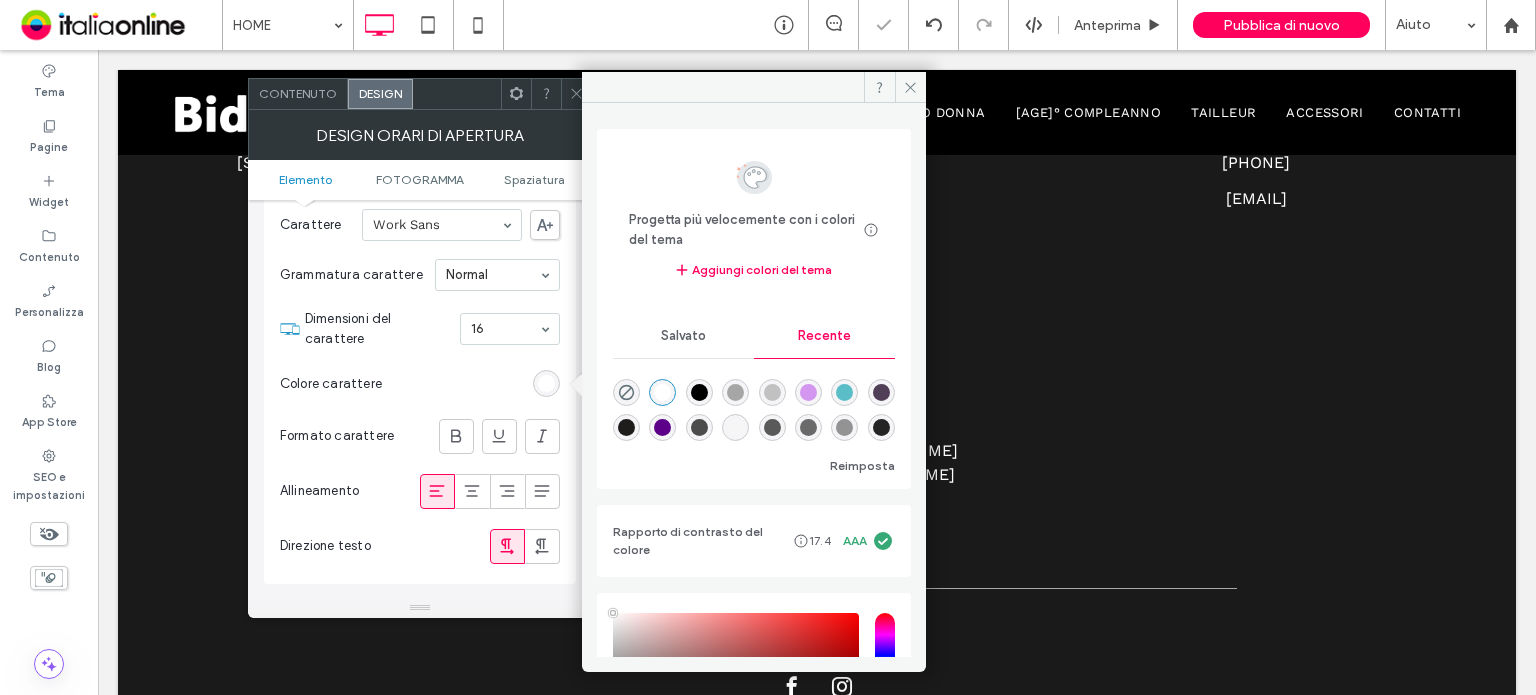 type on "*******" 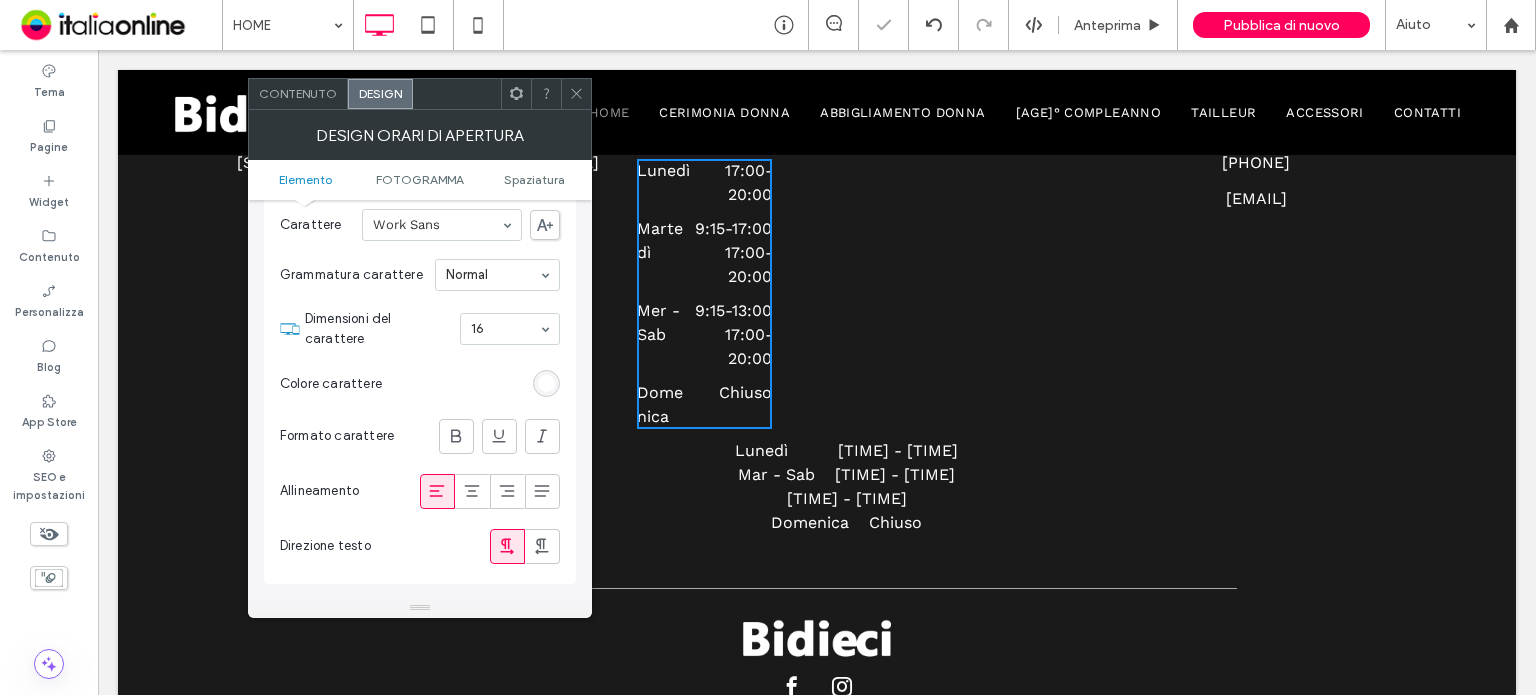 click at bounding box center [576, 94] 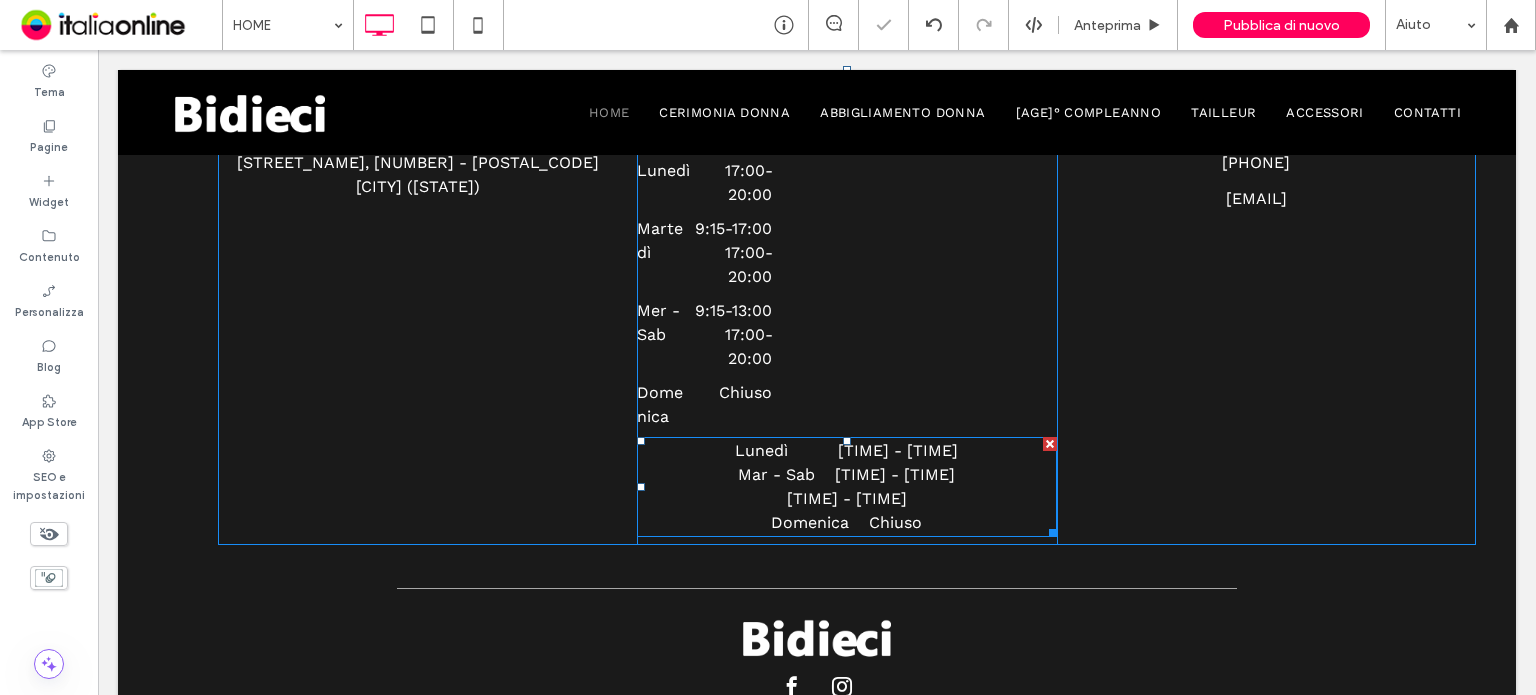 click on "Mar - Sab    [TIME] - [TIME]" at bounding box center (846, 474) 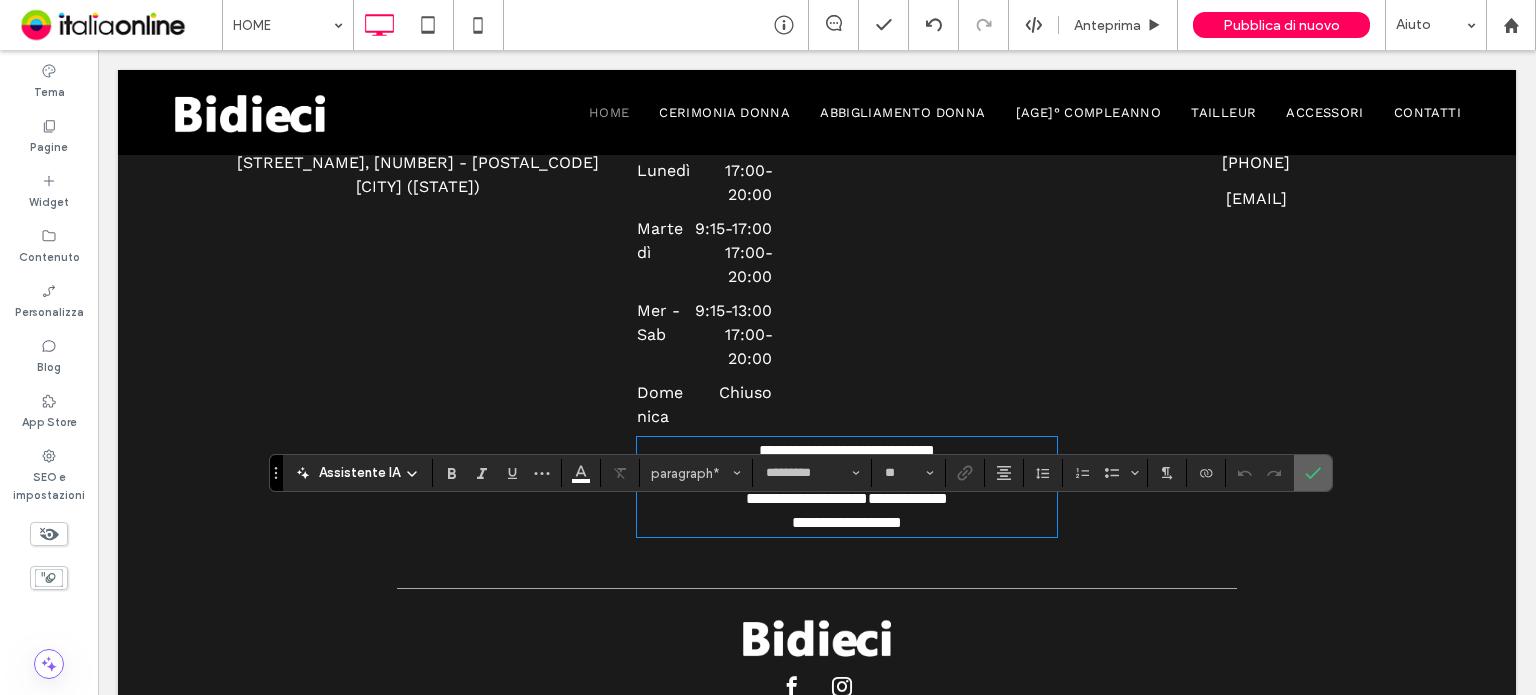 click 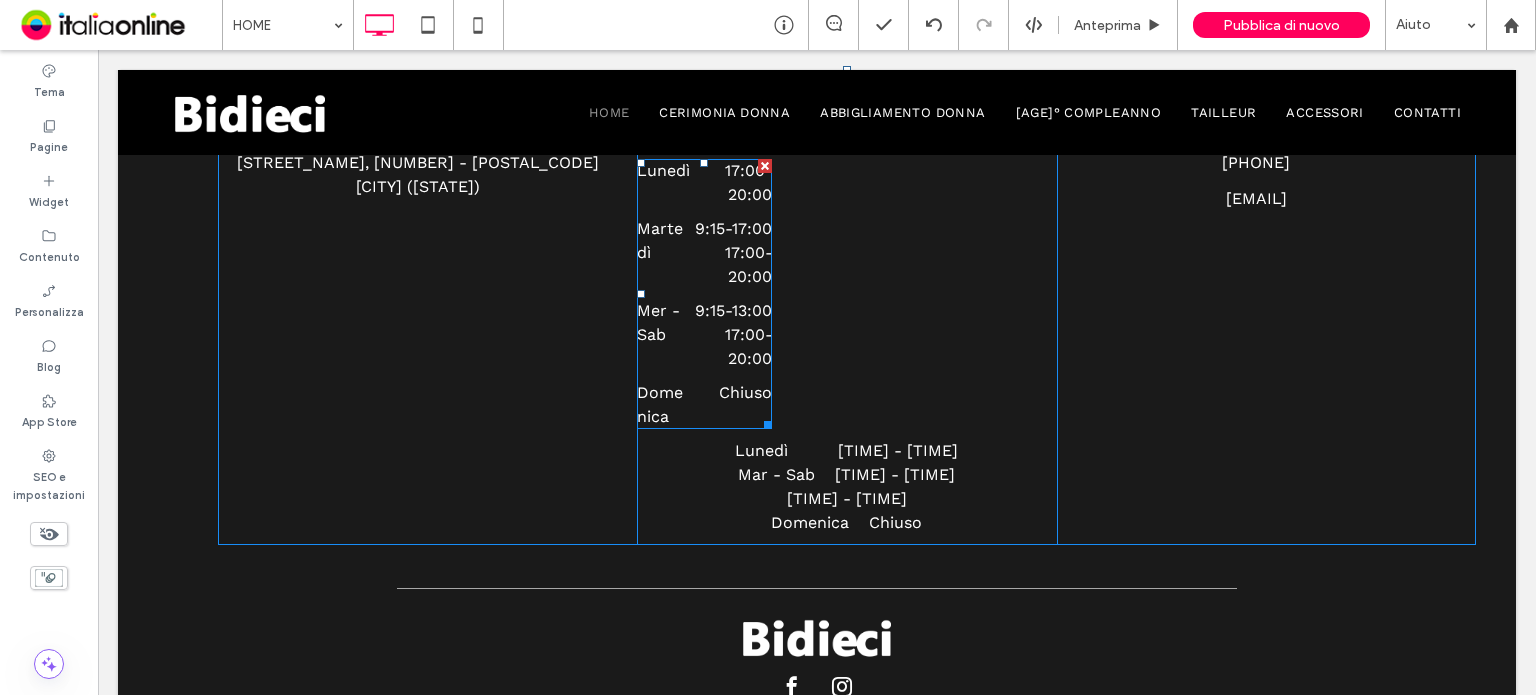 click on "[TIME]
-  [TIME]" at bounding box center (731, 311) 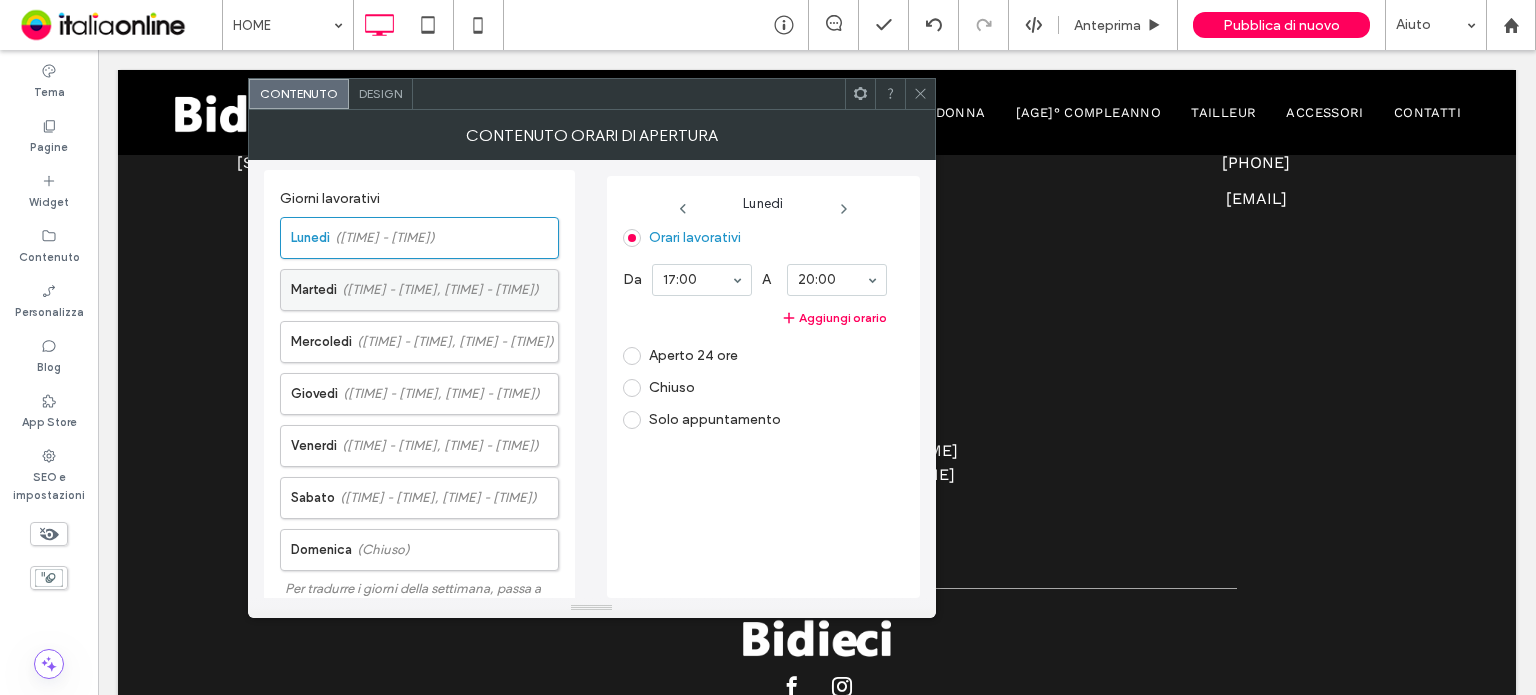 click on "([TIME] - [TIME], [TIME] - [TIME])" at bounding box center (440, 290) 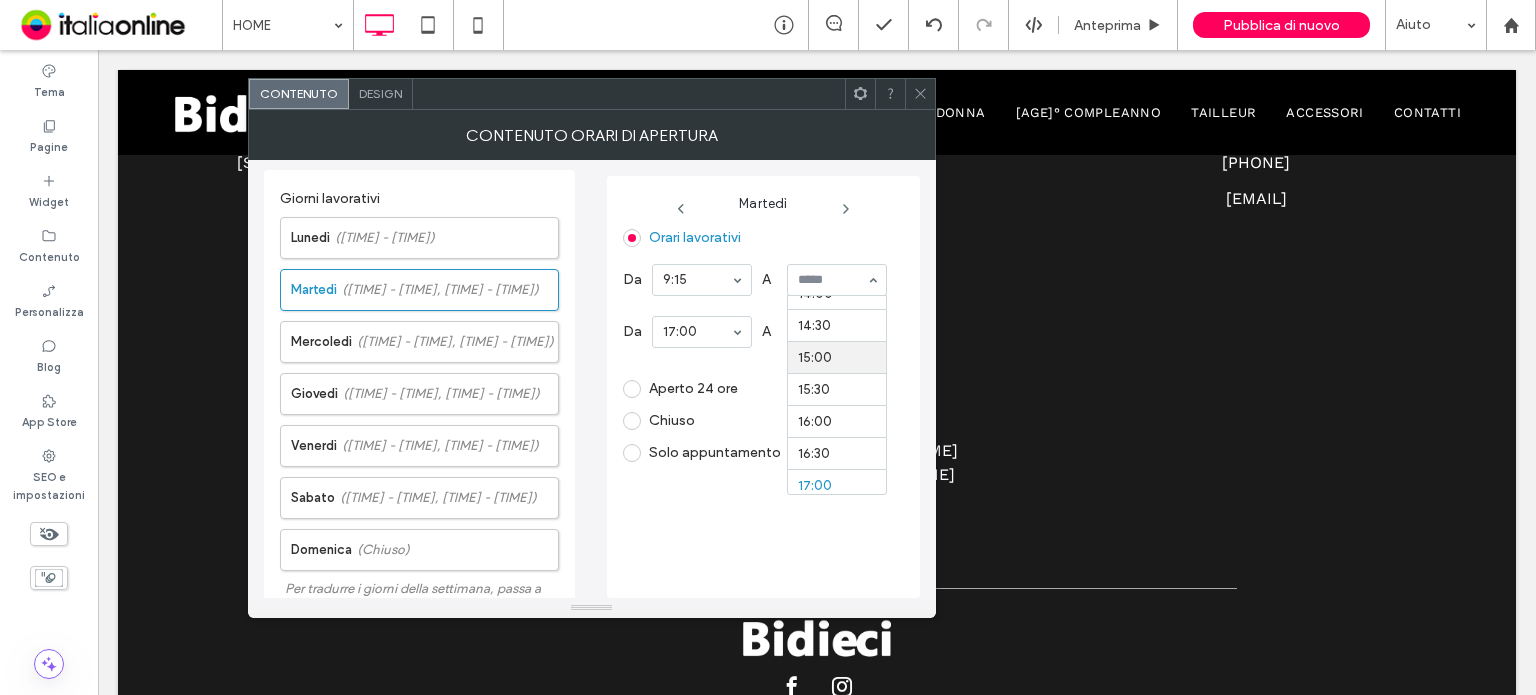 scroll, scrollTop: 814, scrollLeft: 0, axis: vertical 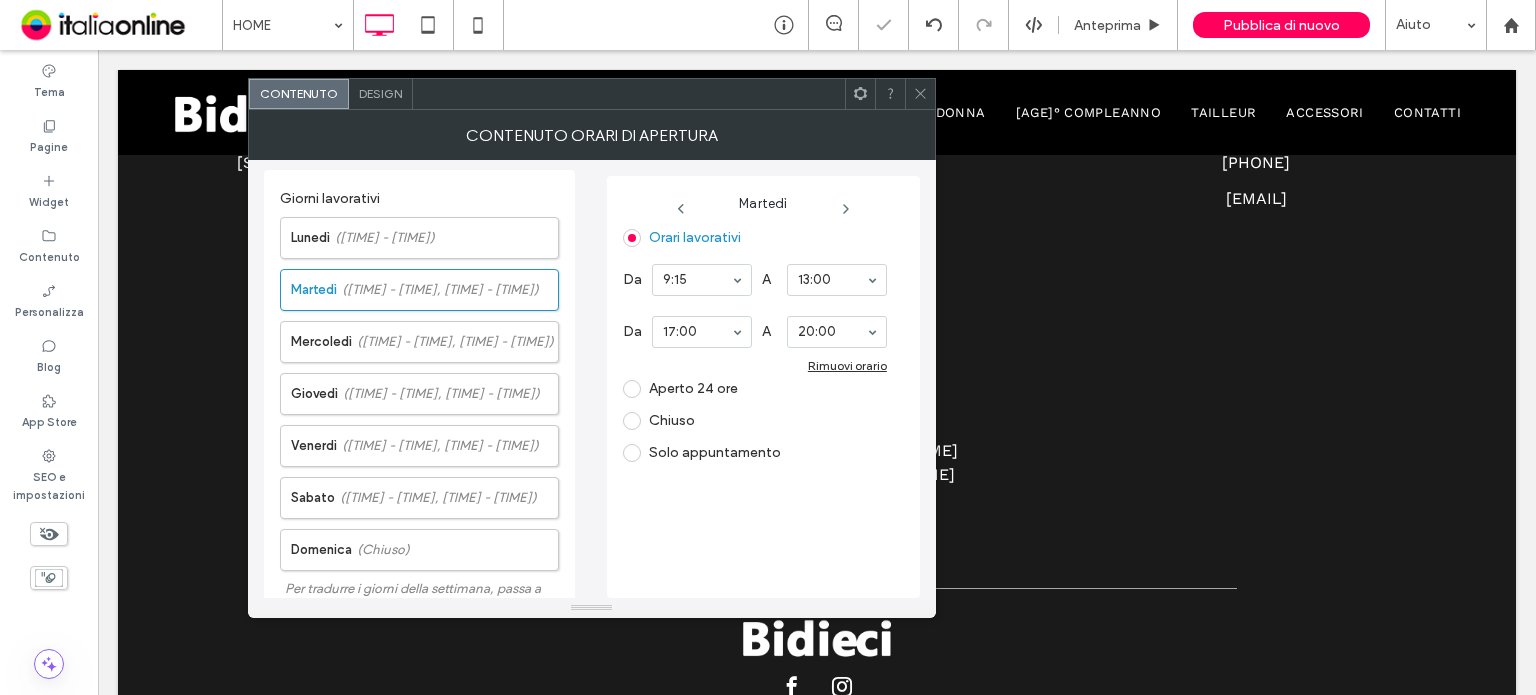 click at bounding box center [920, 94] 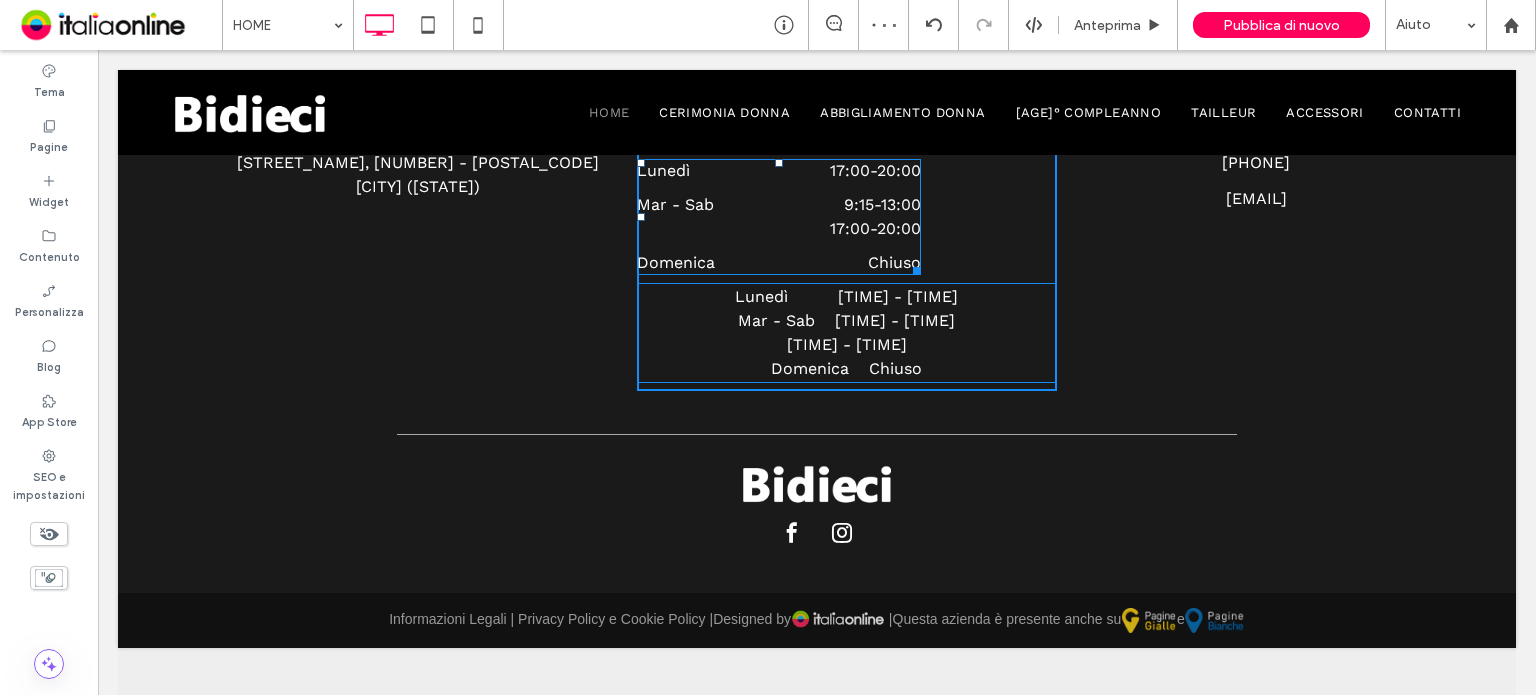 drag, startPoint x: 759, startPoint y: 391, endPoint x: 910, endPoint y: 376, distance: 151.74321 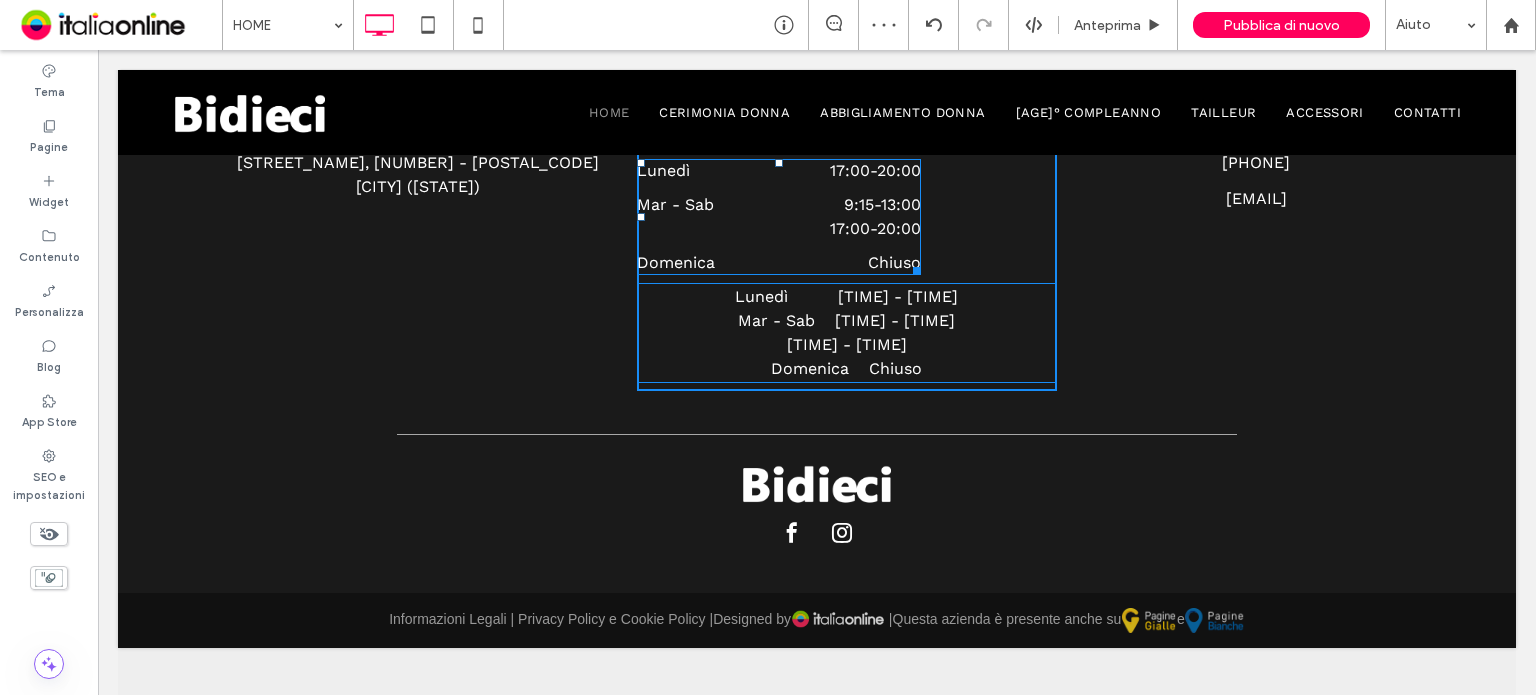 click on "ORARIO
Lunedì
[TIME]
-  [TIME]
Mar - Sab
[TIME]
-  [TIME]
[TIME]
-  [TIME]
Domenica
Chiuso
W:283.425 H:116 Lunedì          [TIME] - [TIME] Mar - Sab    [TIME] - [TIME]                     [TIME] - [TIME] Domenica    Chiuso
Click To Paste" at bounding box center (846, 236) 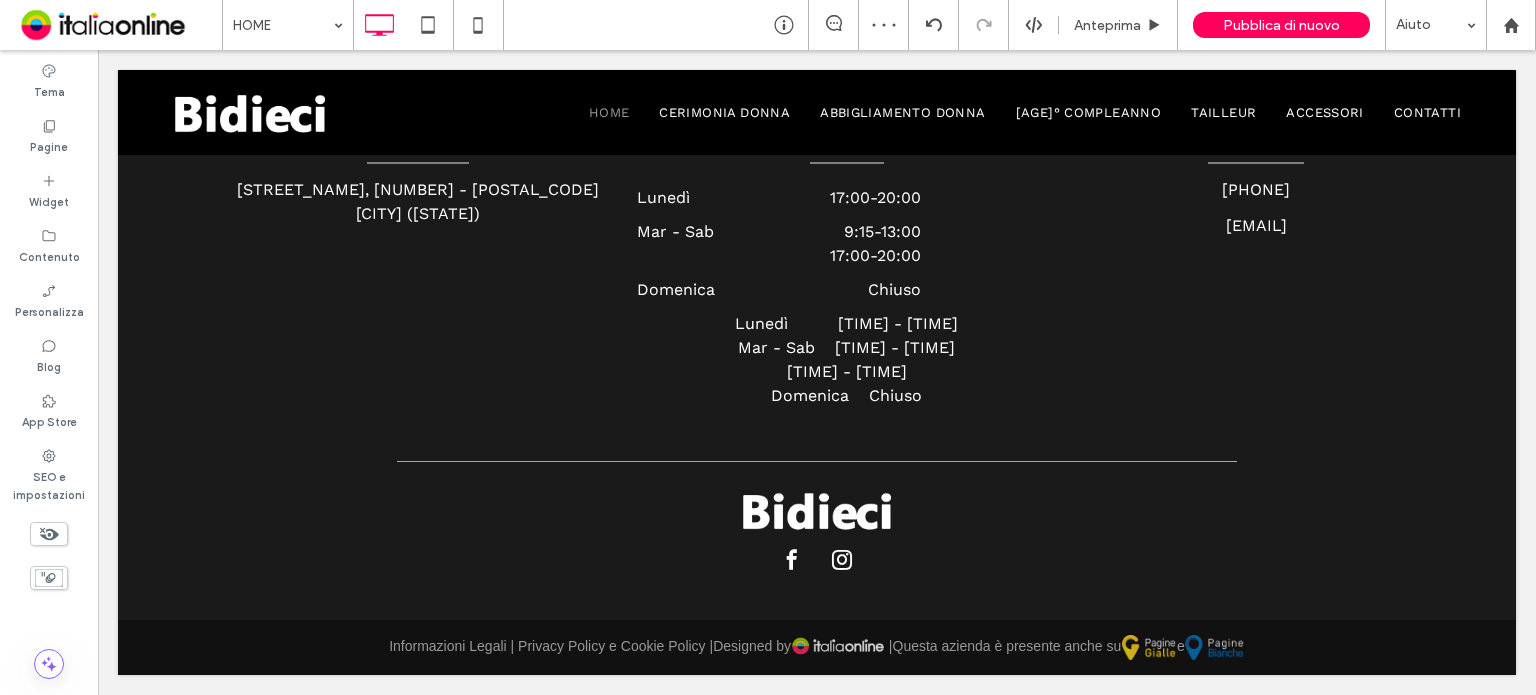 scroll, scrollTop: 5491, scrollLeft: 0, axis: vertical 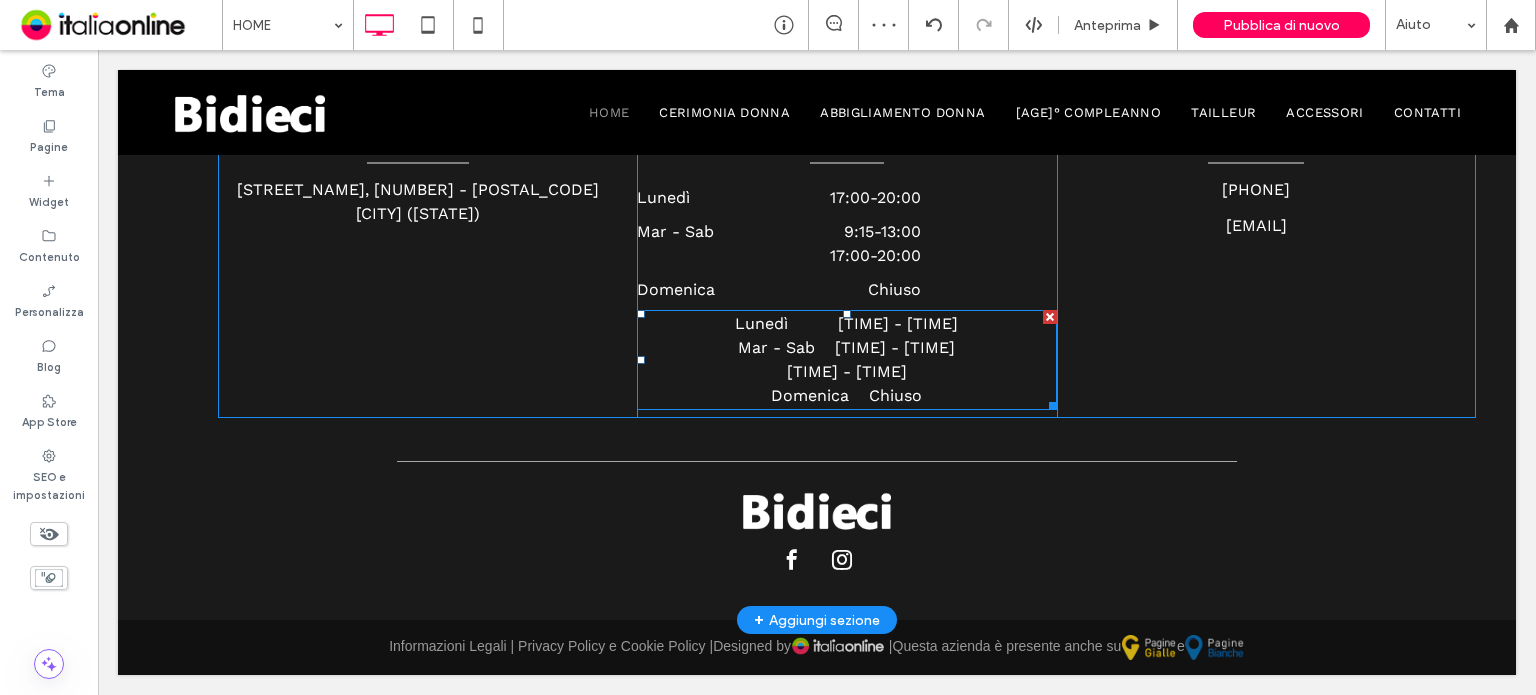 click at bounding box center (1050, 317) 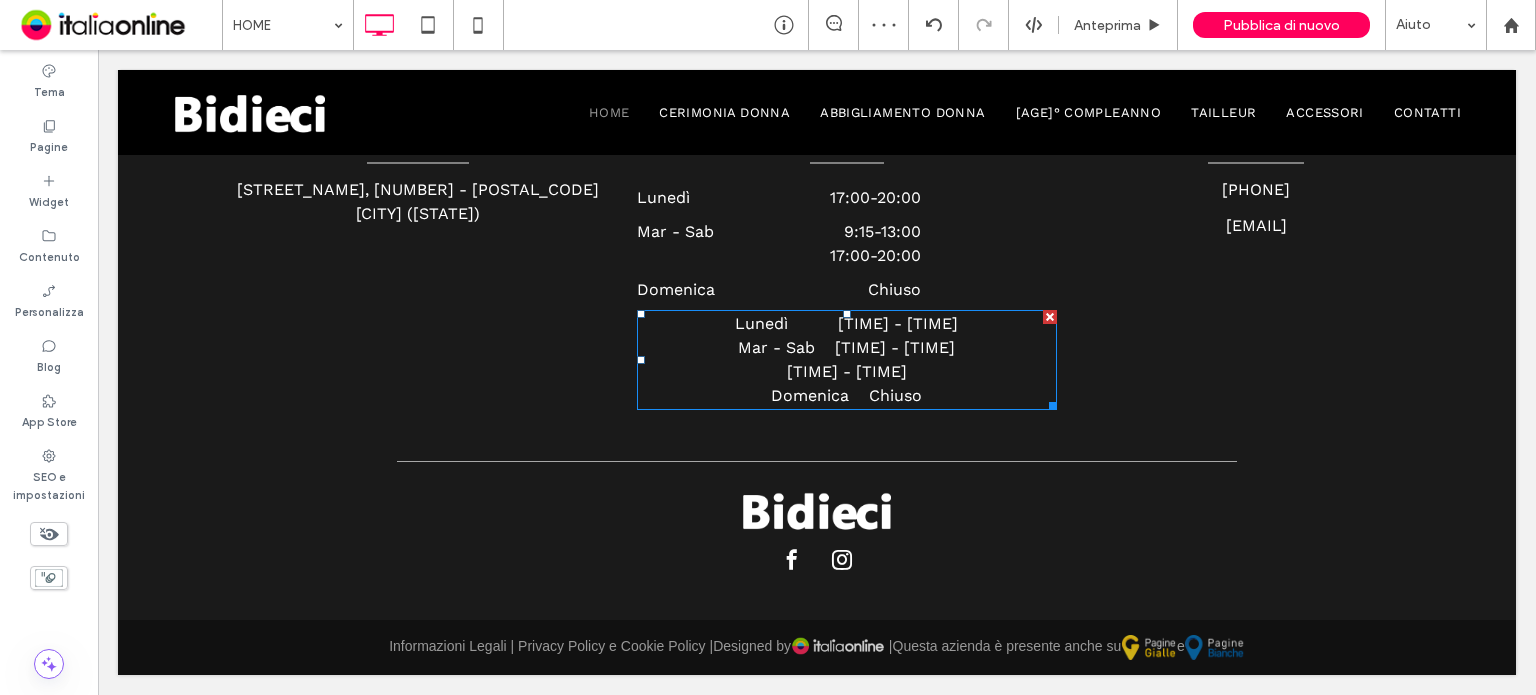 scroll, scrollTop: 5375, scrollLeft: 0, axis: vertical 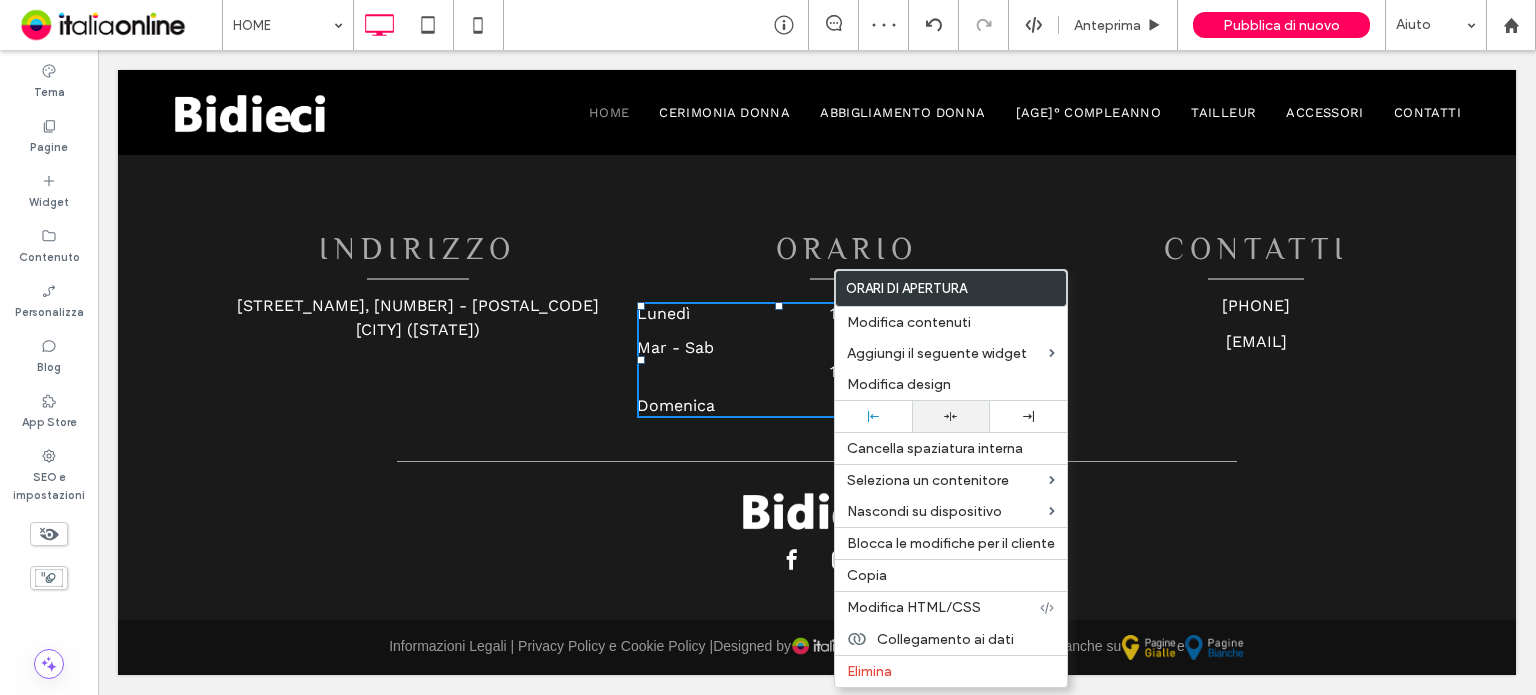 click 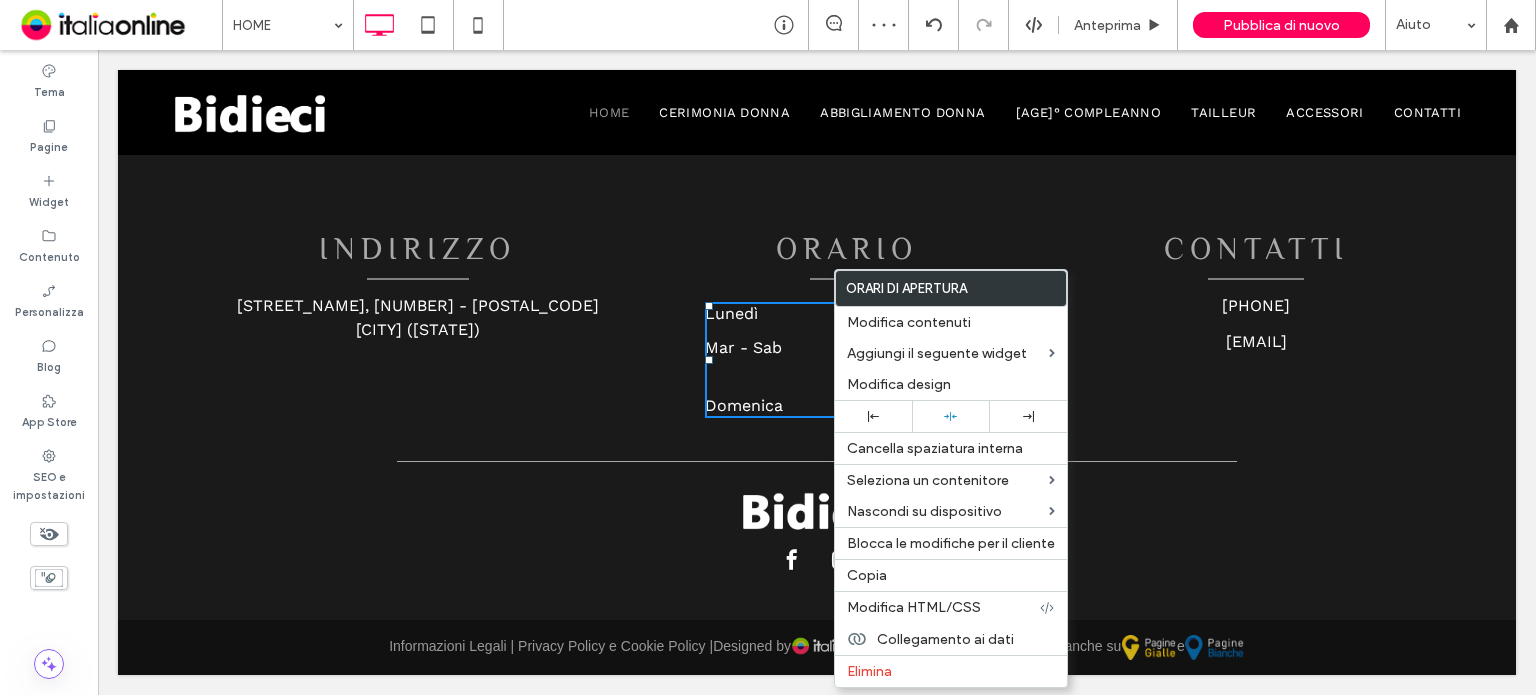 click at bounding box center [768, 347] 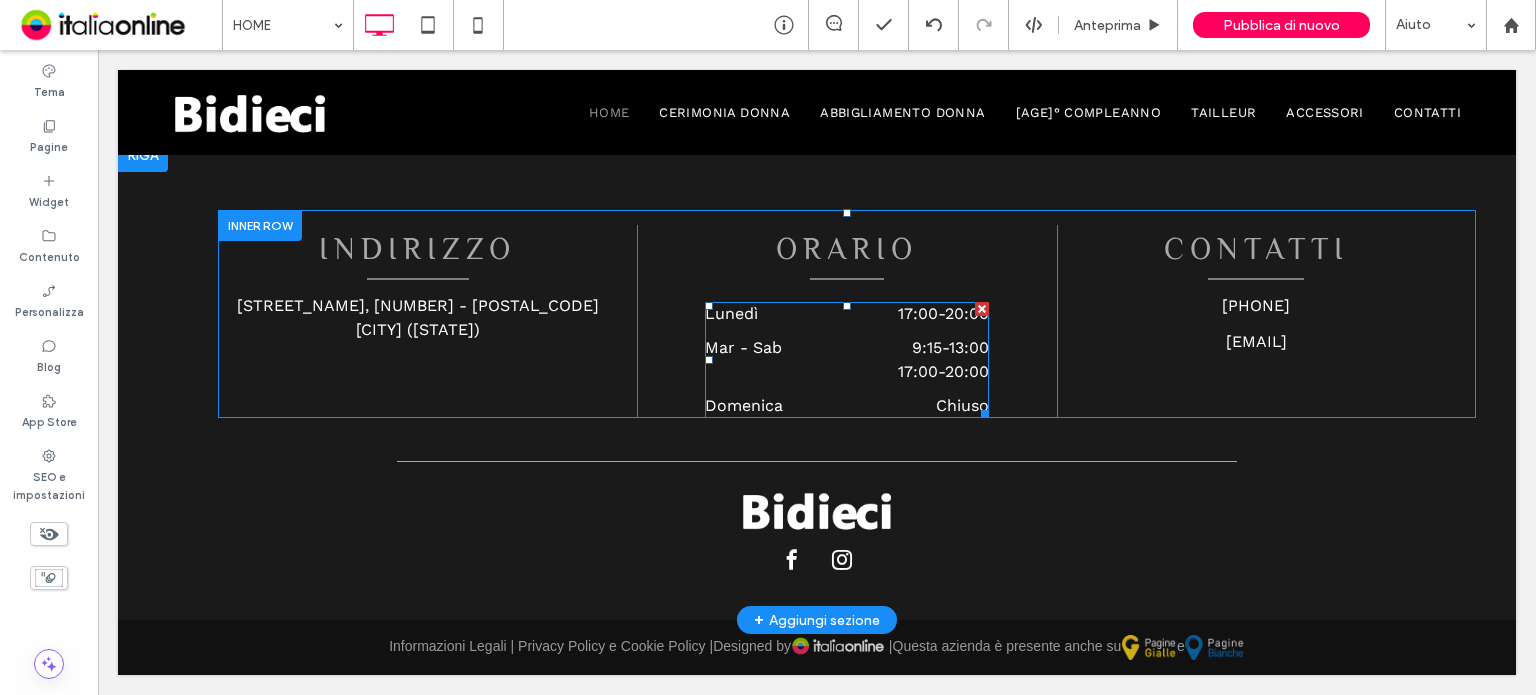 scroll, scrollTop: 5375, scrollLeft: 0, axis: vertical 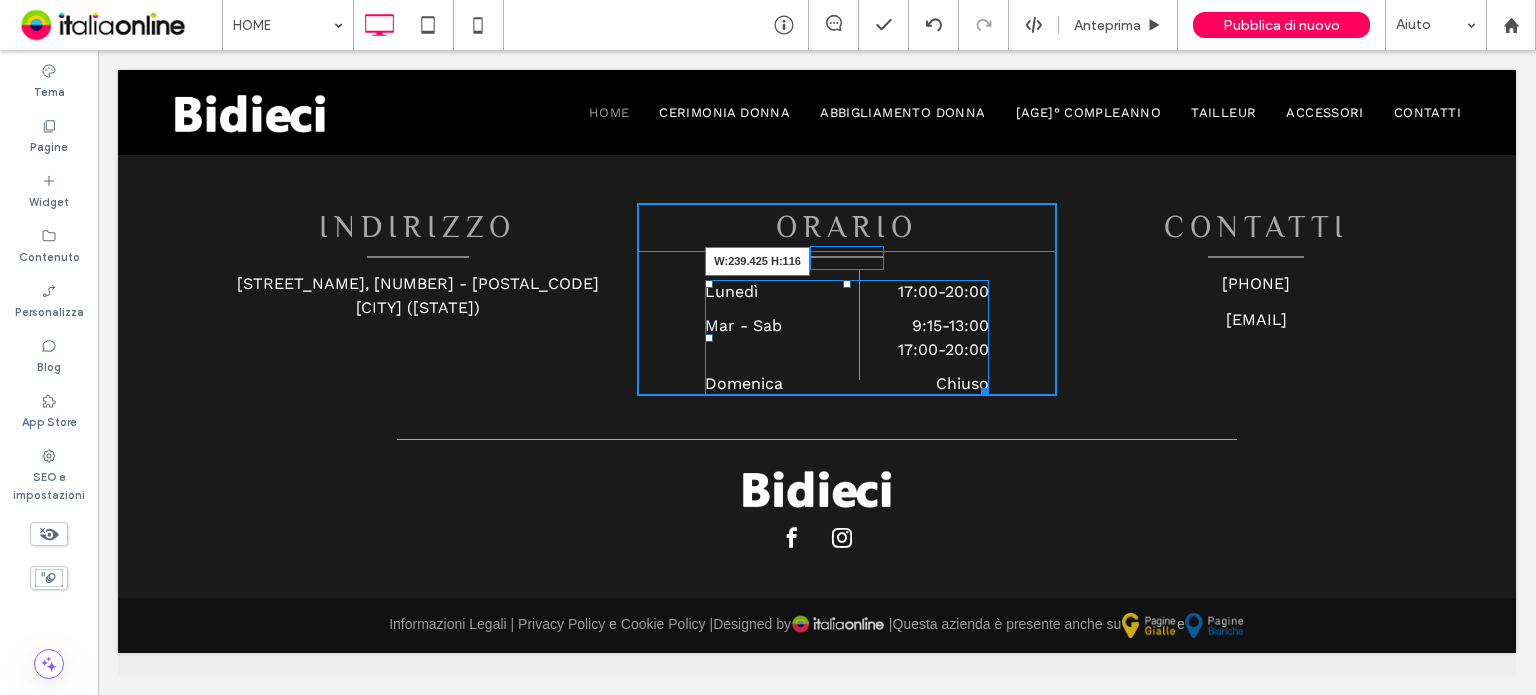 drag, startPoint x: 975, startPoint y: 408, endPoint x: 953, endPoint y: 408, distance: 22 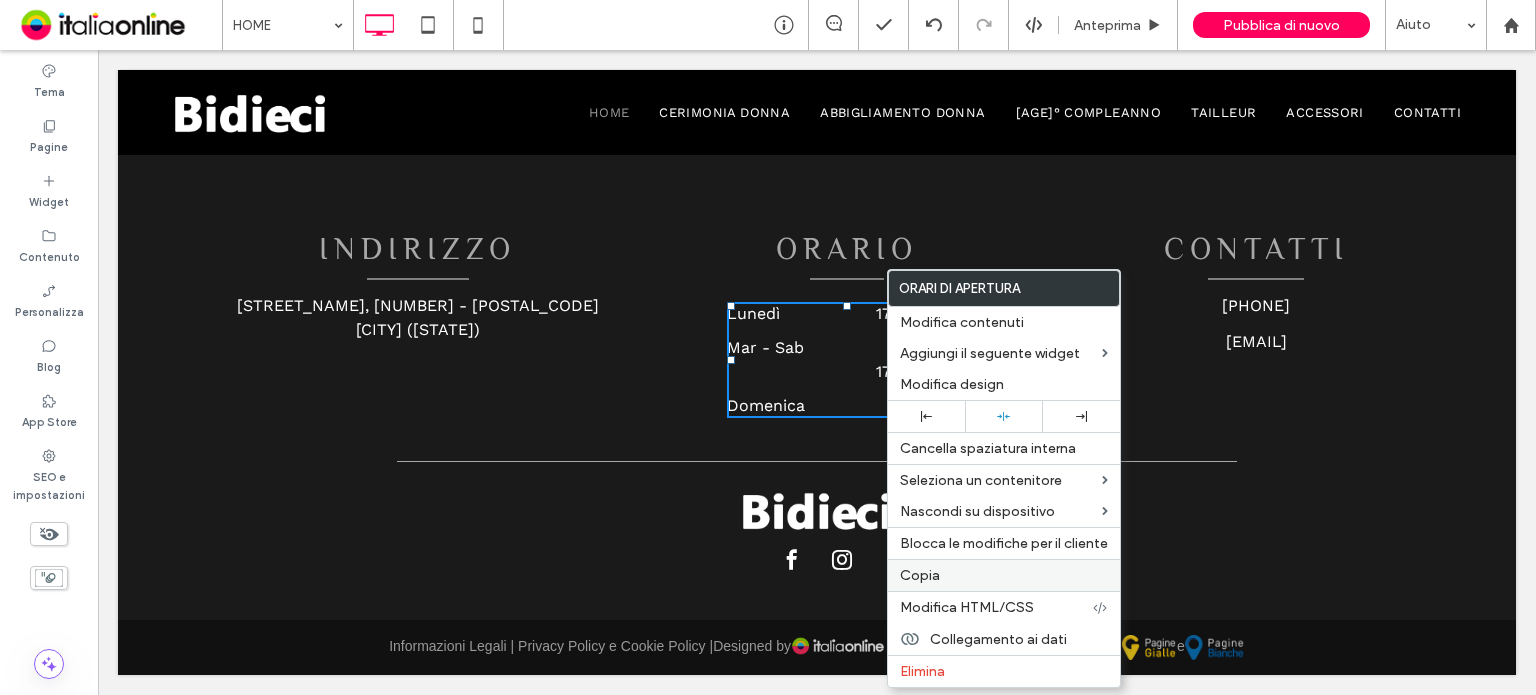 click on "Copia" at bounding box center [1004, 575] 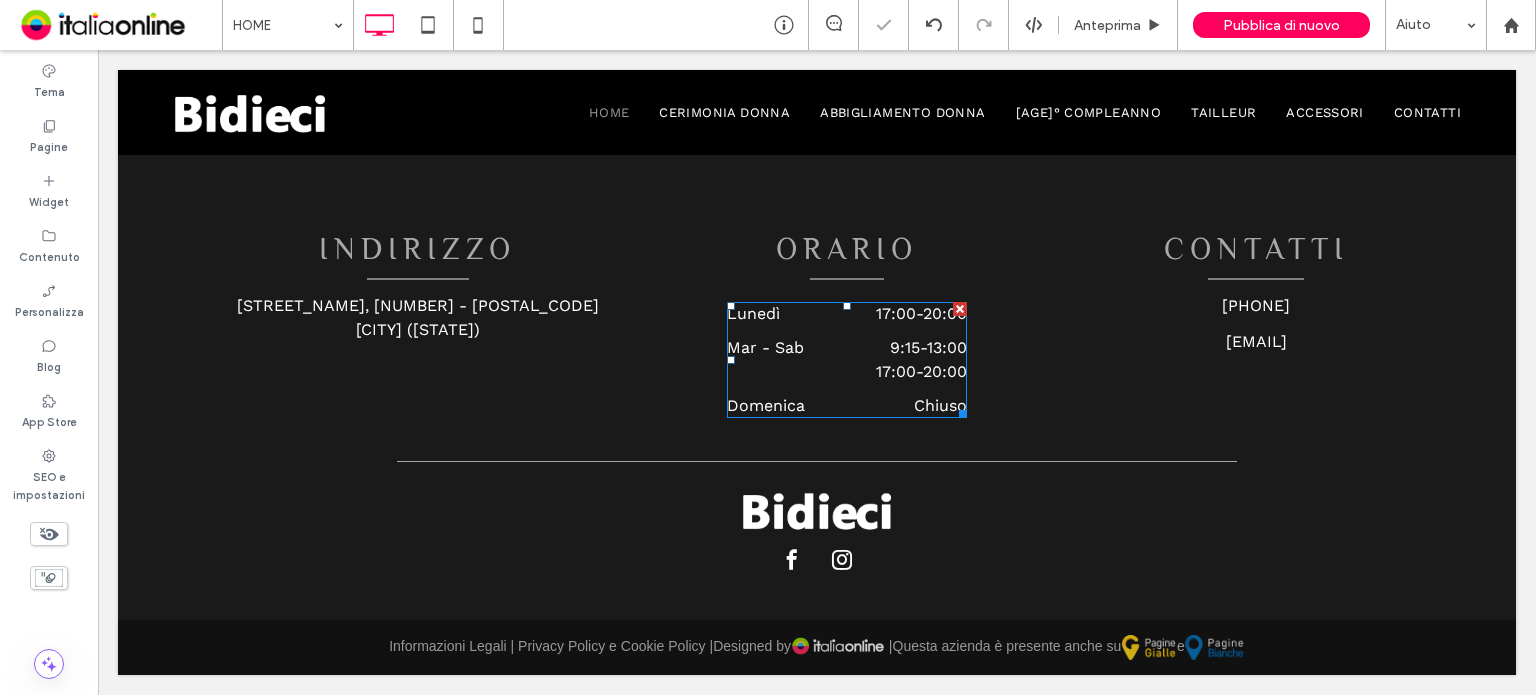click at bounding box center (768, 347) 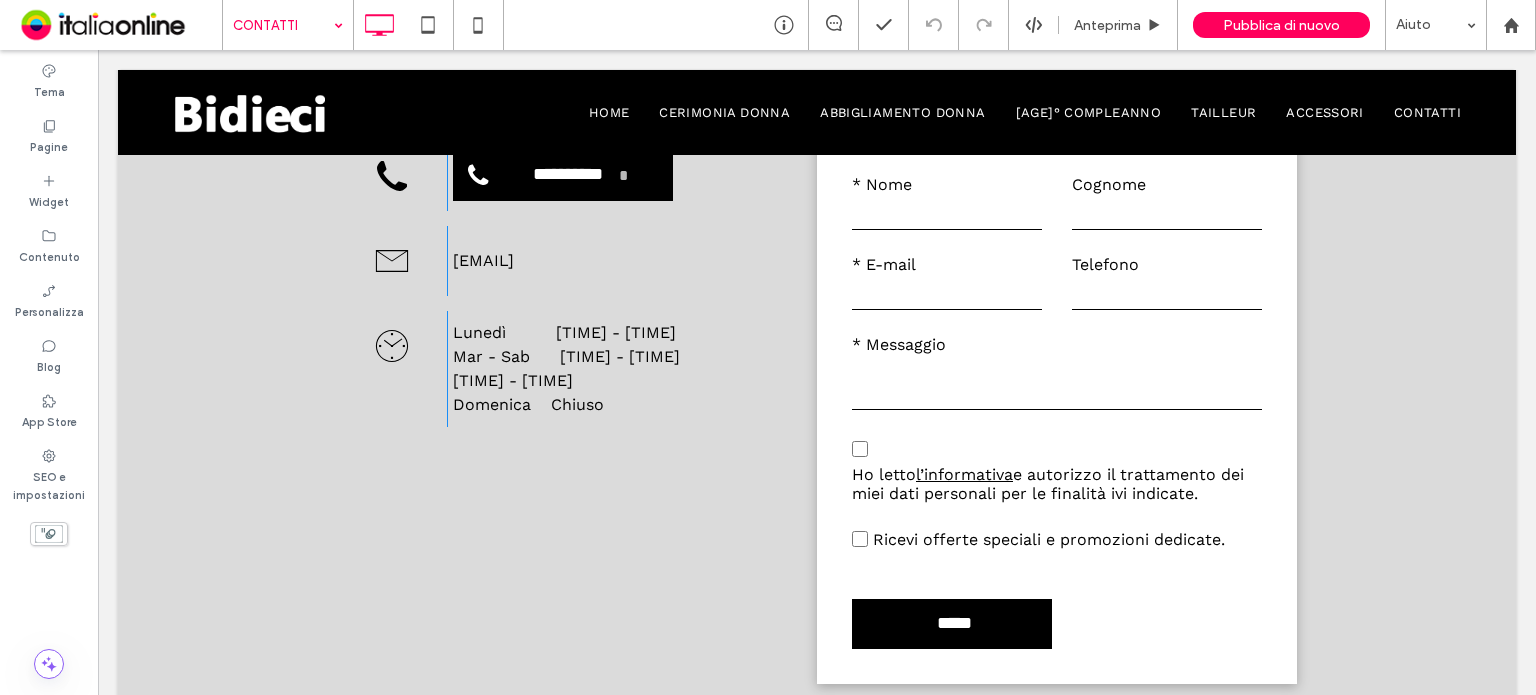 scroll, scrollTop: 1200, scrollLeft: 0, axis: vertical 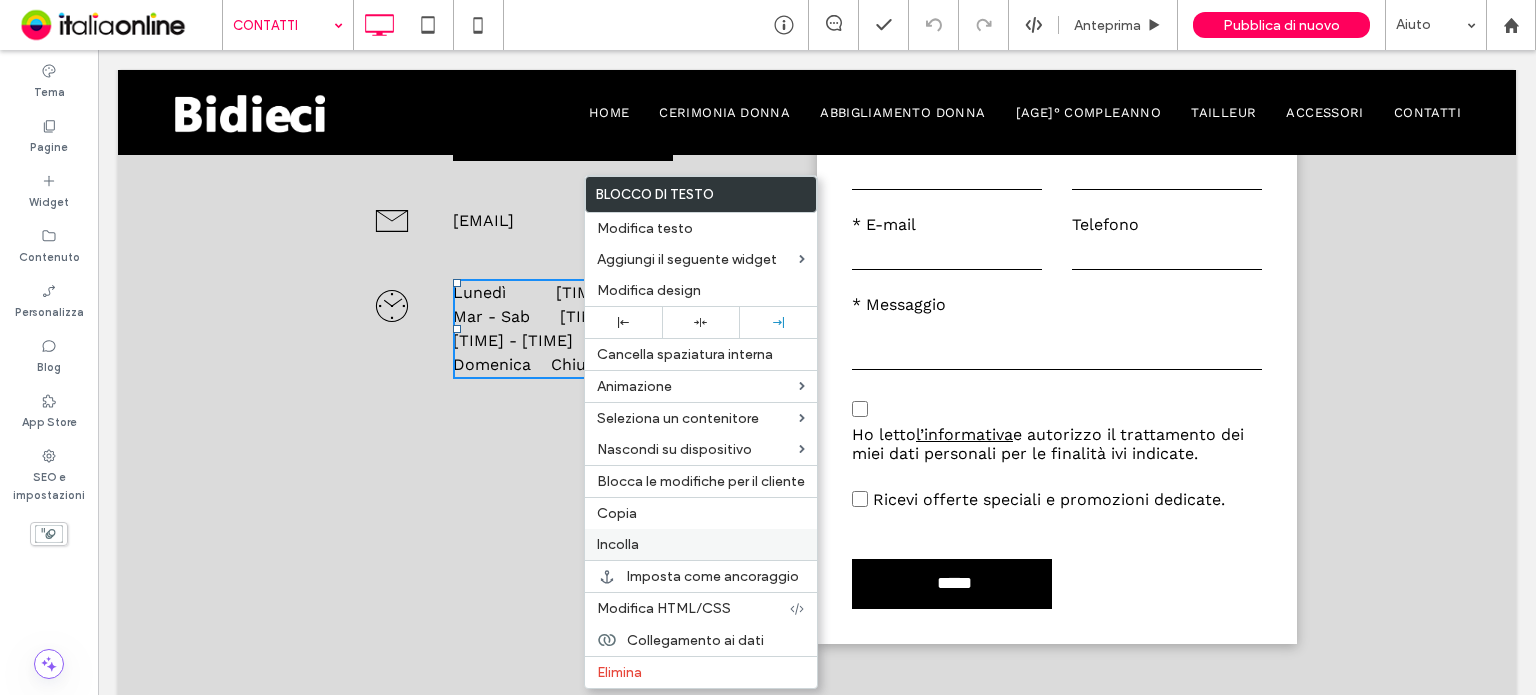 click on "Incolla" at bounding box center [618, 544] 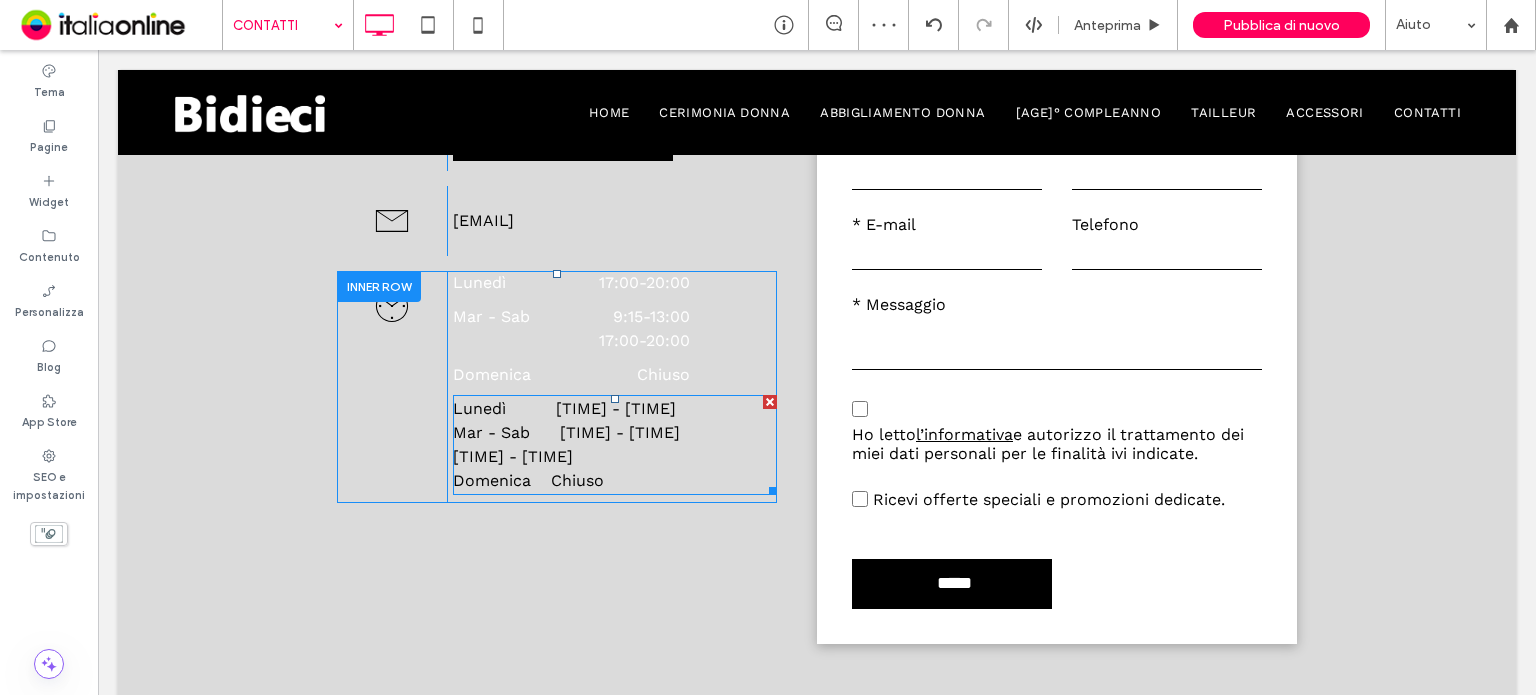 click on "Mar - Sab      [TIME] - [TIME]" at bounding box center [615, 433] 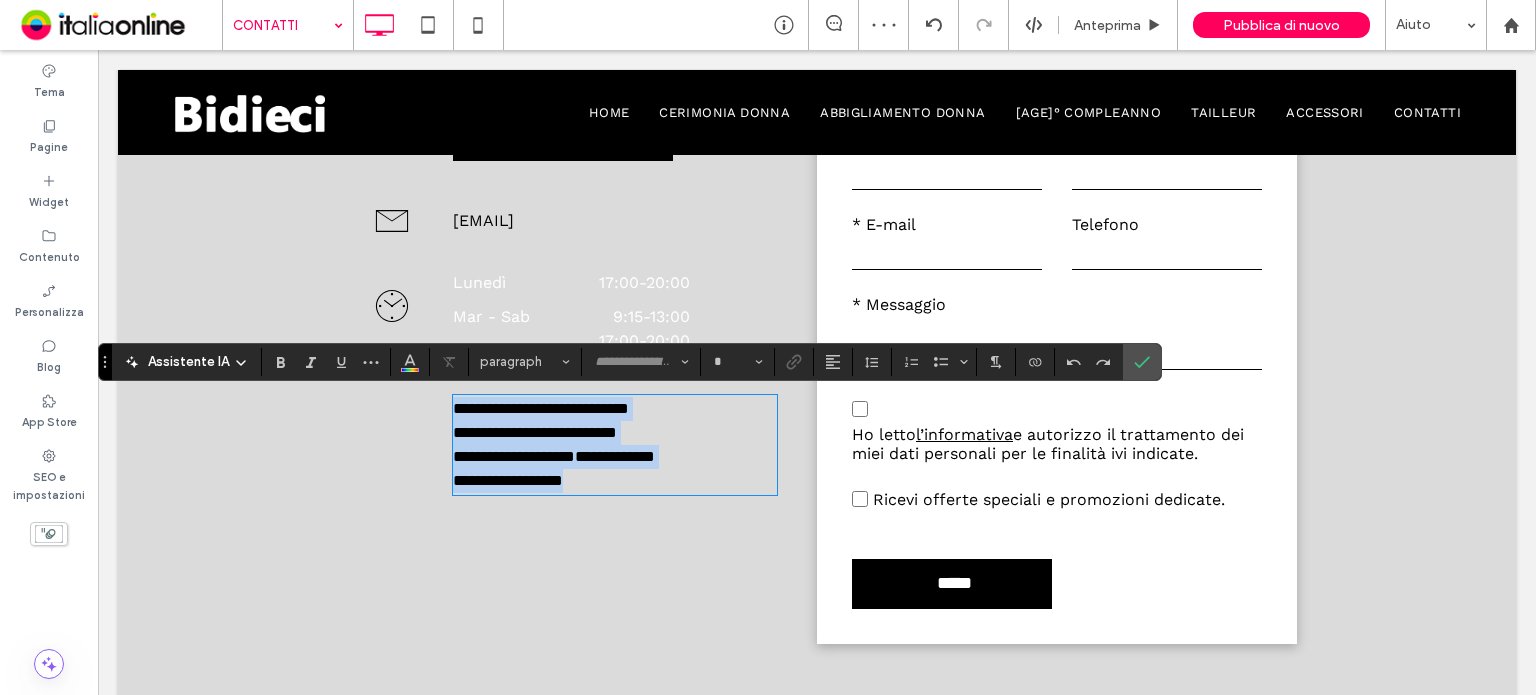 type on "*********" 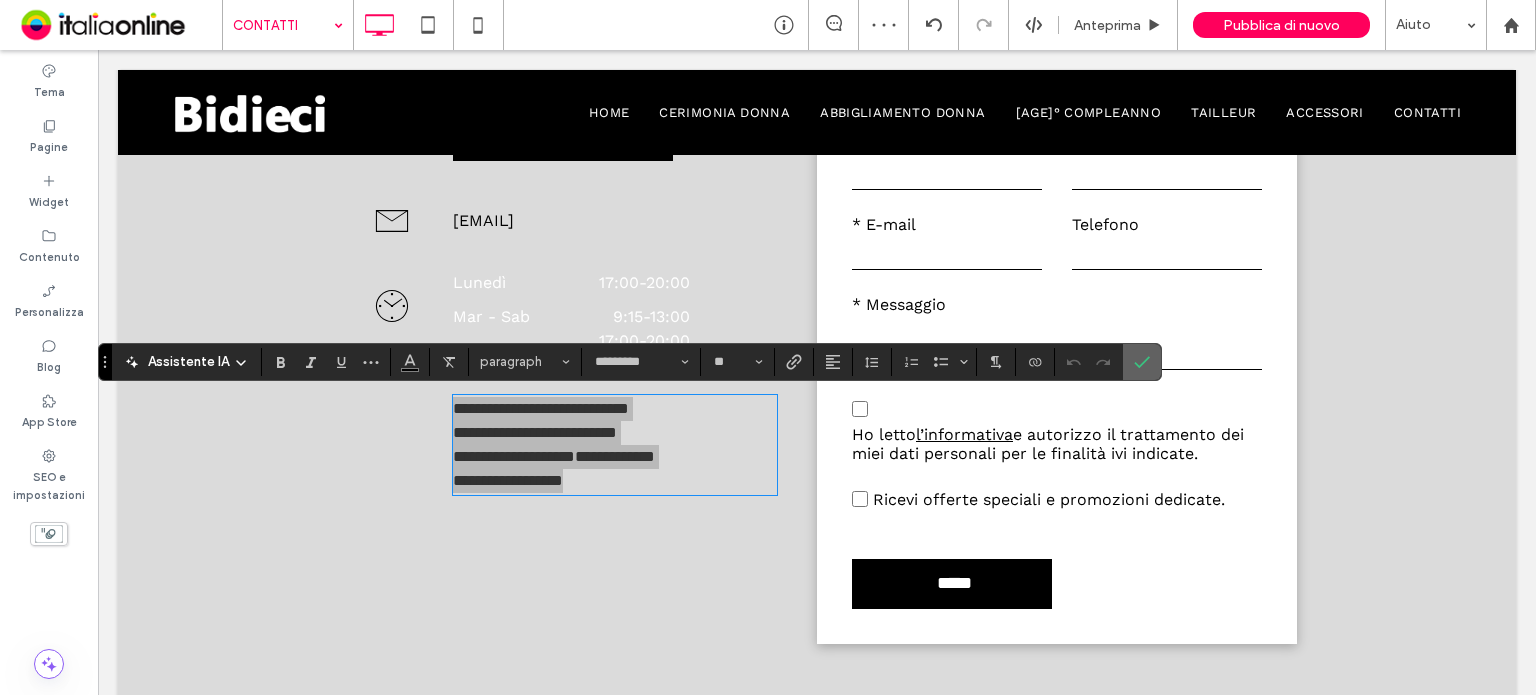 click 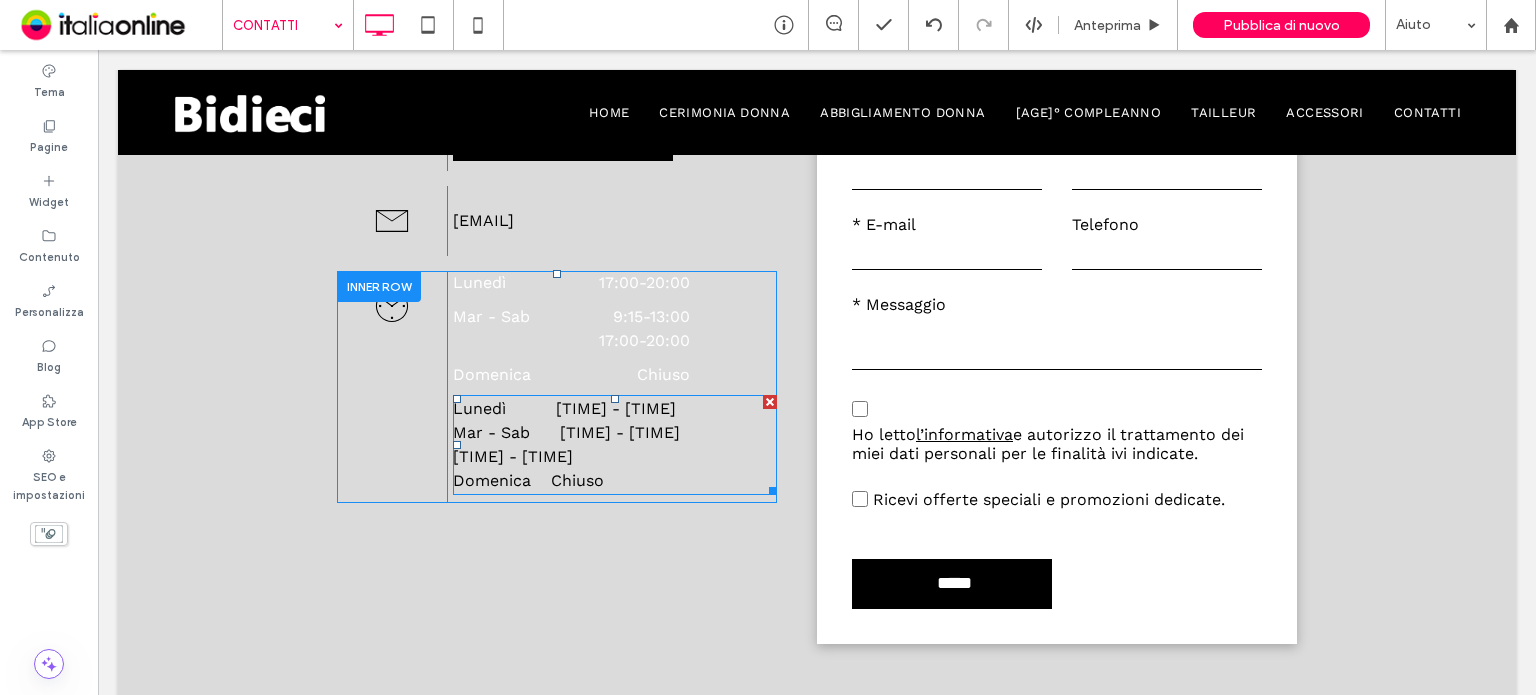 click at bounding box center [770, 402] 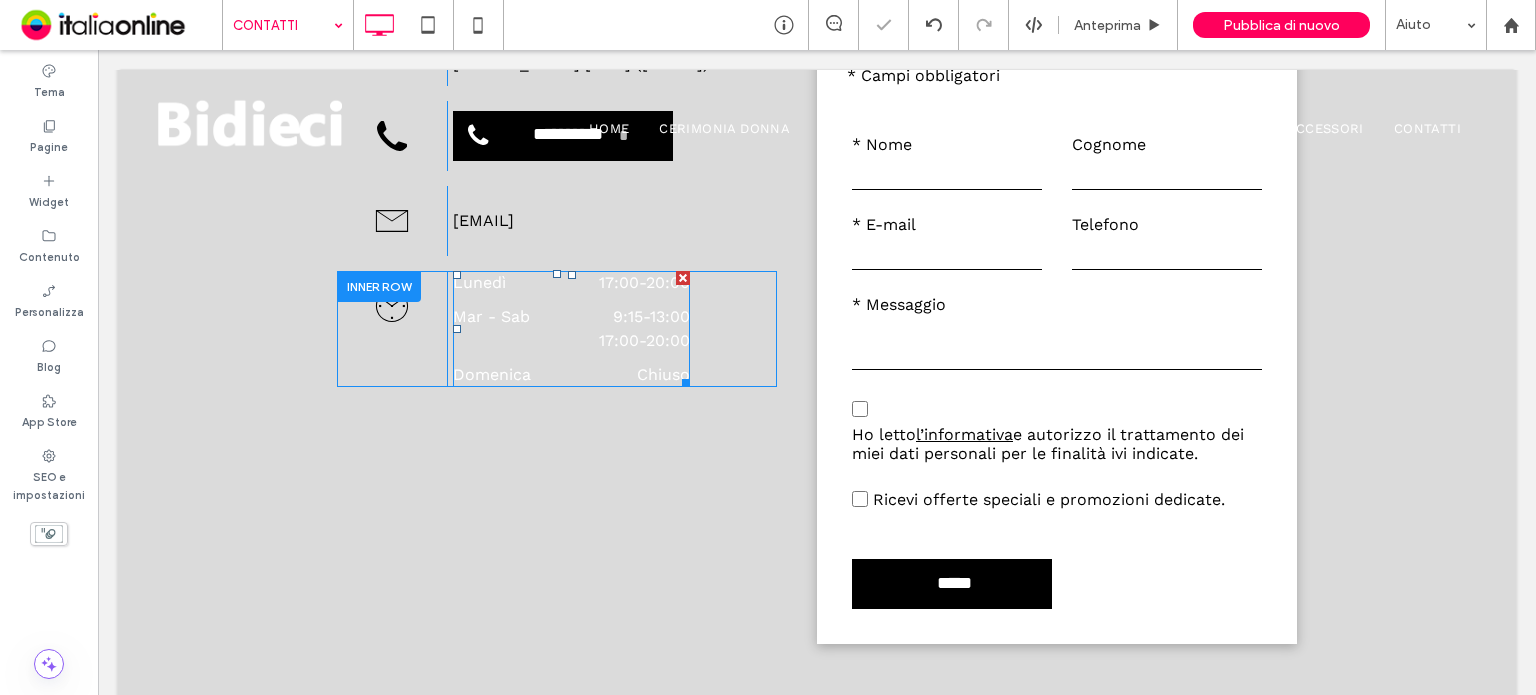 click on "[TIME]
-  [TIME]" at bounding box center (620, 317) 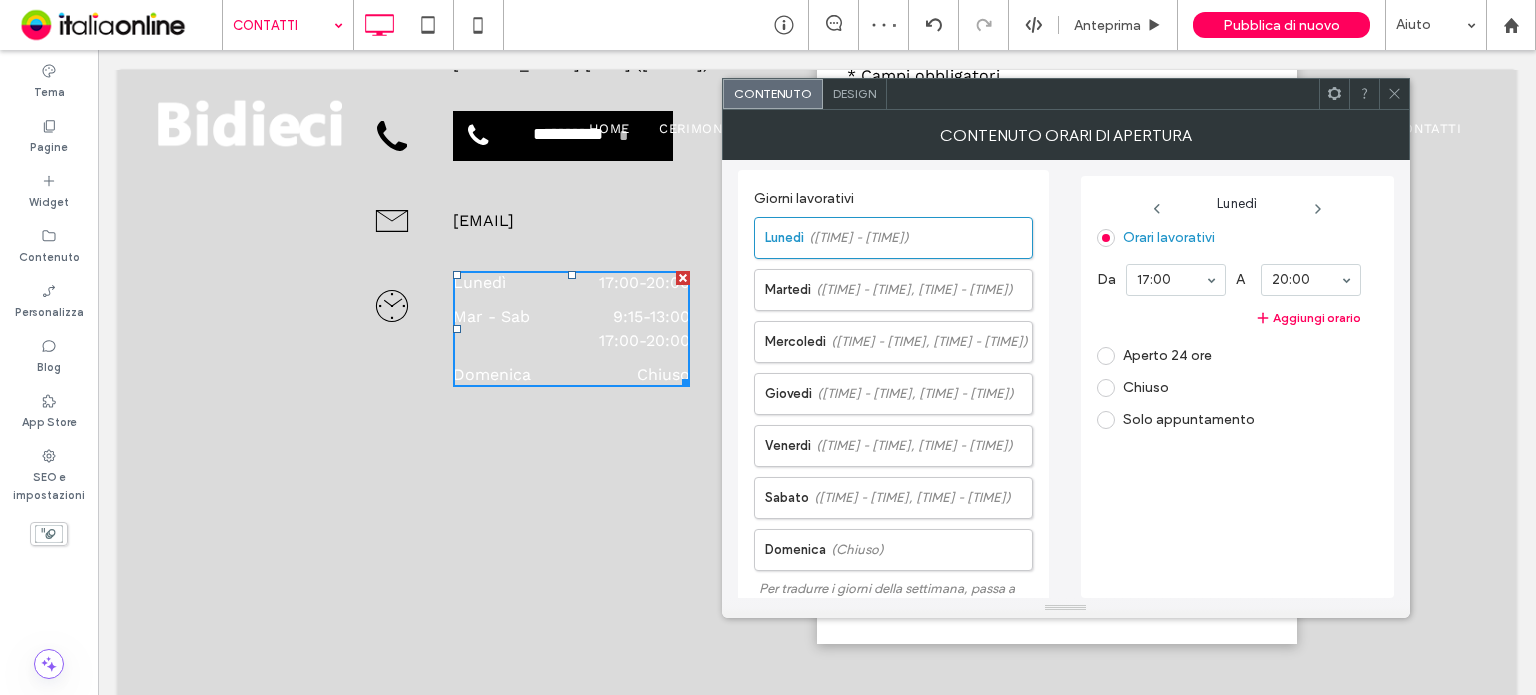 drag, startPoint x: 926, startPoint y: 127, endPoint x: 833, endPoint y: 75, distance: 106.55046 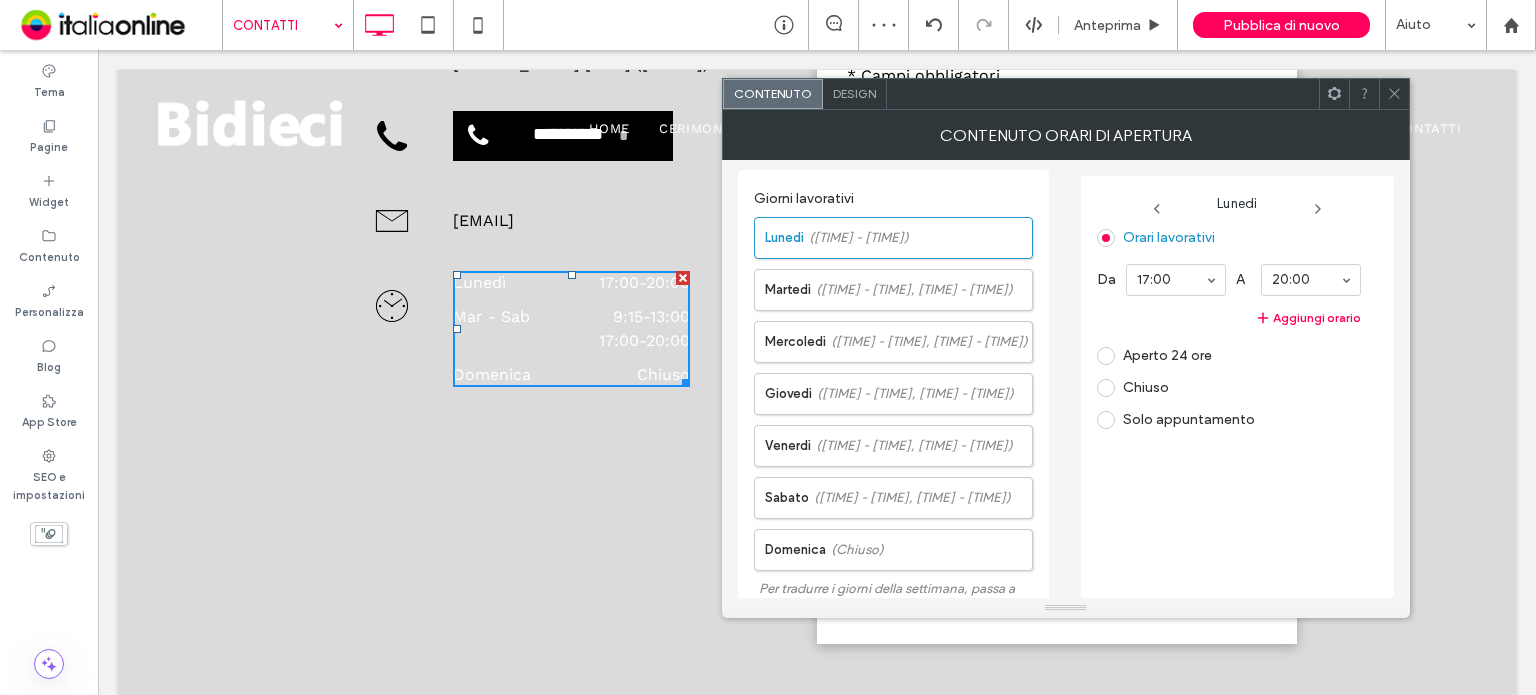 click on "HOME
CERIMONIA DONNA
ABBIGLIAMENTO DONNA
[AGE]° COMPLEANNO
TAILLEUR
ACCESSORI
CONTATTI
Click To Paste" at bounding box center (927, 118) 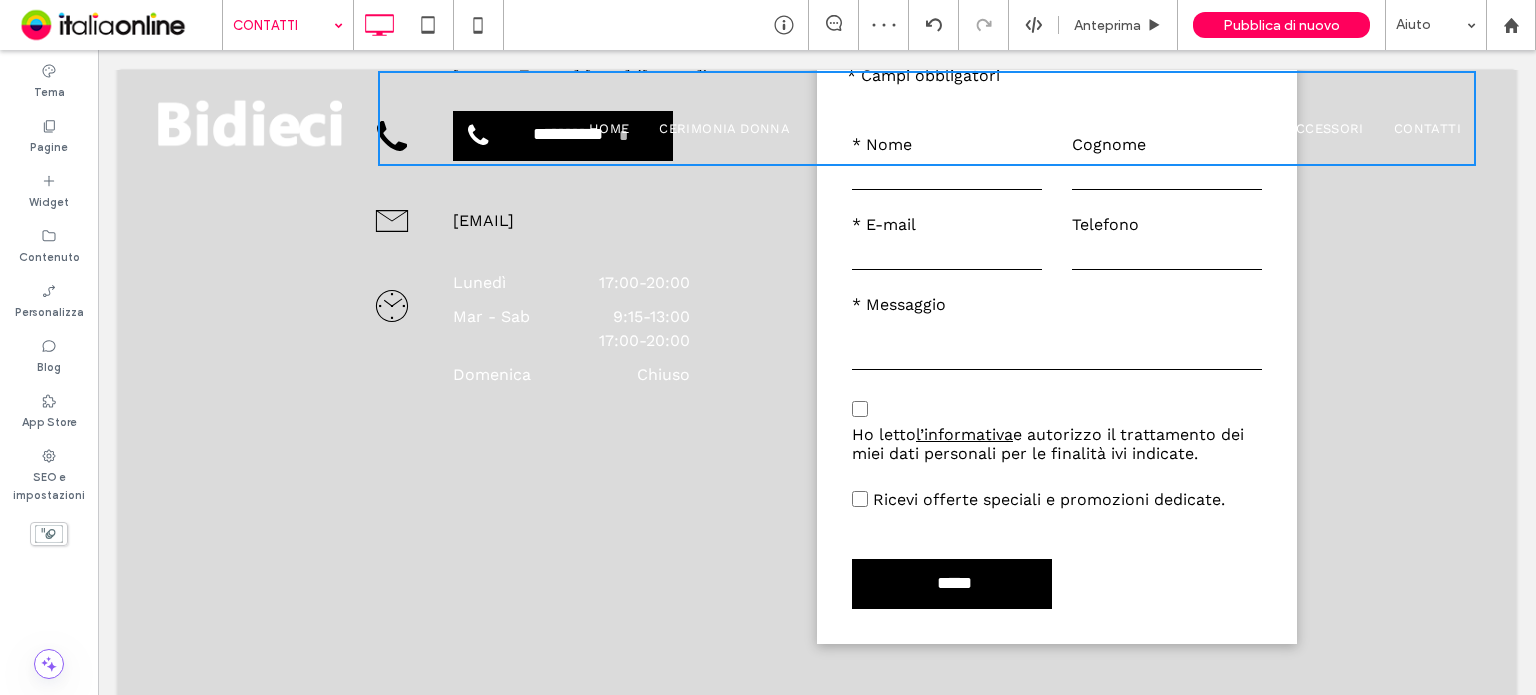 click at bounding box center [817, 372] 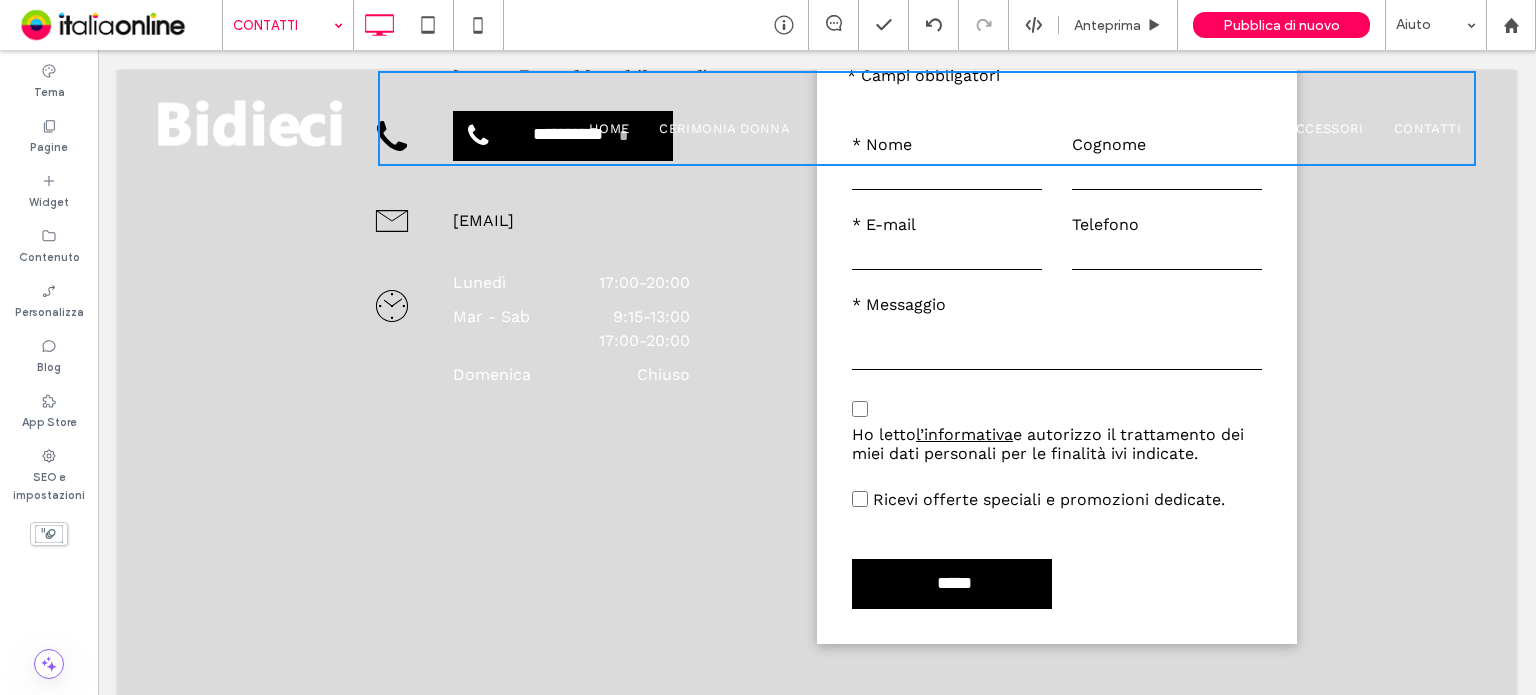 click at bounding box center (817, 372) 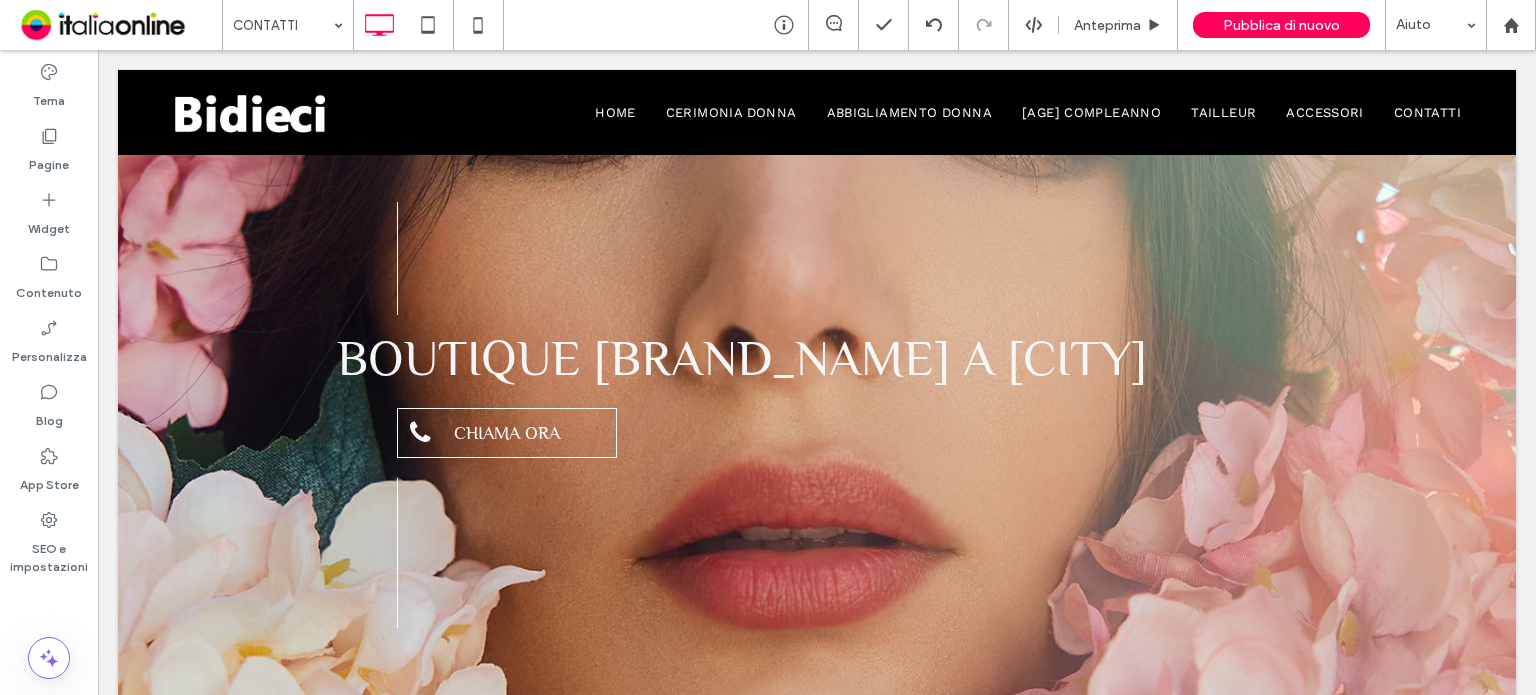 scroll, scrollTop: 2100, scrollLeft: 0, axis: vertical 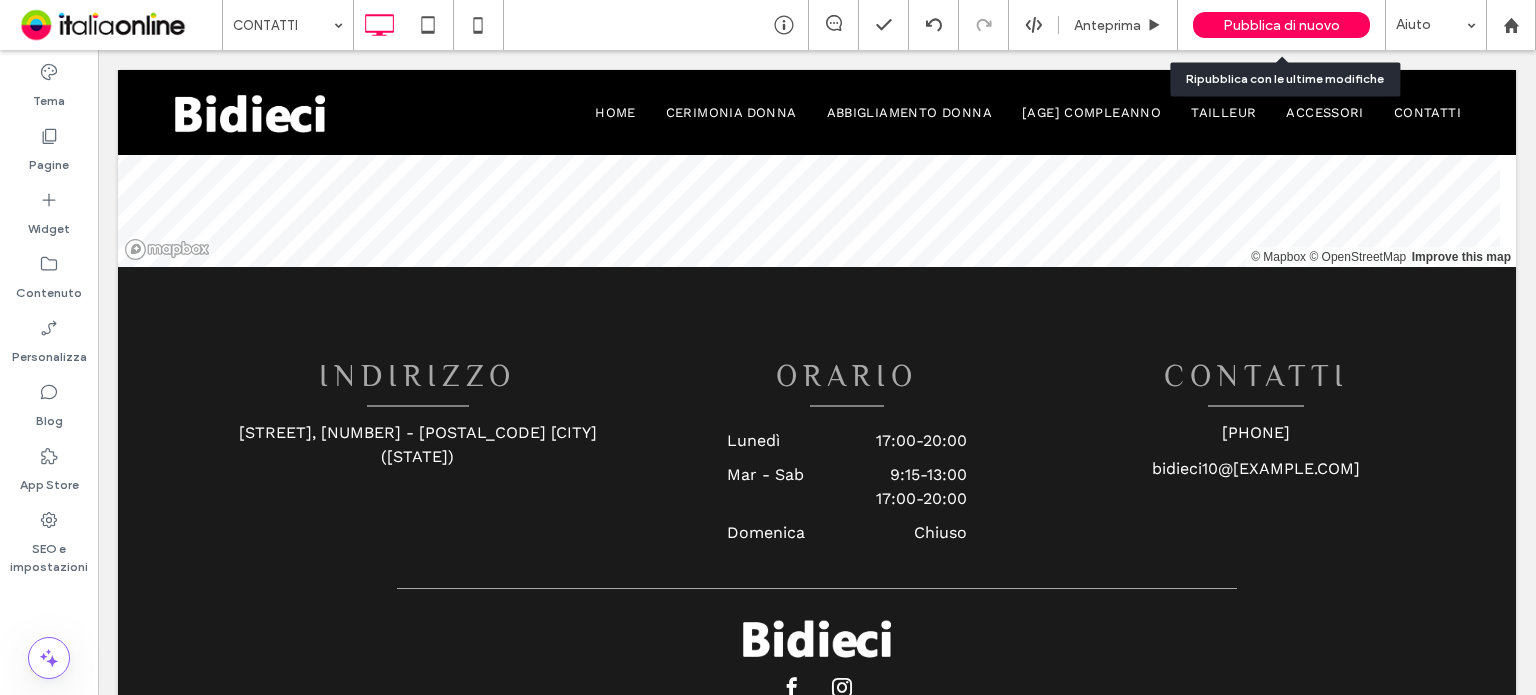 click on "Pubblica di nuovo" at bounding box center [1281, 25] 